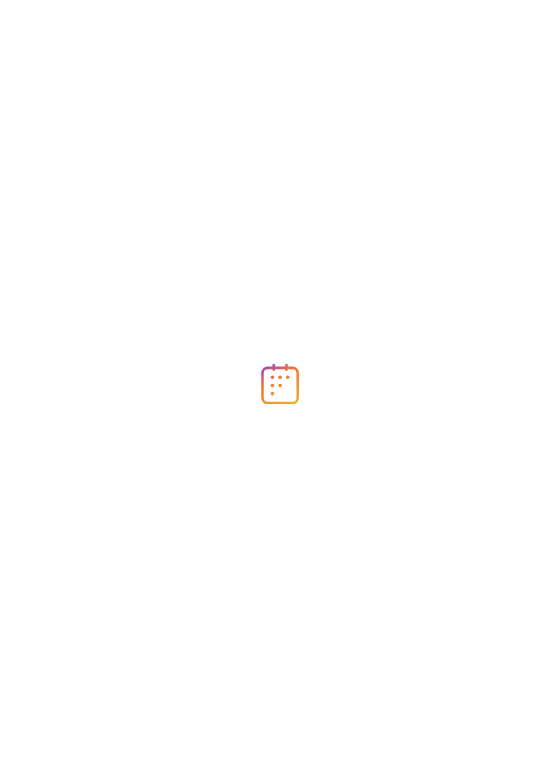 scroll, scrollTop: 0, scrollLeft: 0, axis: both 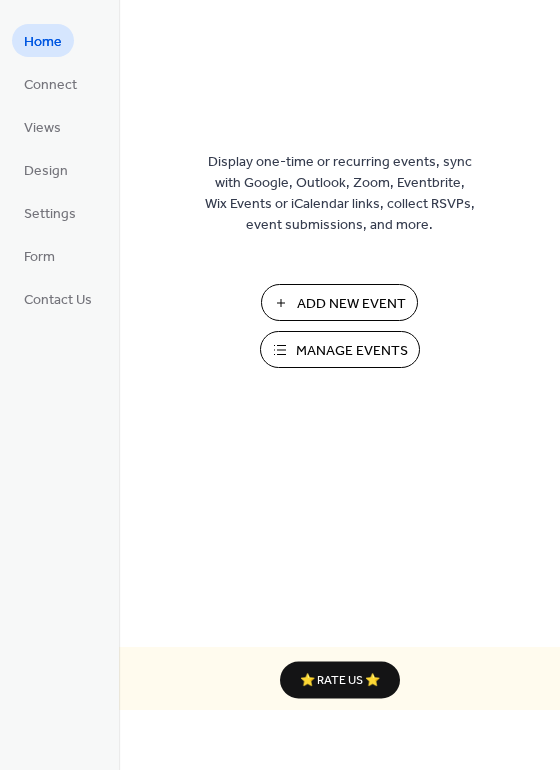 click on "Add New Event" at bounding box center [351, 304] 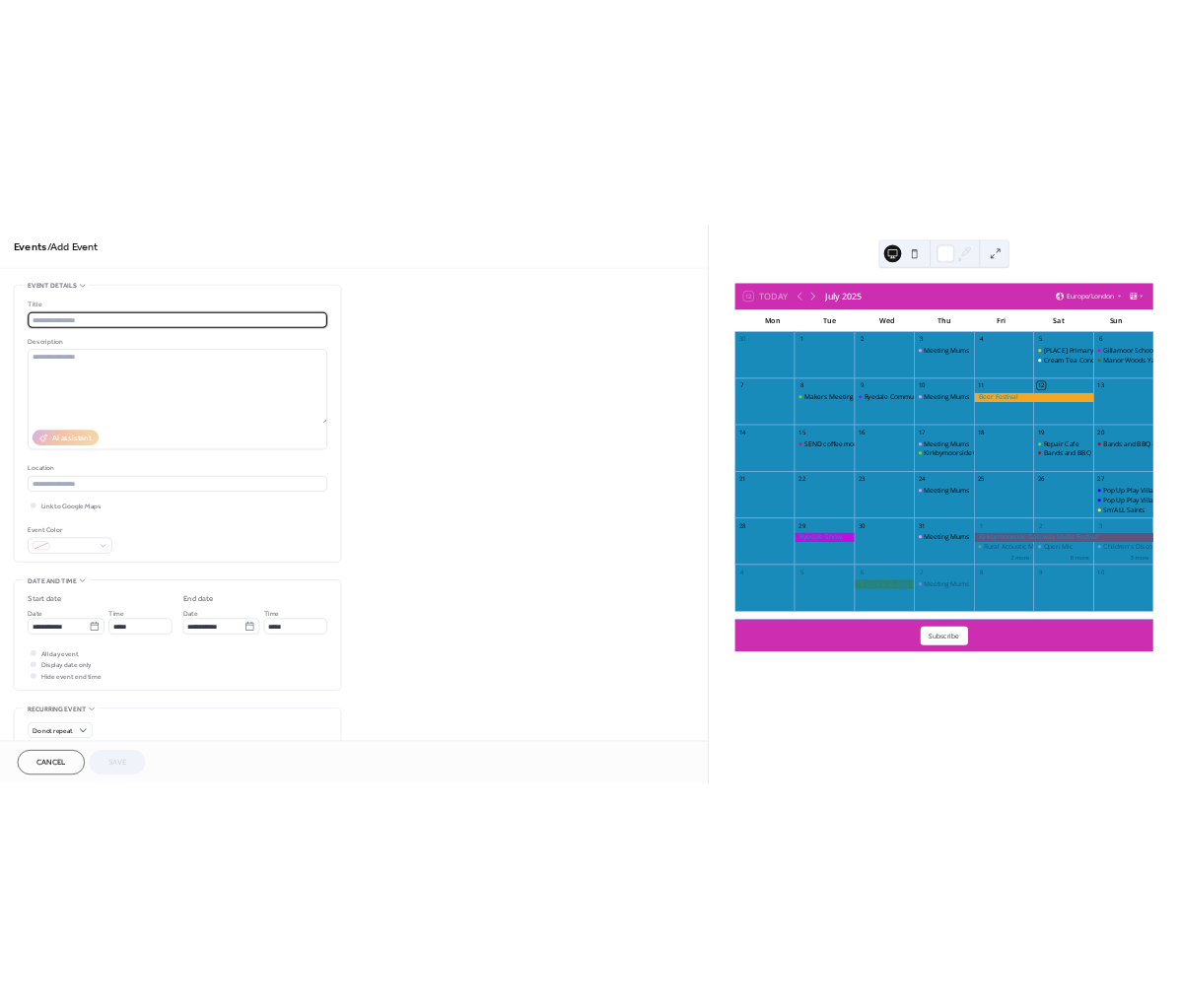 scroll, scrollTop: 0, scrollLeft: 0, axis: both 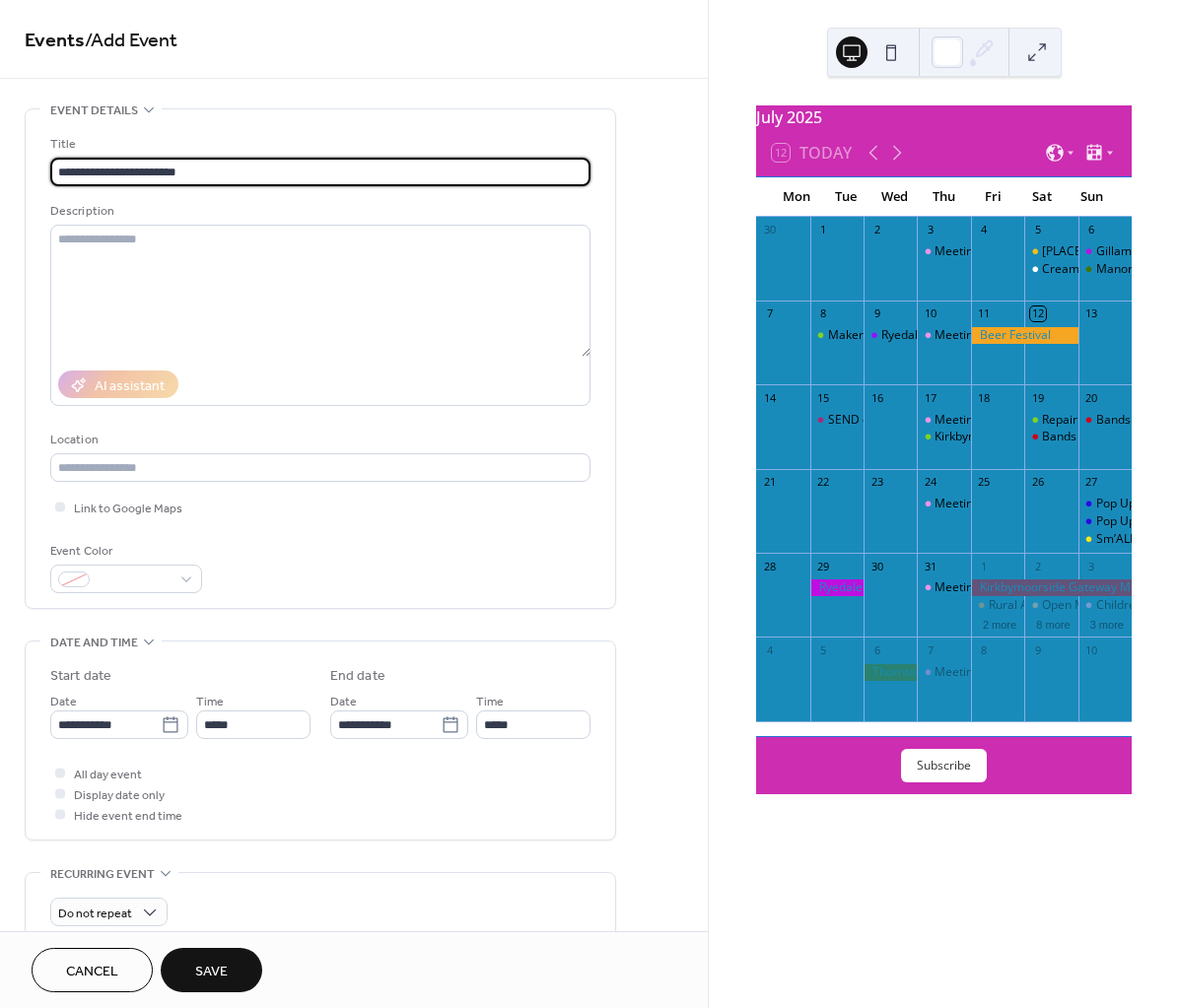 type on "**********" 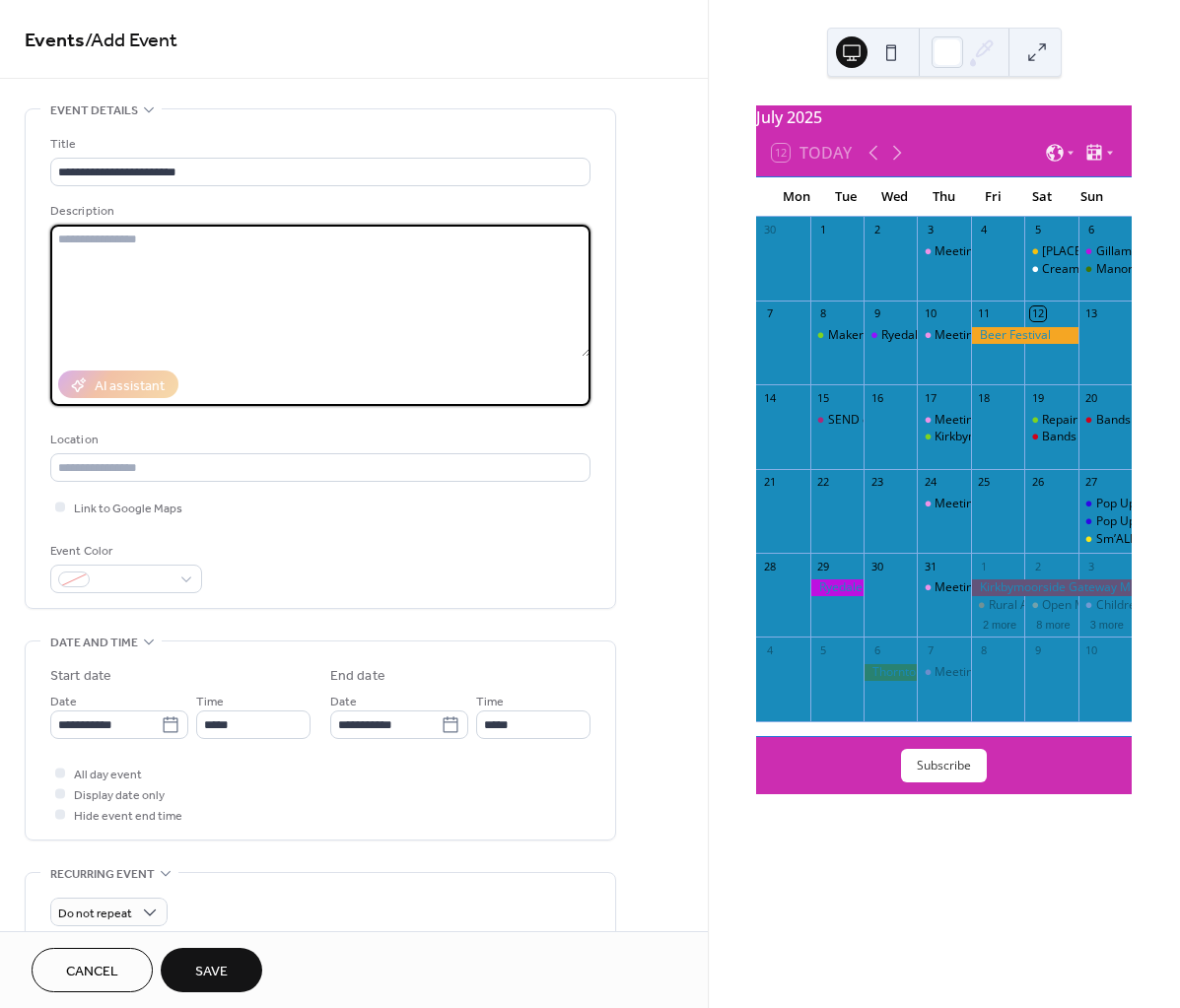 click at bounding box center (320, 291) 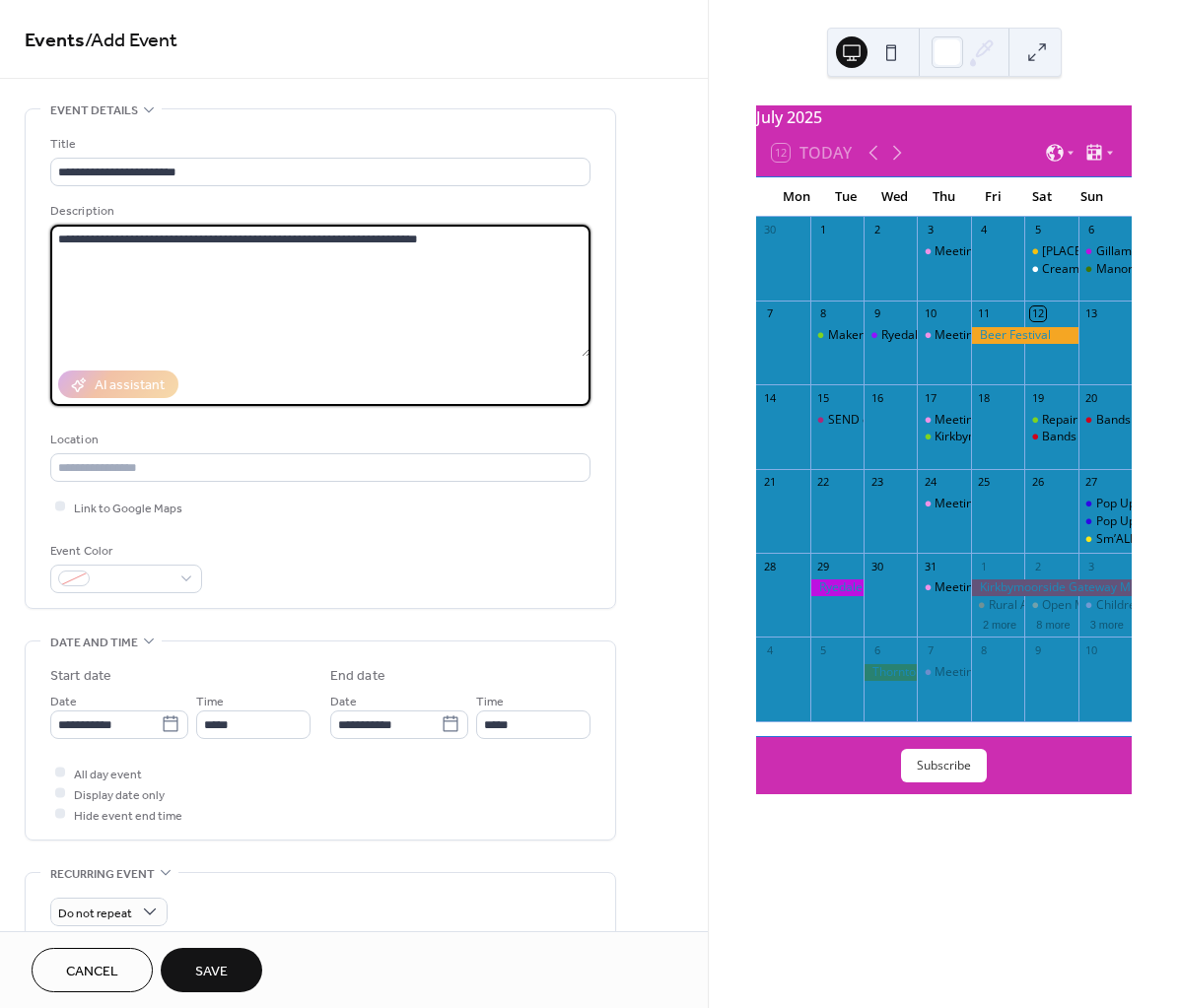 click on "**********" at bounding box center [320, 291] 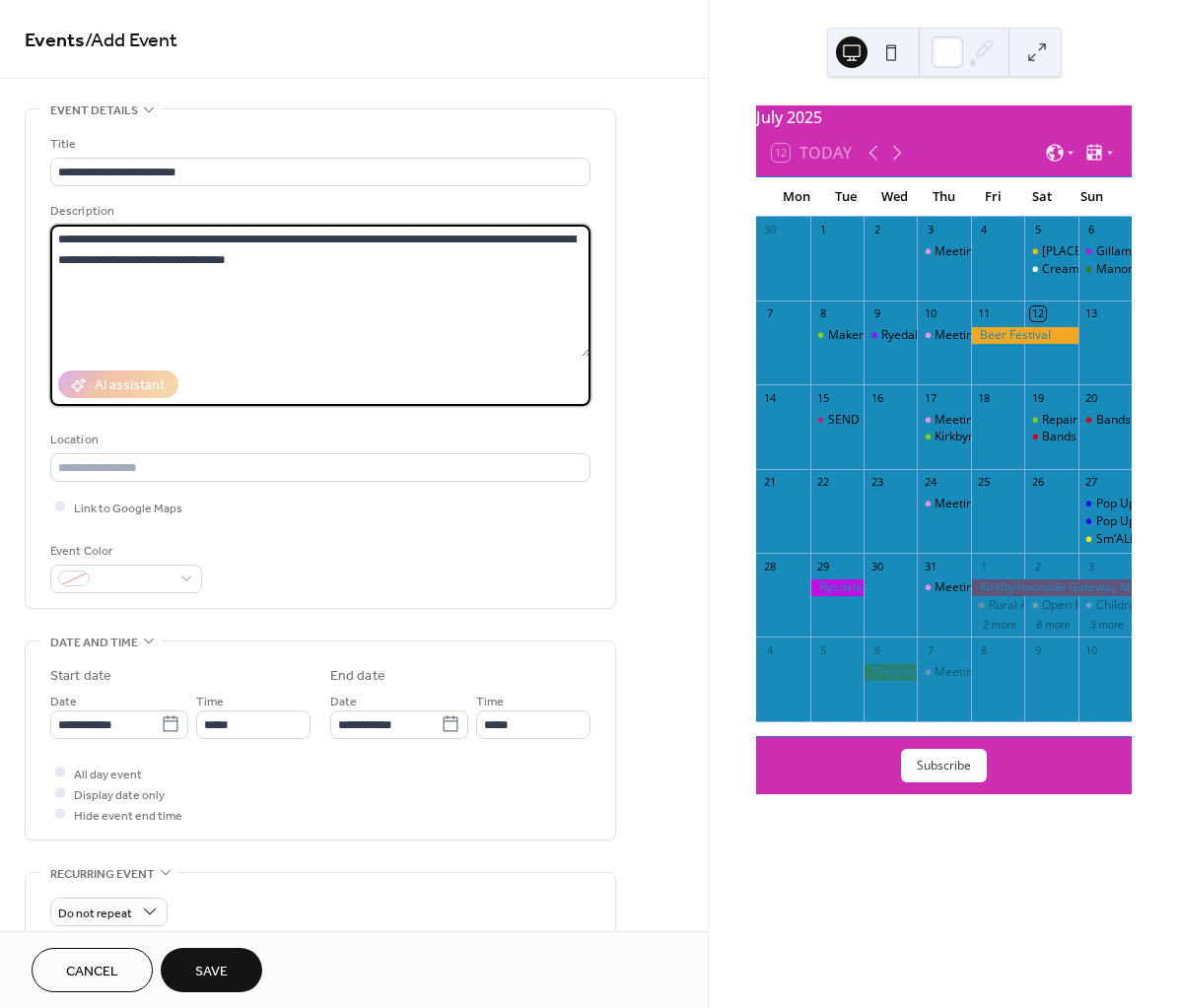 drag, startPoint x: 179, startPoint y: 257, endPoint x: 160, endPoint y: 257, distance: 19 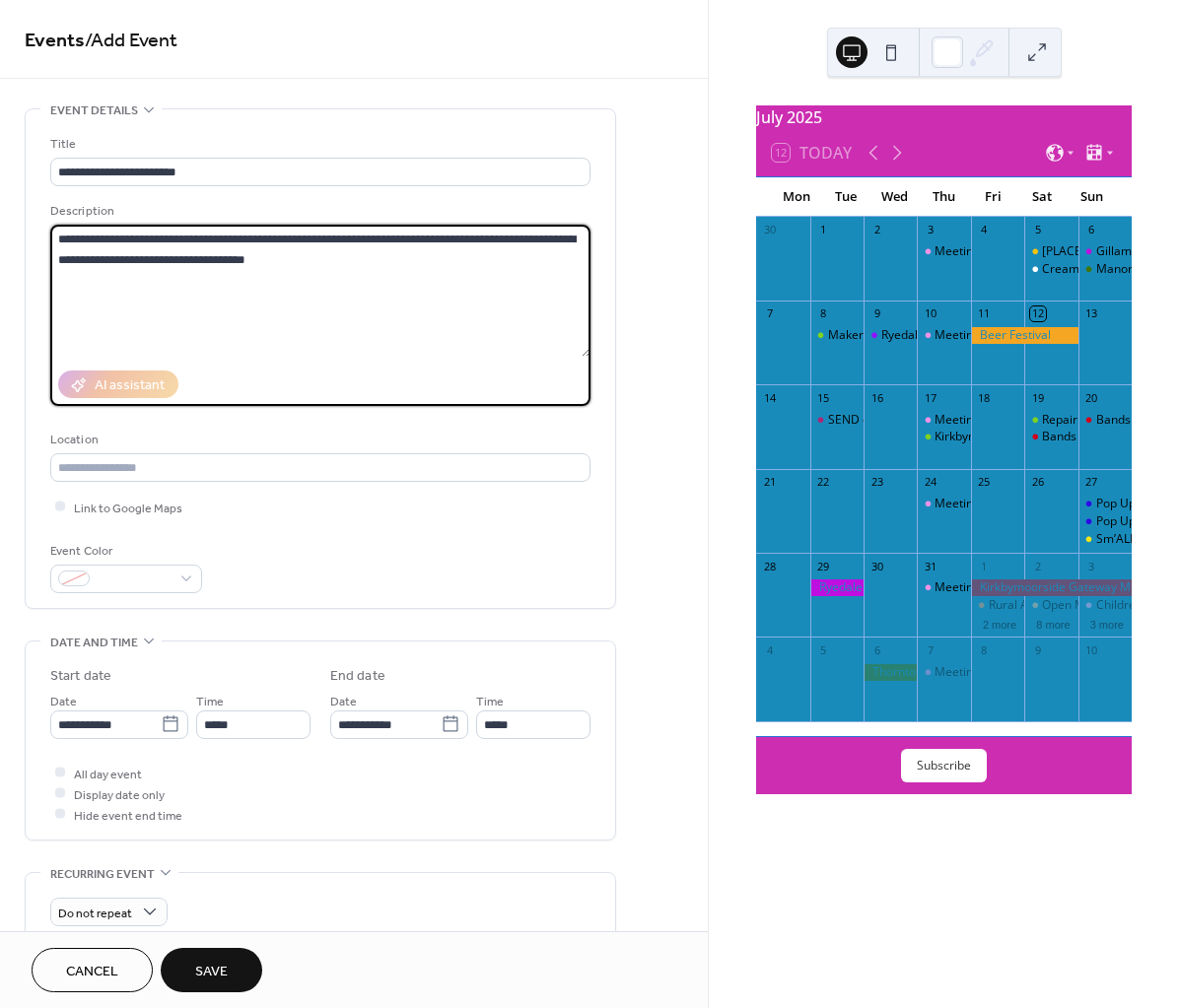 click on "**********" at bounding box center (320, 291) 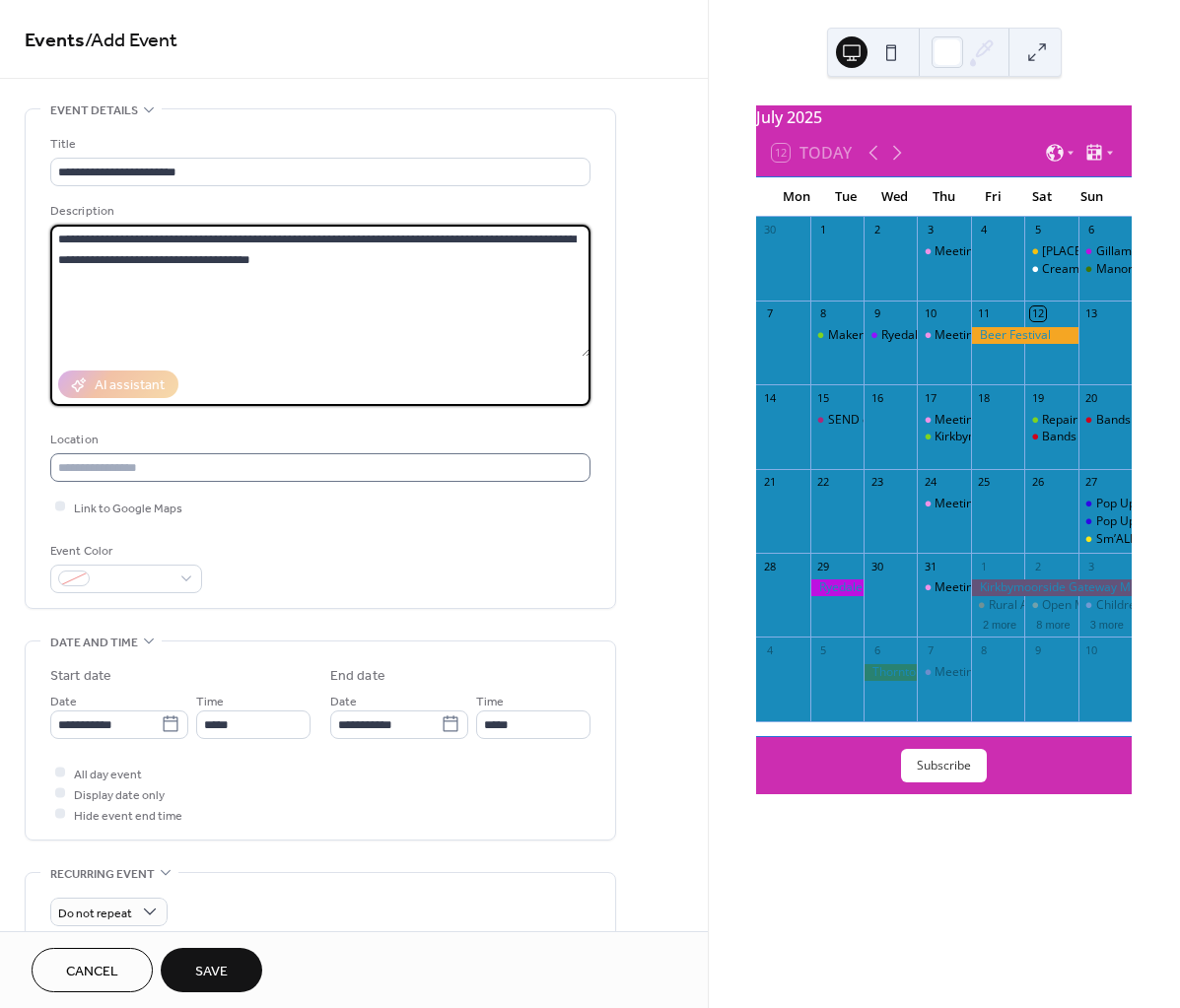 type on "**********" 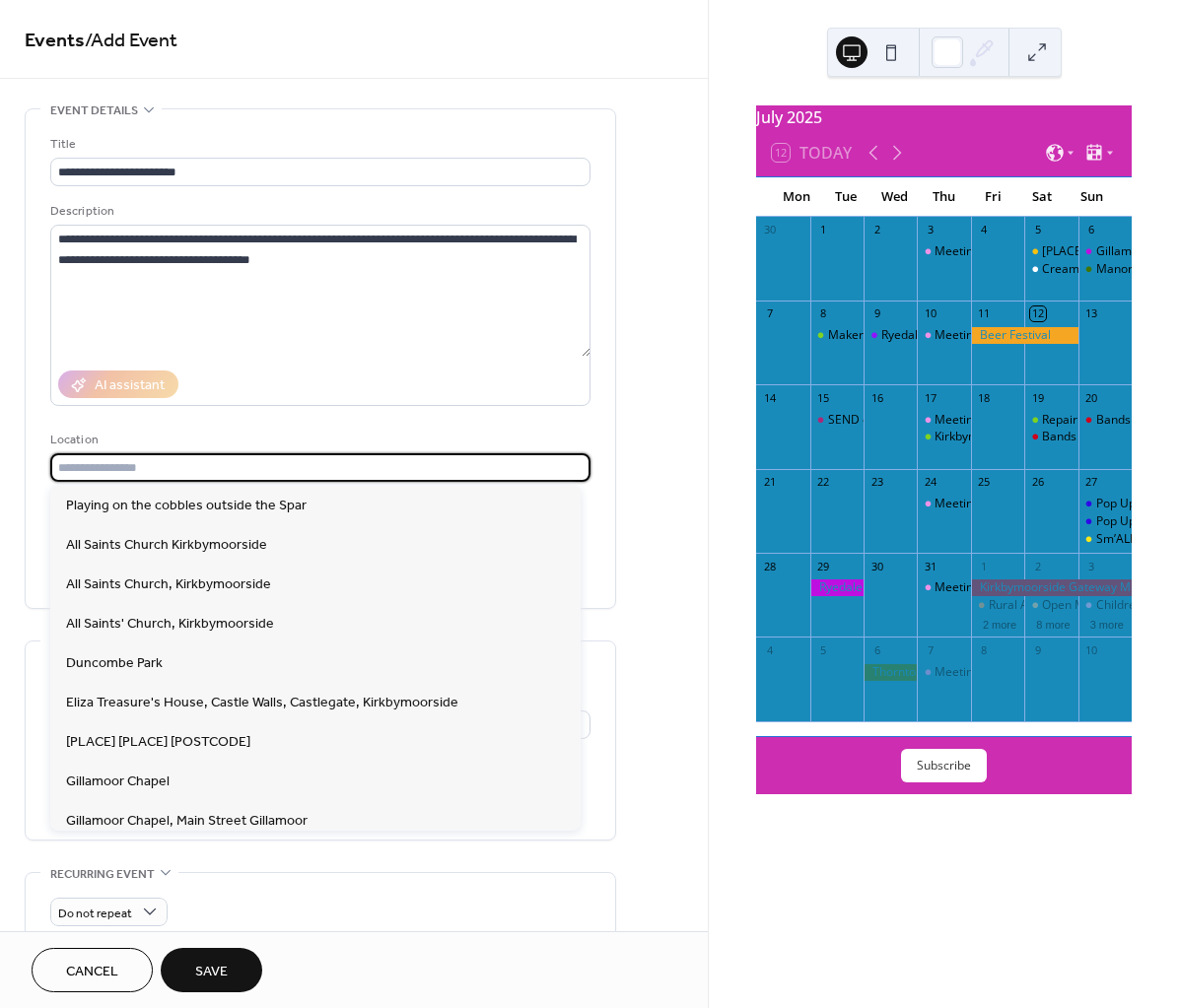 click at bounding box center [320, 467] 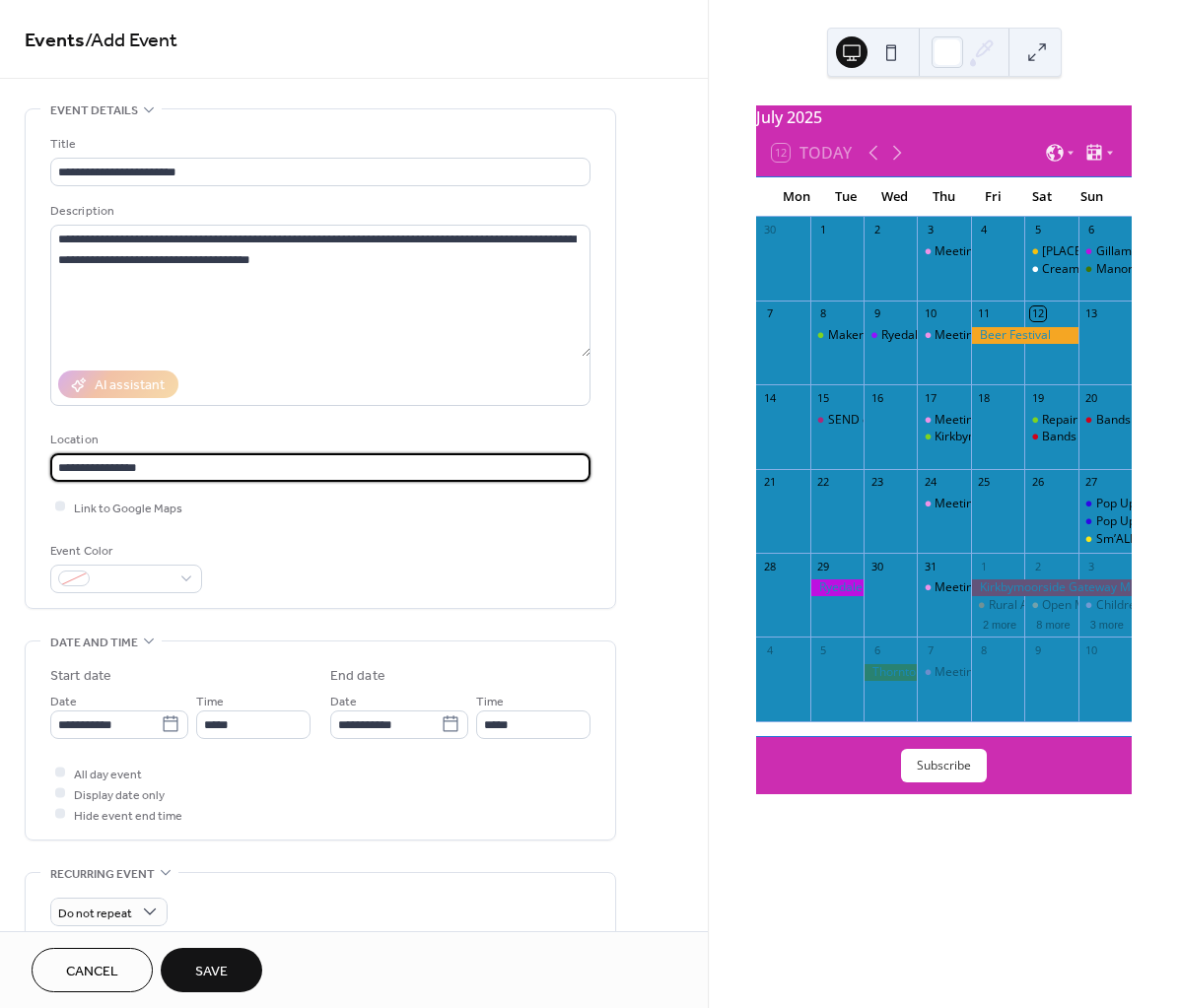 click on "**********" at bounding box center (320, 467) 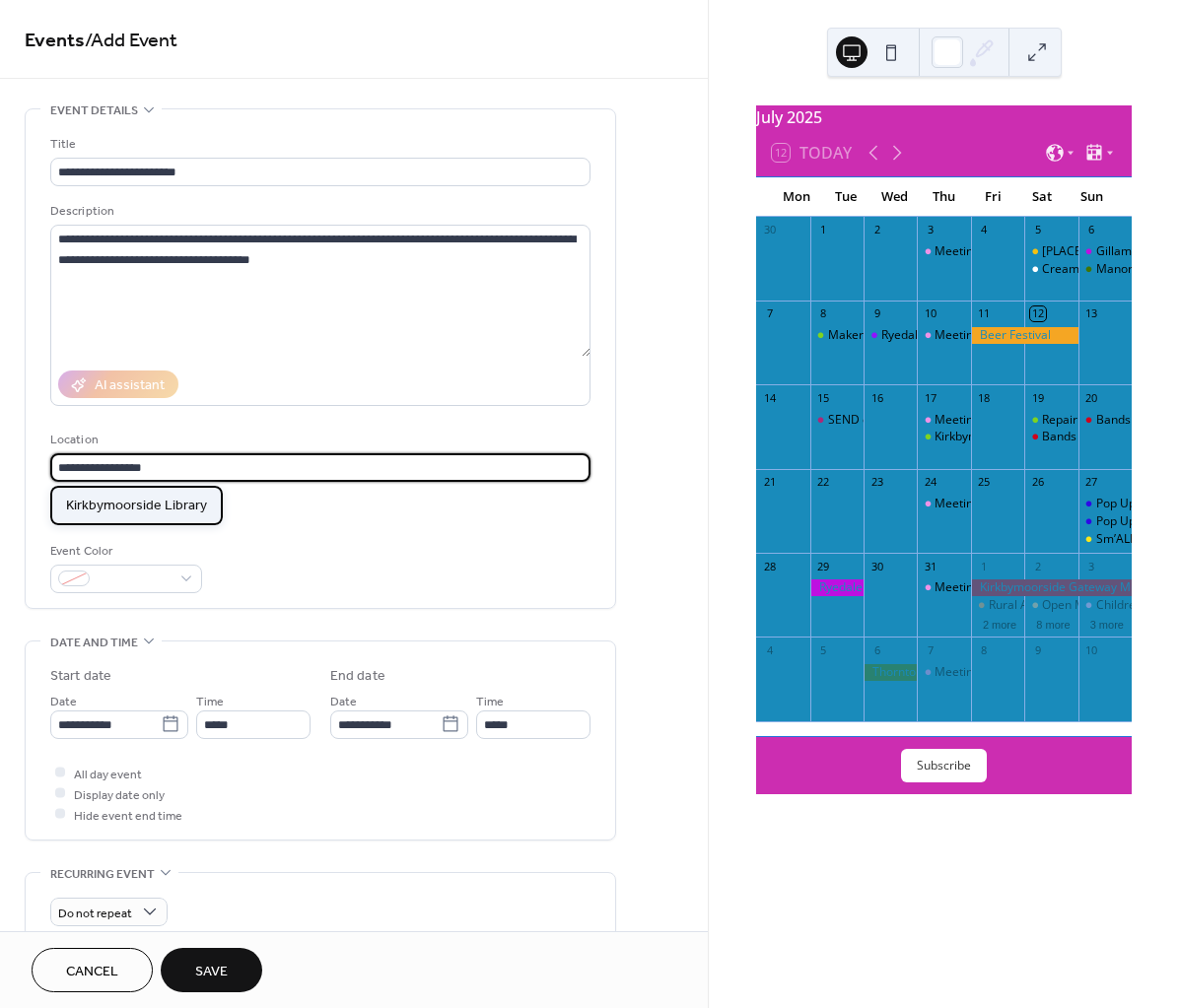 click on "Kirkbymoorside Library" at bounding box center (136, 505) 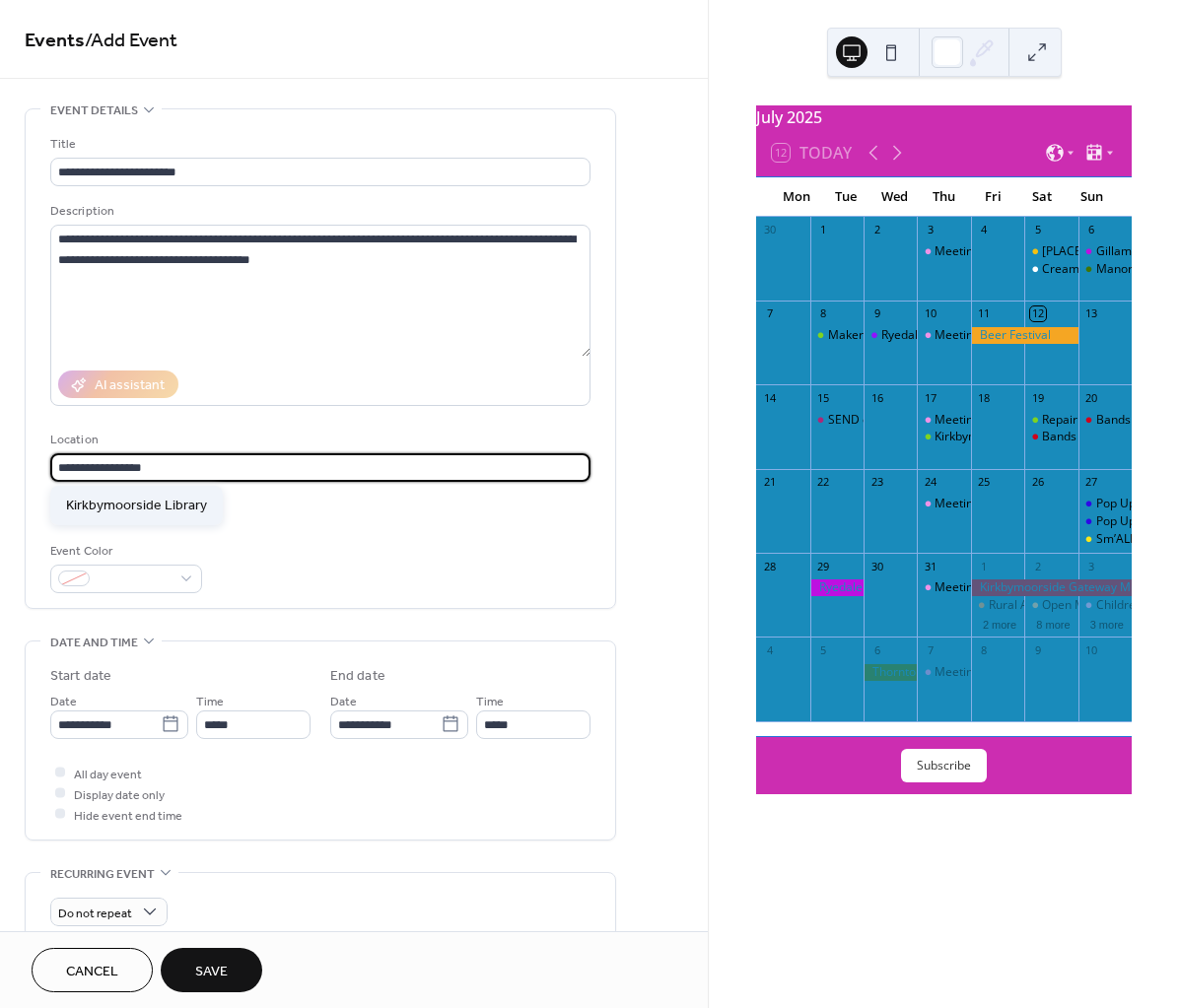 type on "**********" 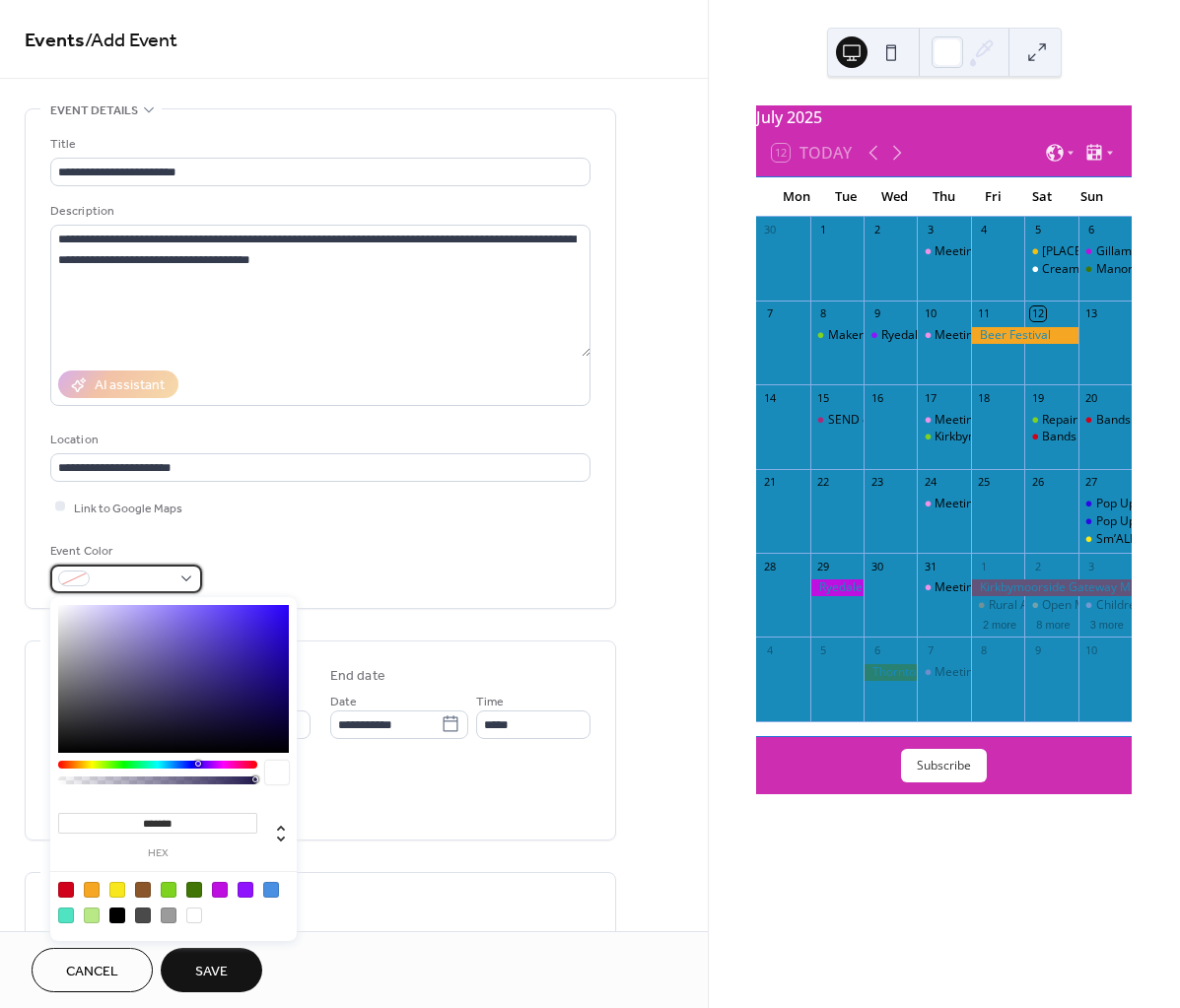 click at bounding box center [126, 578] 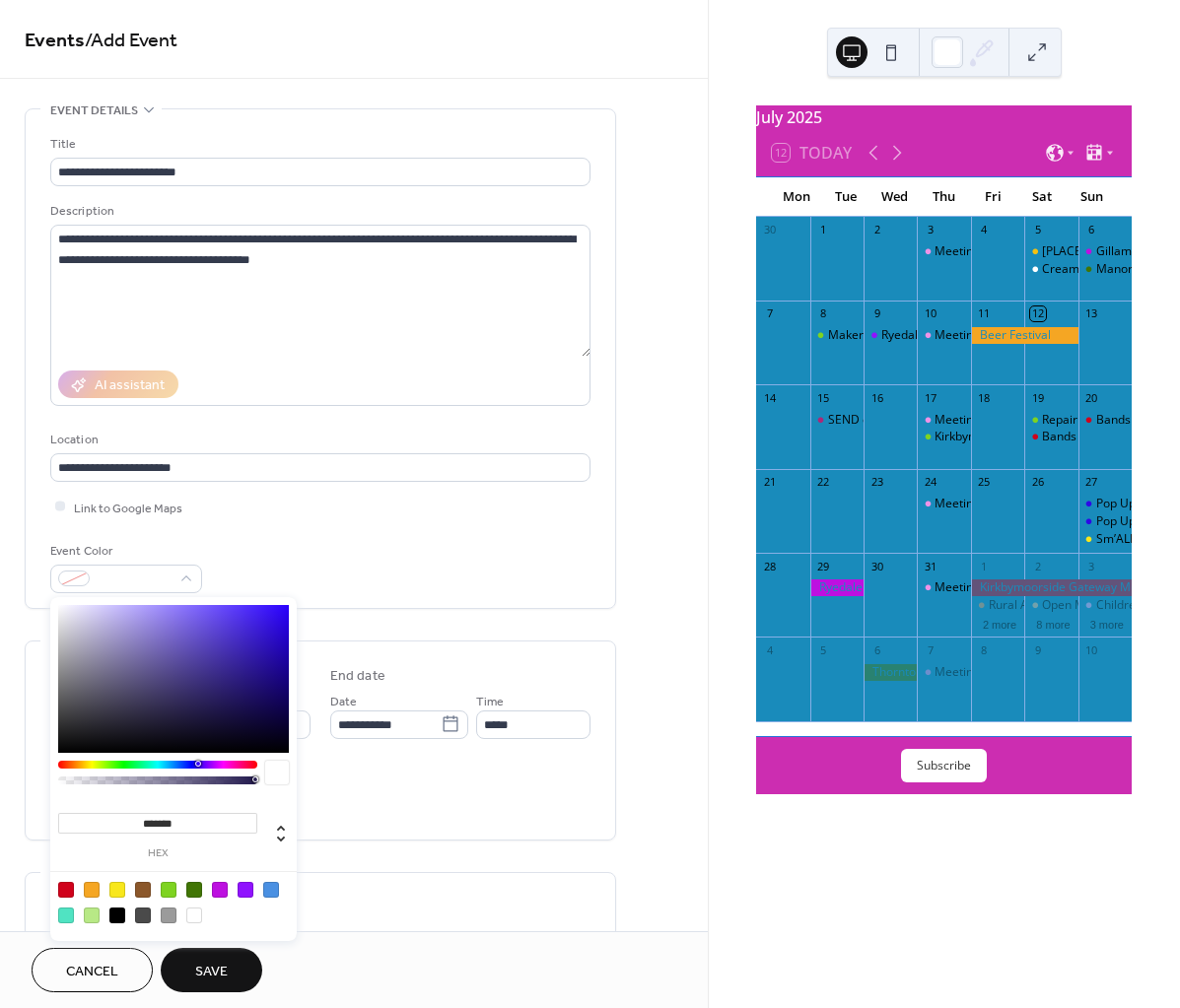 click at bounding box center (117, 890) 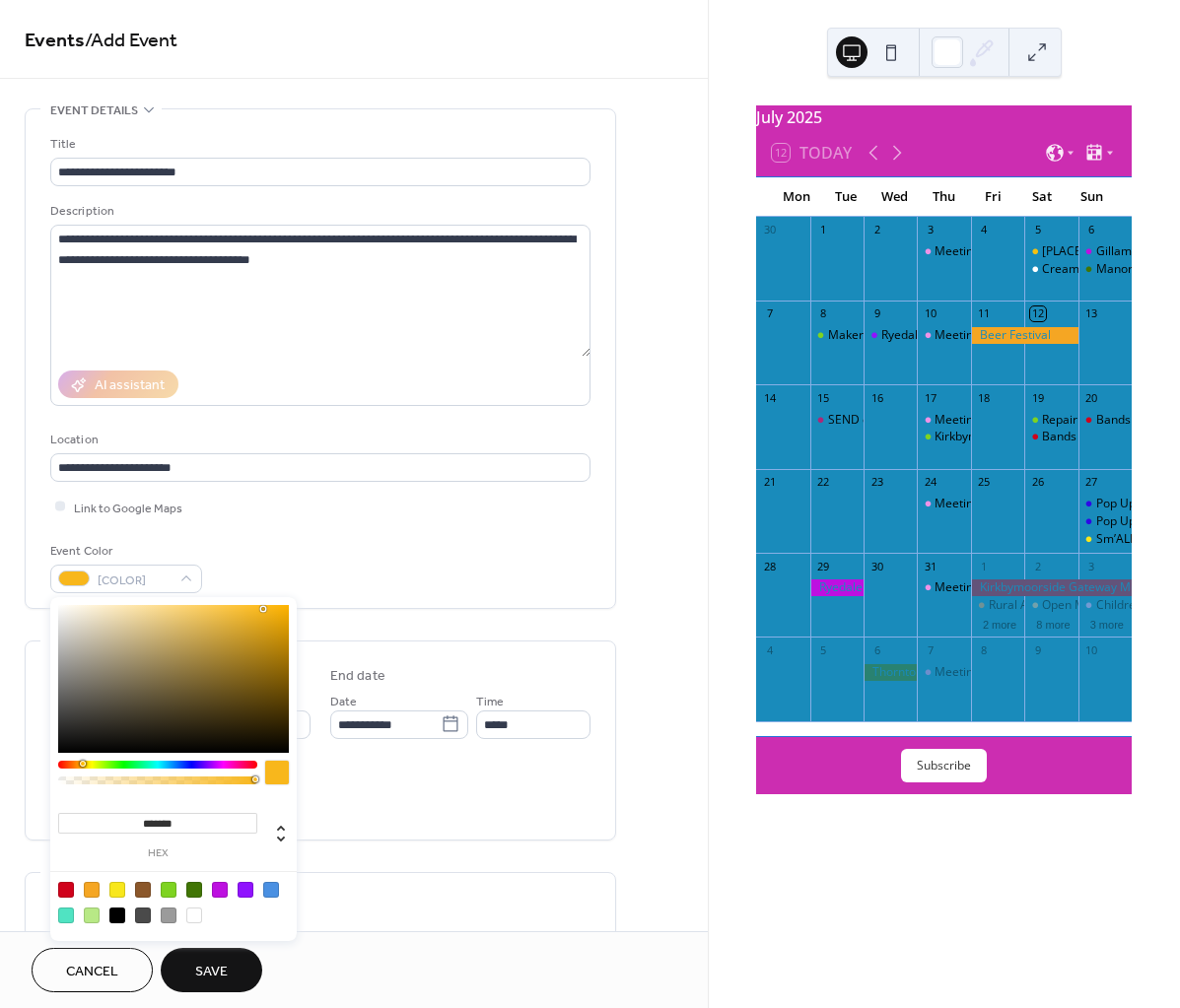 click at bounding box center (83, 764) 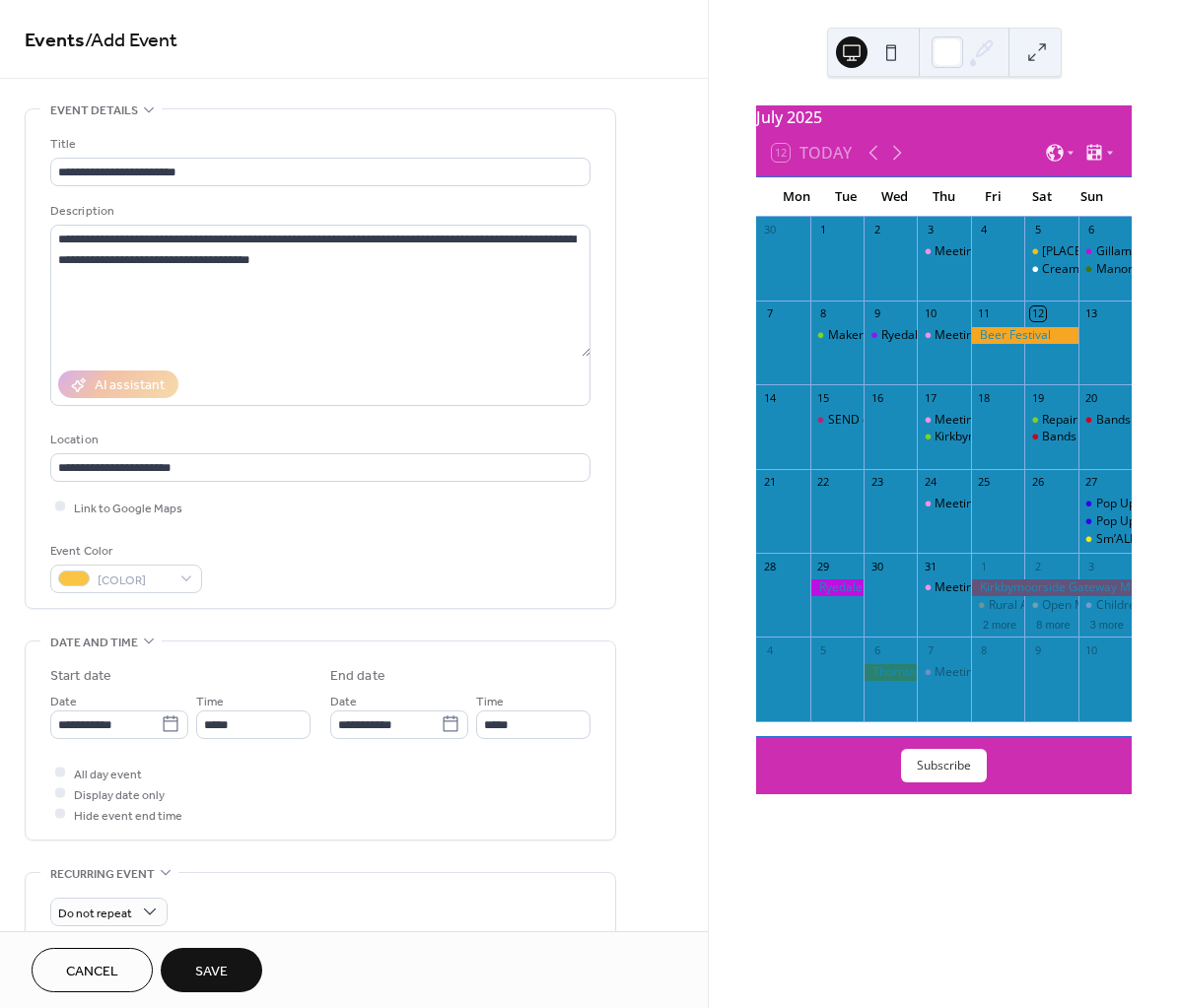 click on "Link to Google Maps" at bounding box center [320, 506] 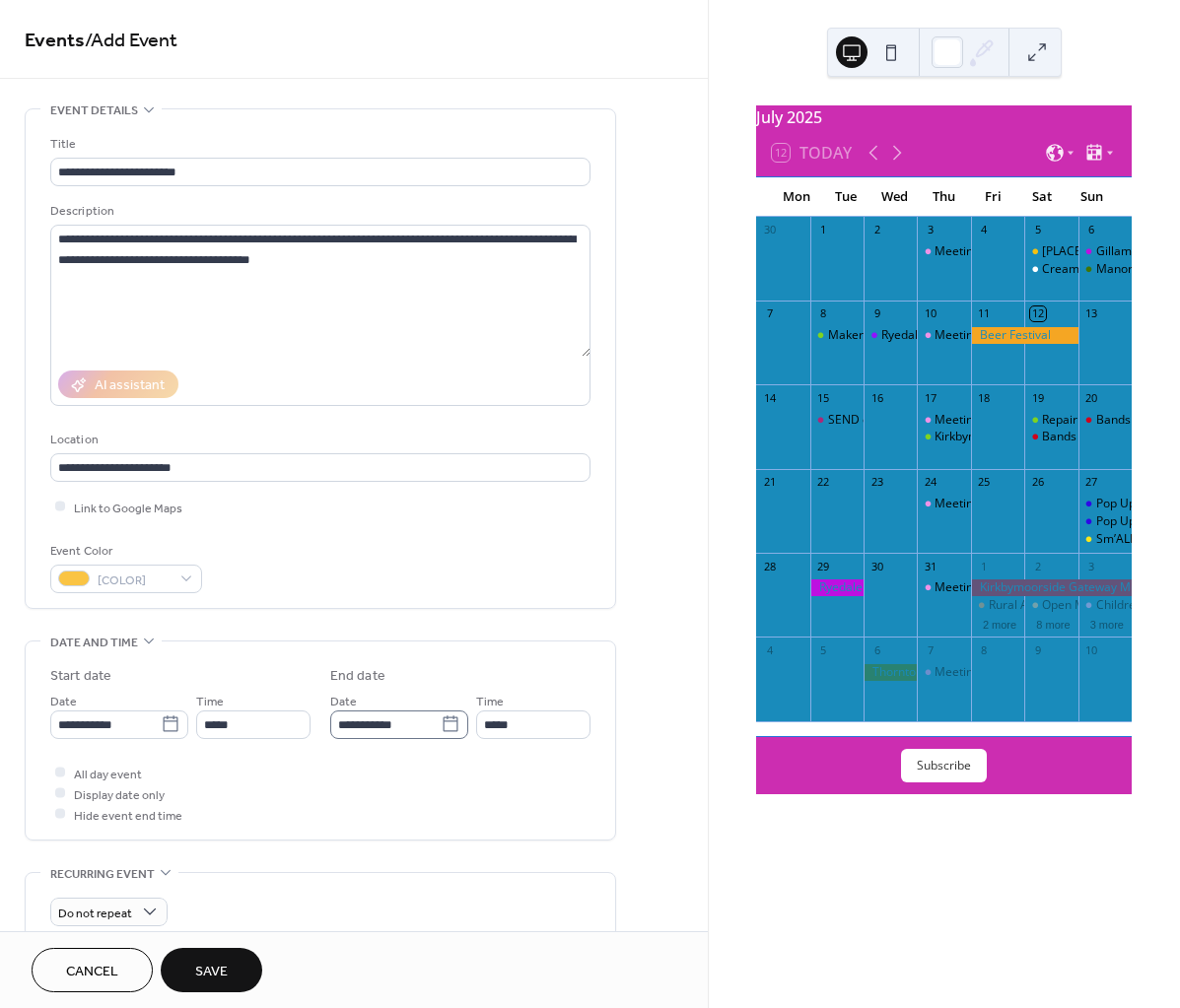 click 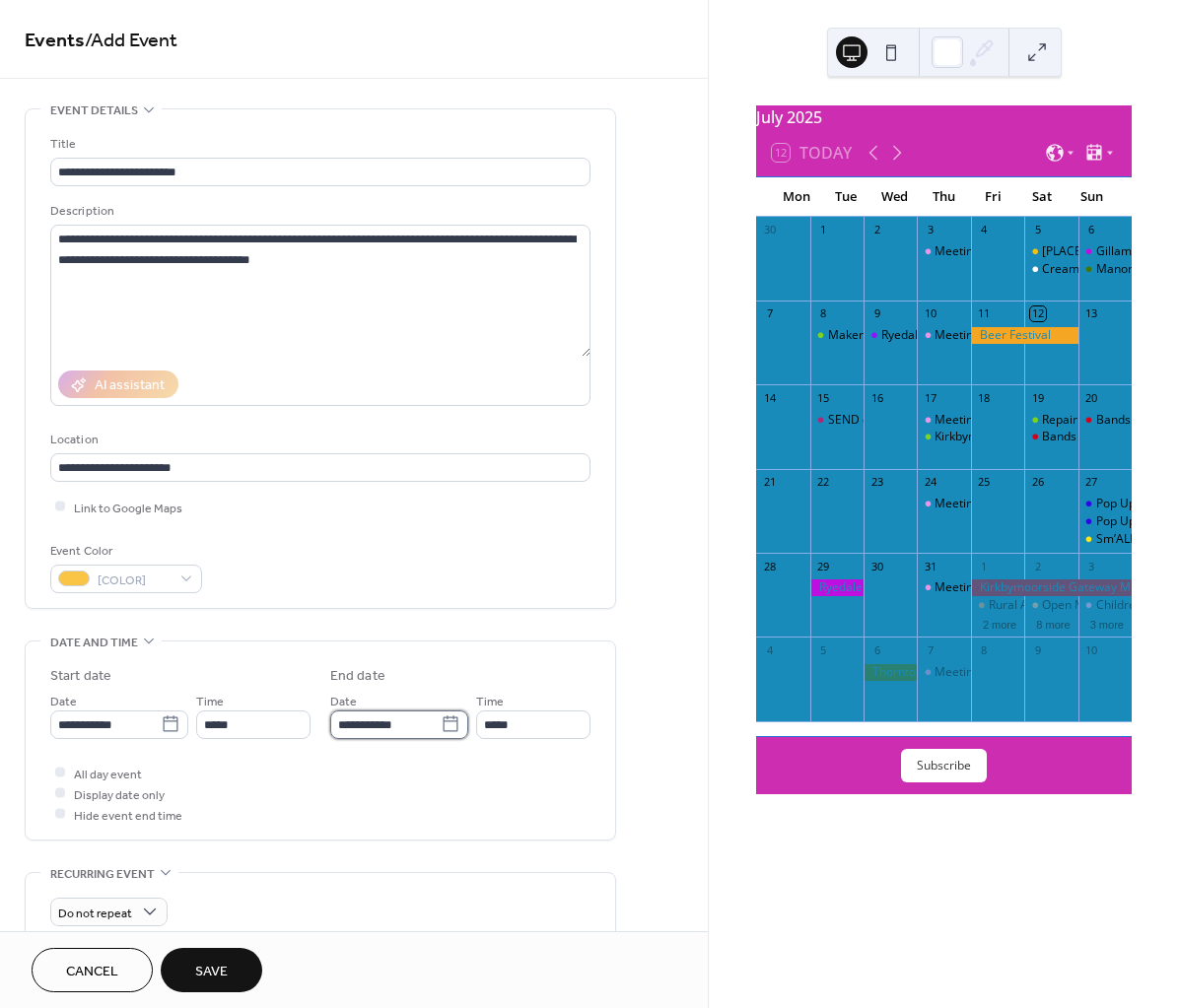 click on "**********" at bounding box center [385, 724] 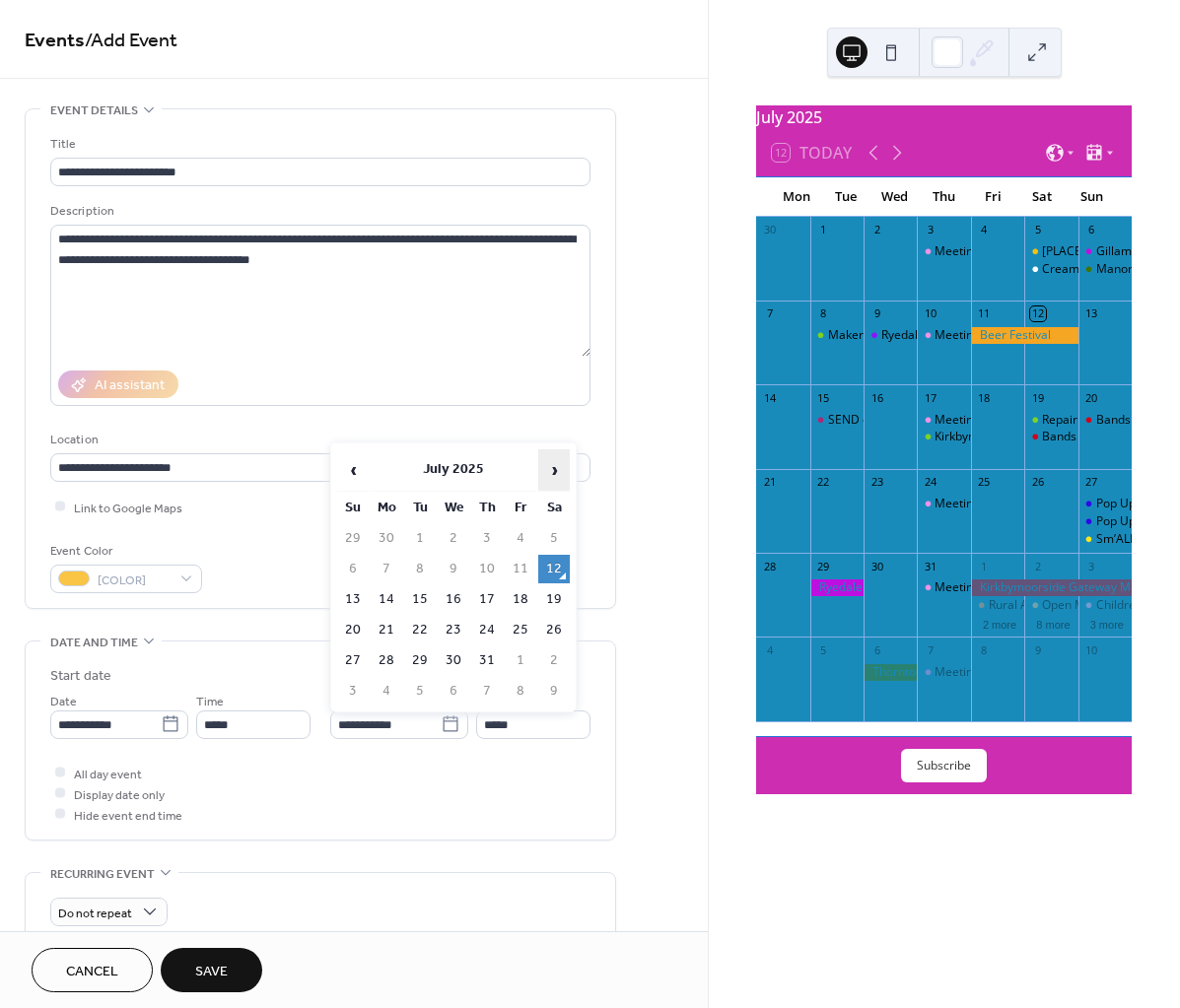 click on "›" at bounding box center (554, 470) 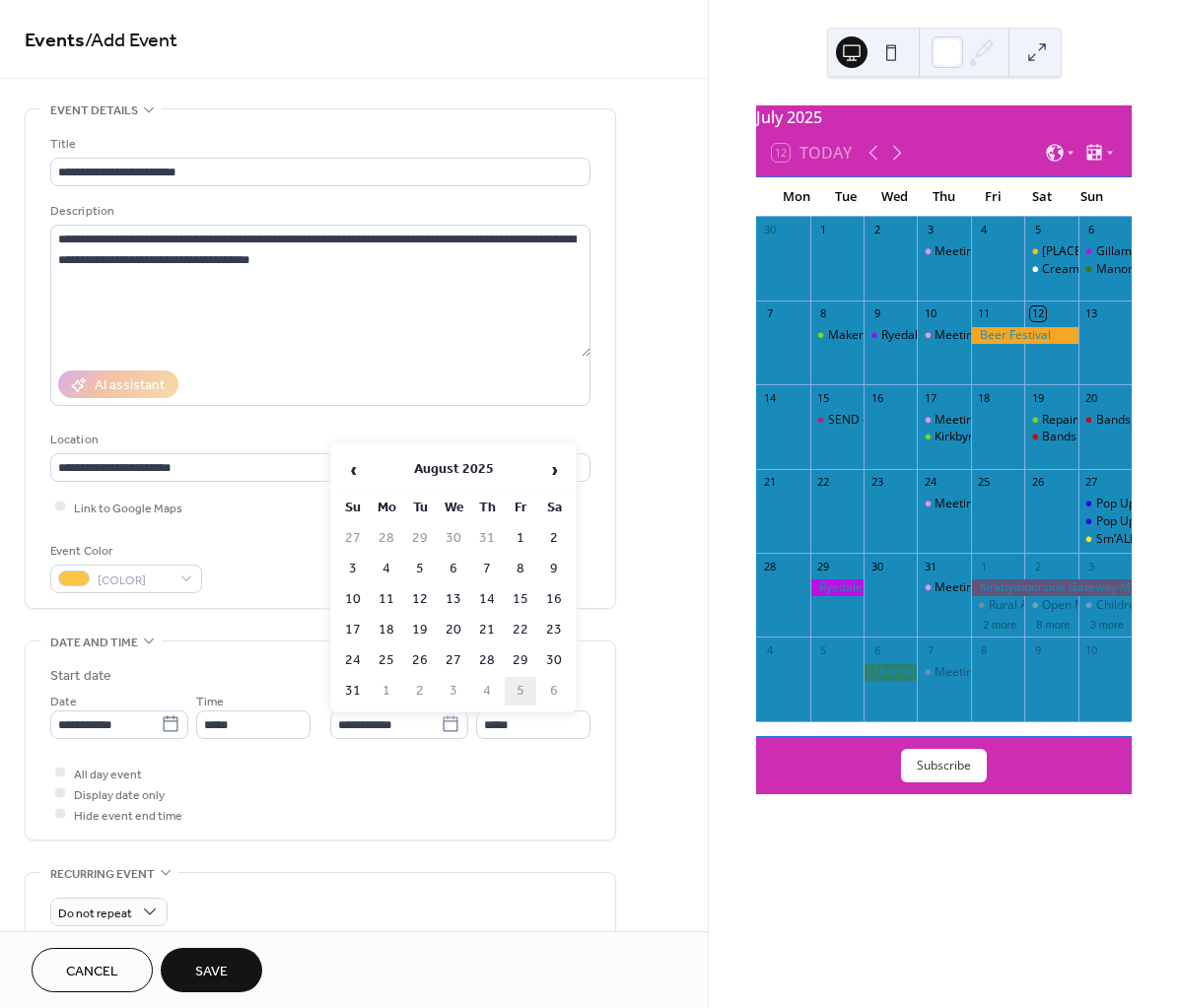 click on "5" at bounding box center (521, 691) 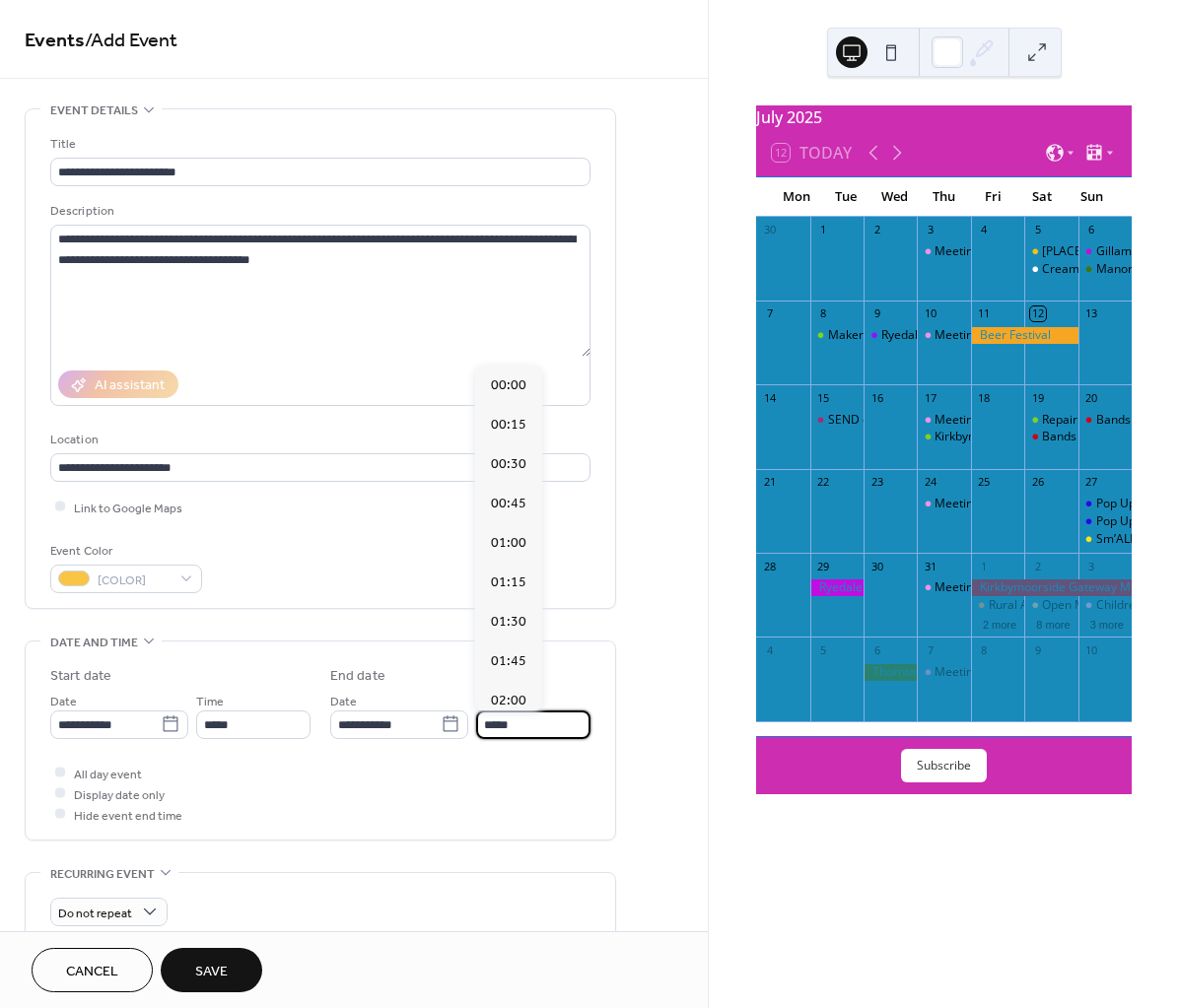 click on "*****" at bounding box center [533, 724] 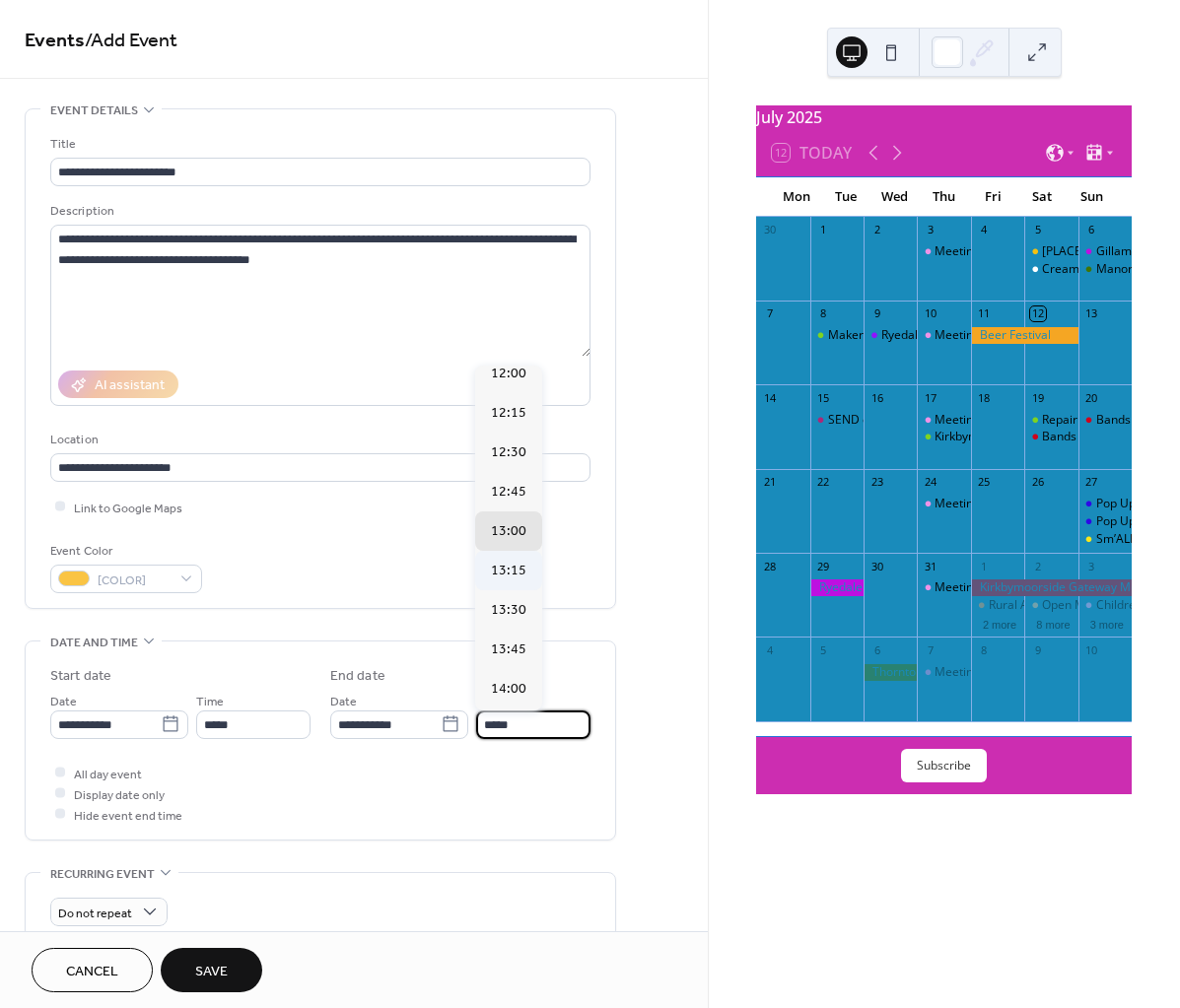scroll, scrollTop: 1840, scrollLeft: 0, axis: vertical 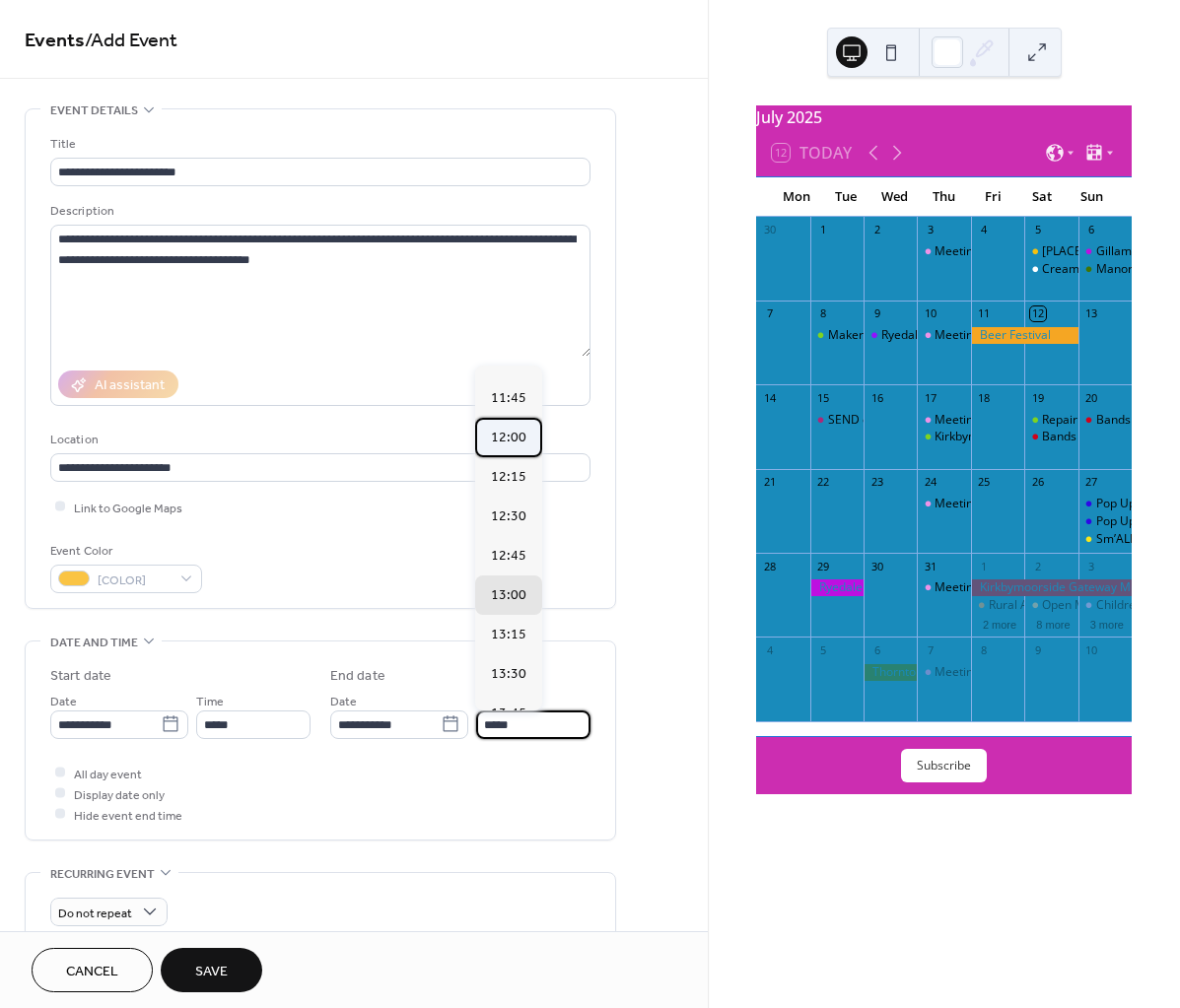 click on "12:00" at bounding box center (509, 437) 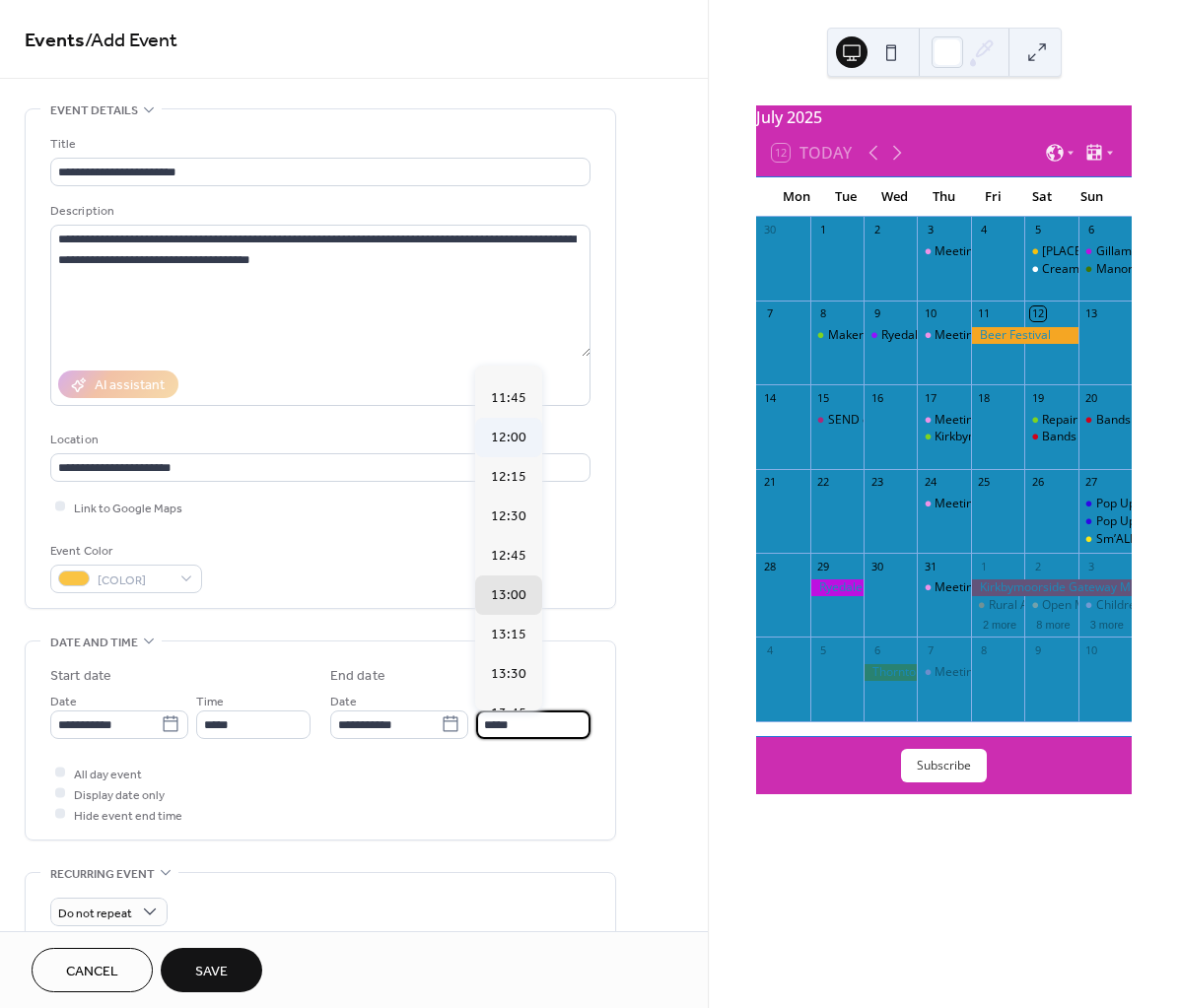 type on "*****" 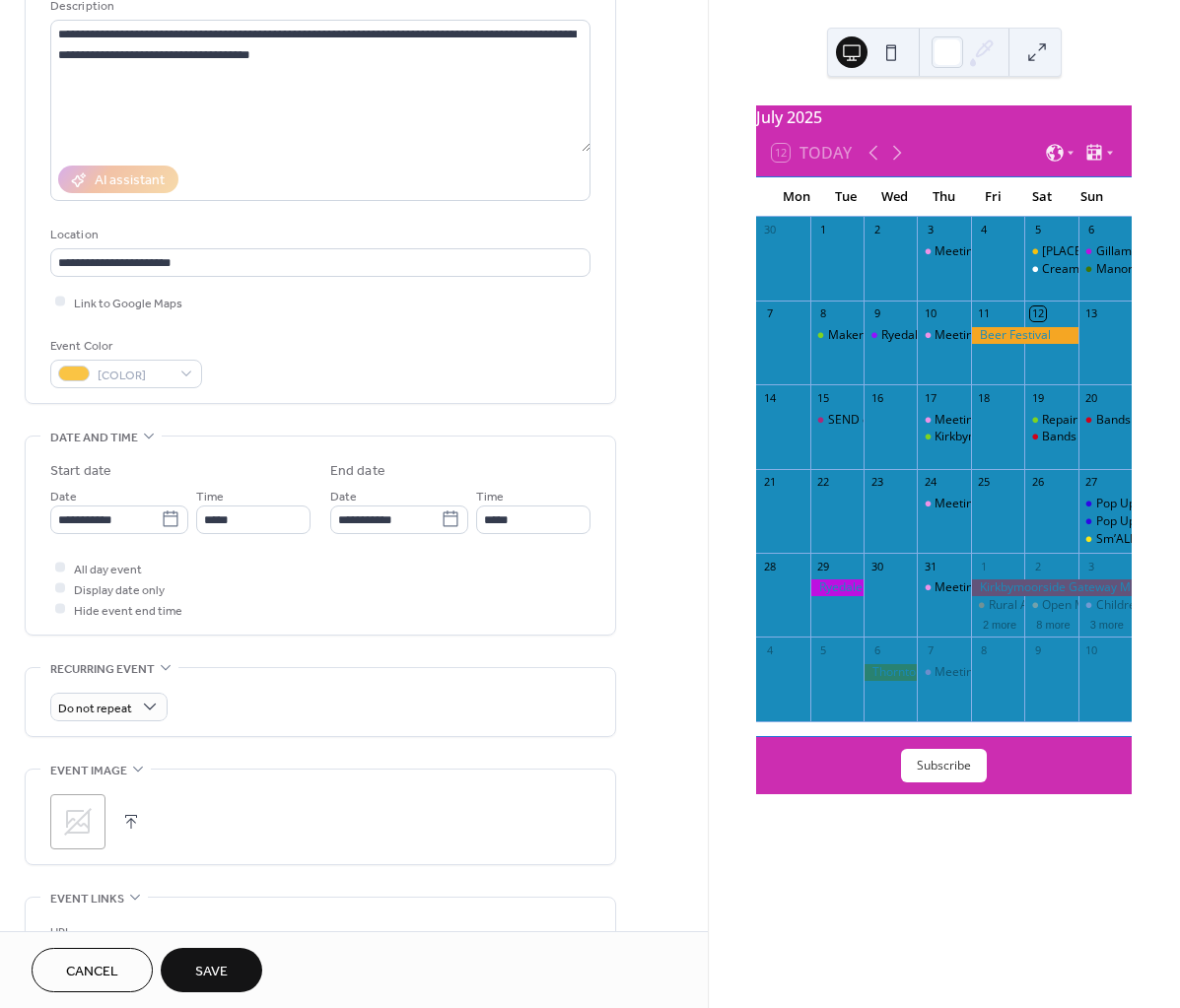 scroll, scrollTop: 370, scrollLeft: 0, axis: vertical 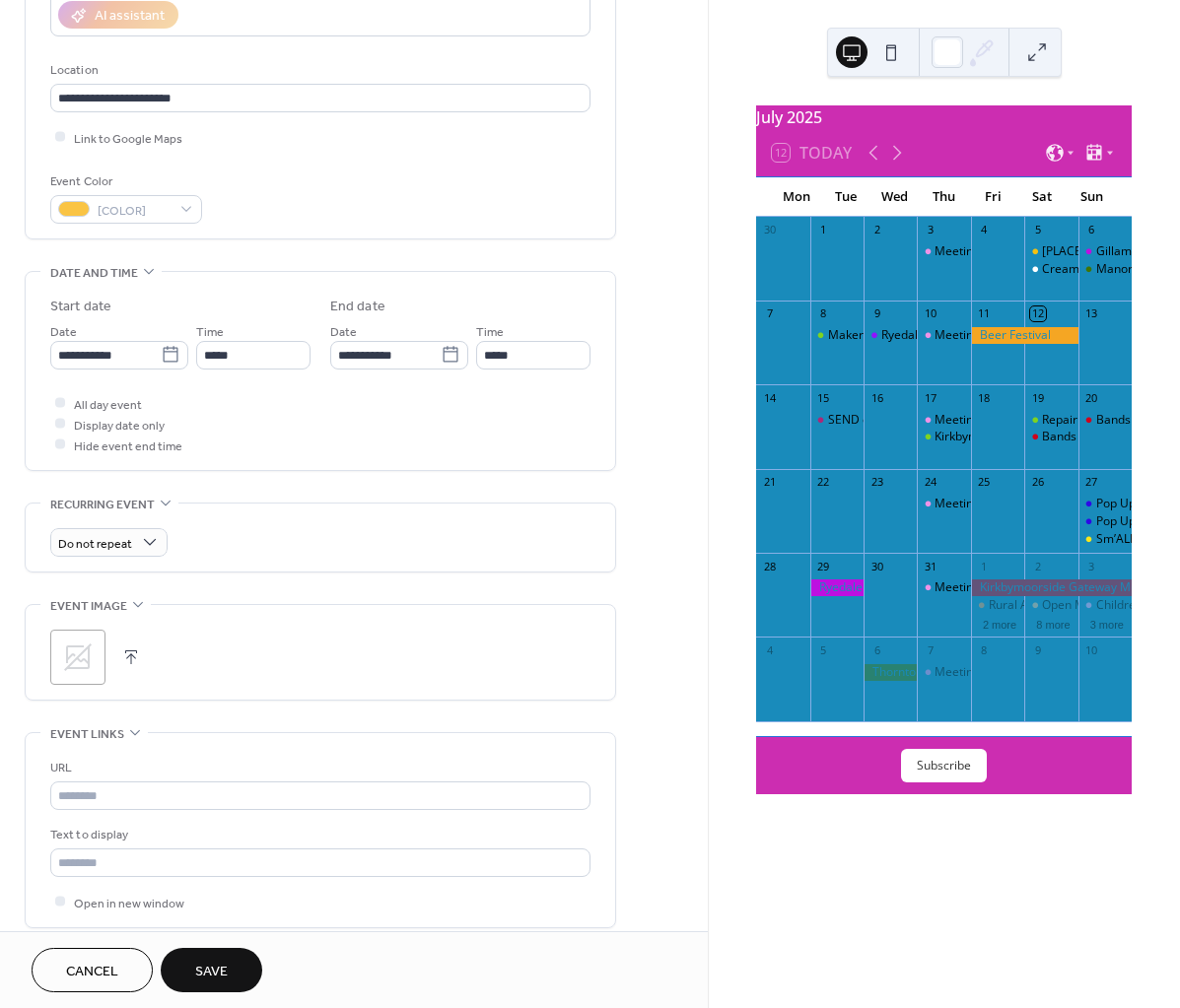 click 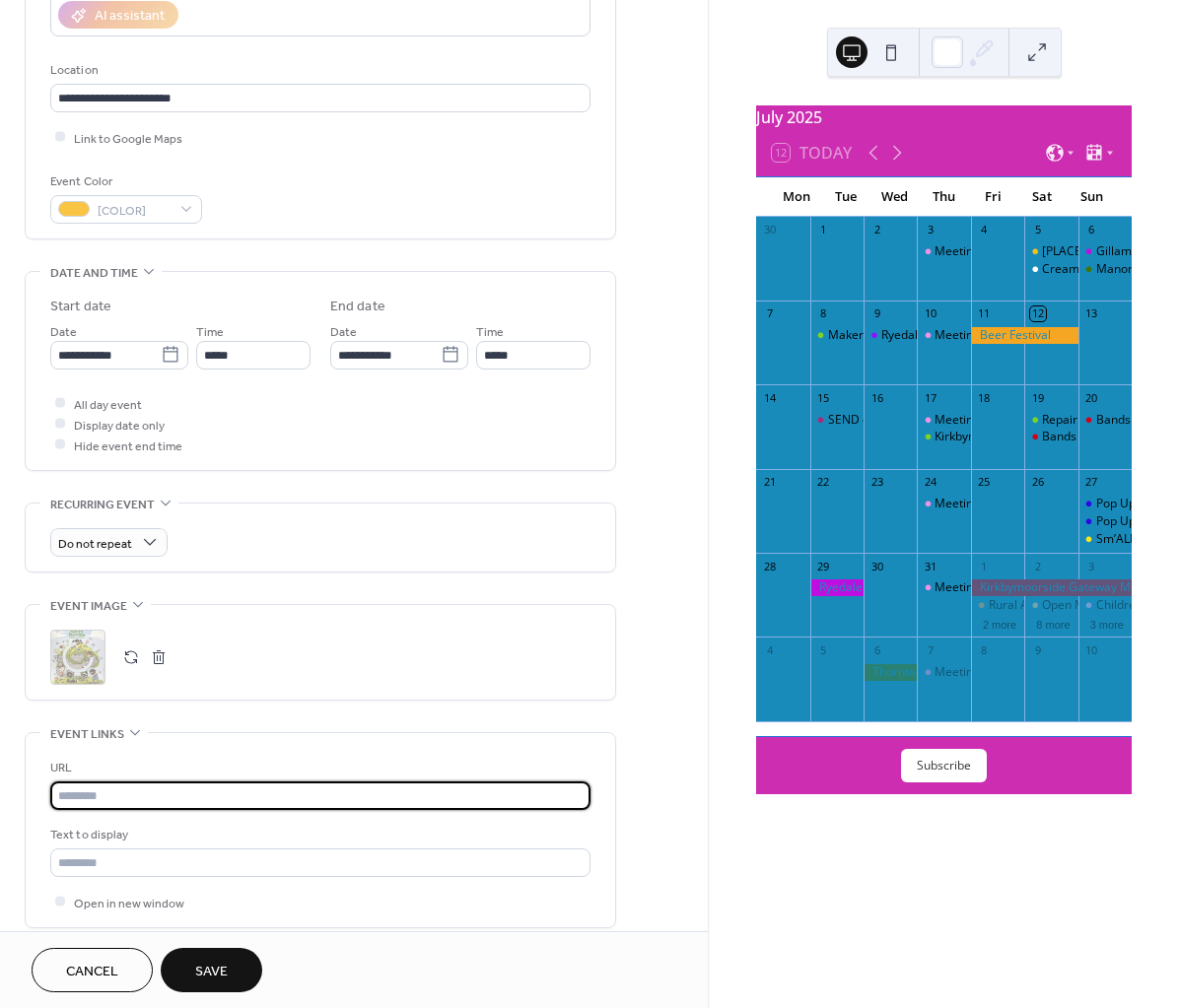 click at bounding box center [320, 795] 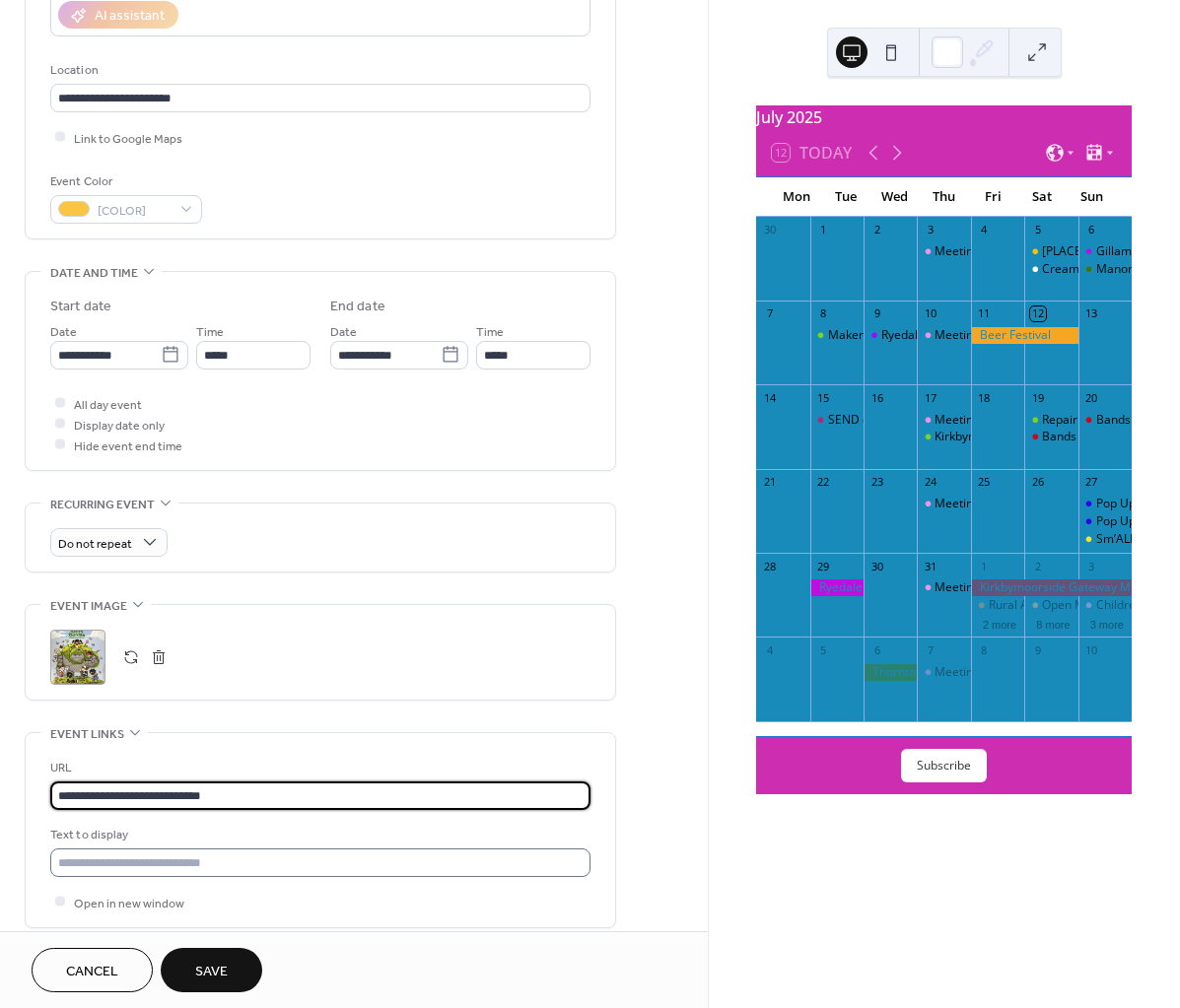type on "**********" 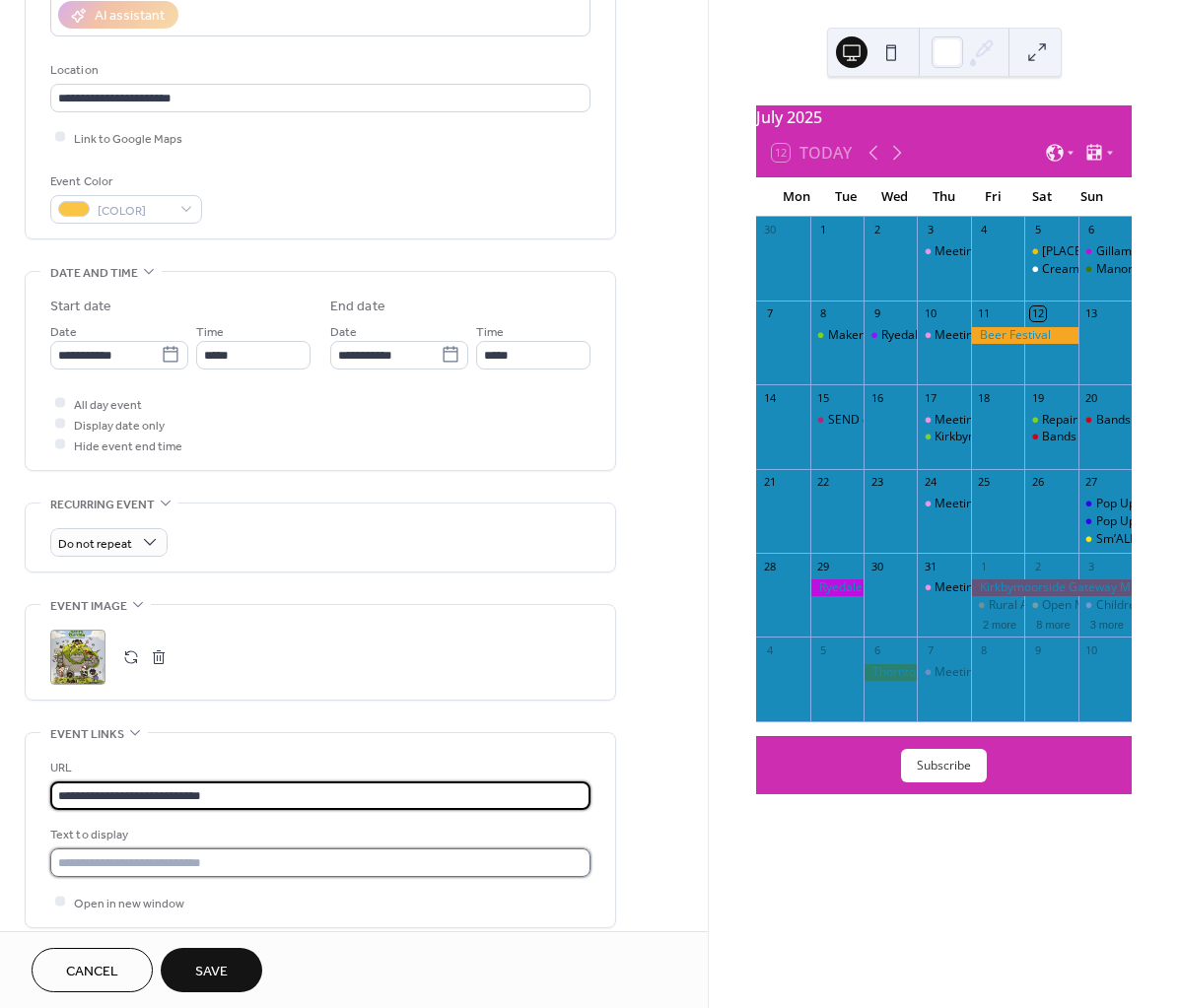 click at bounding box center (320, 862) 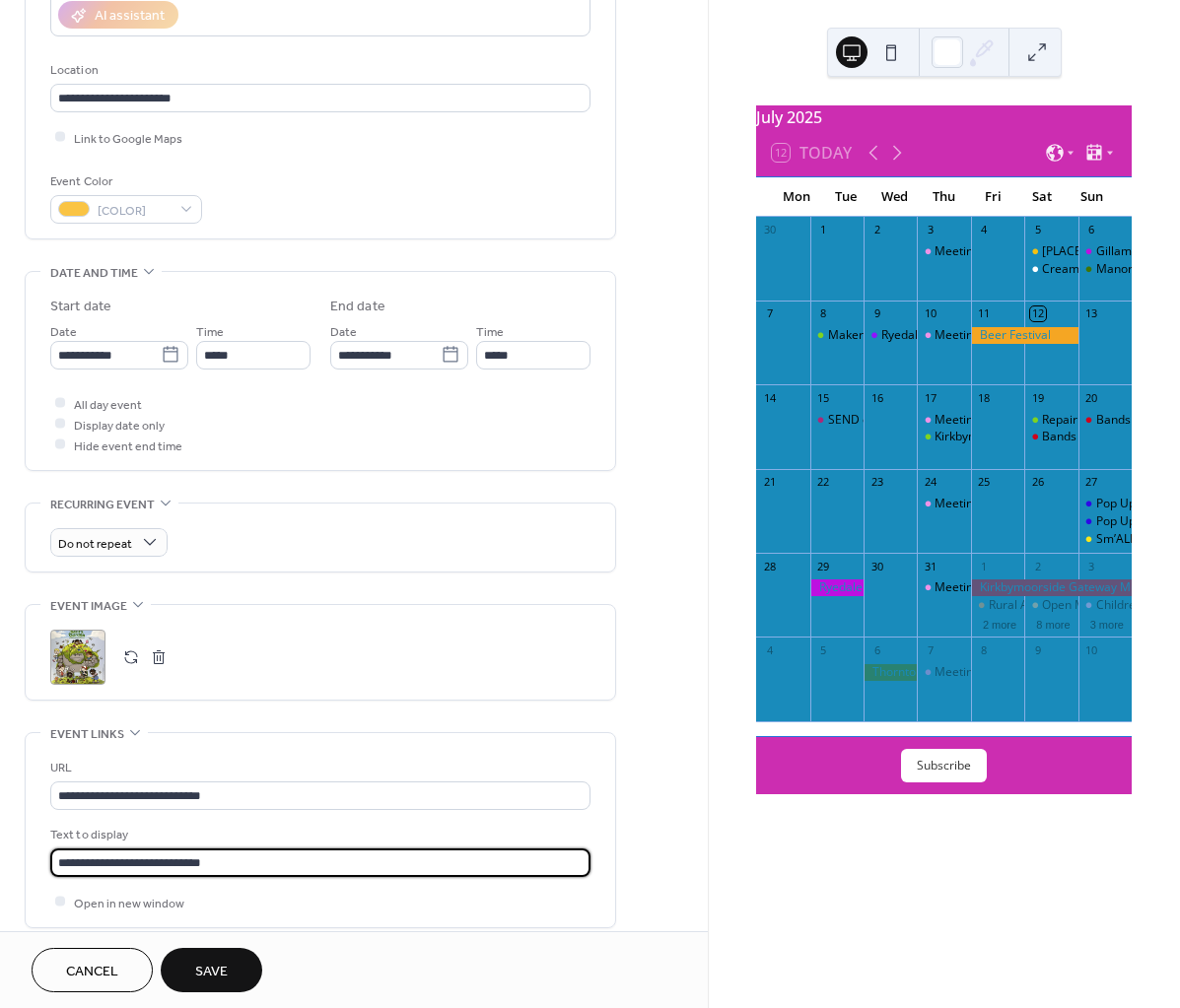 type on "**********" 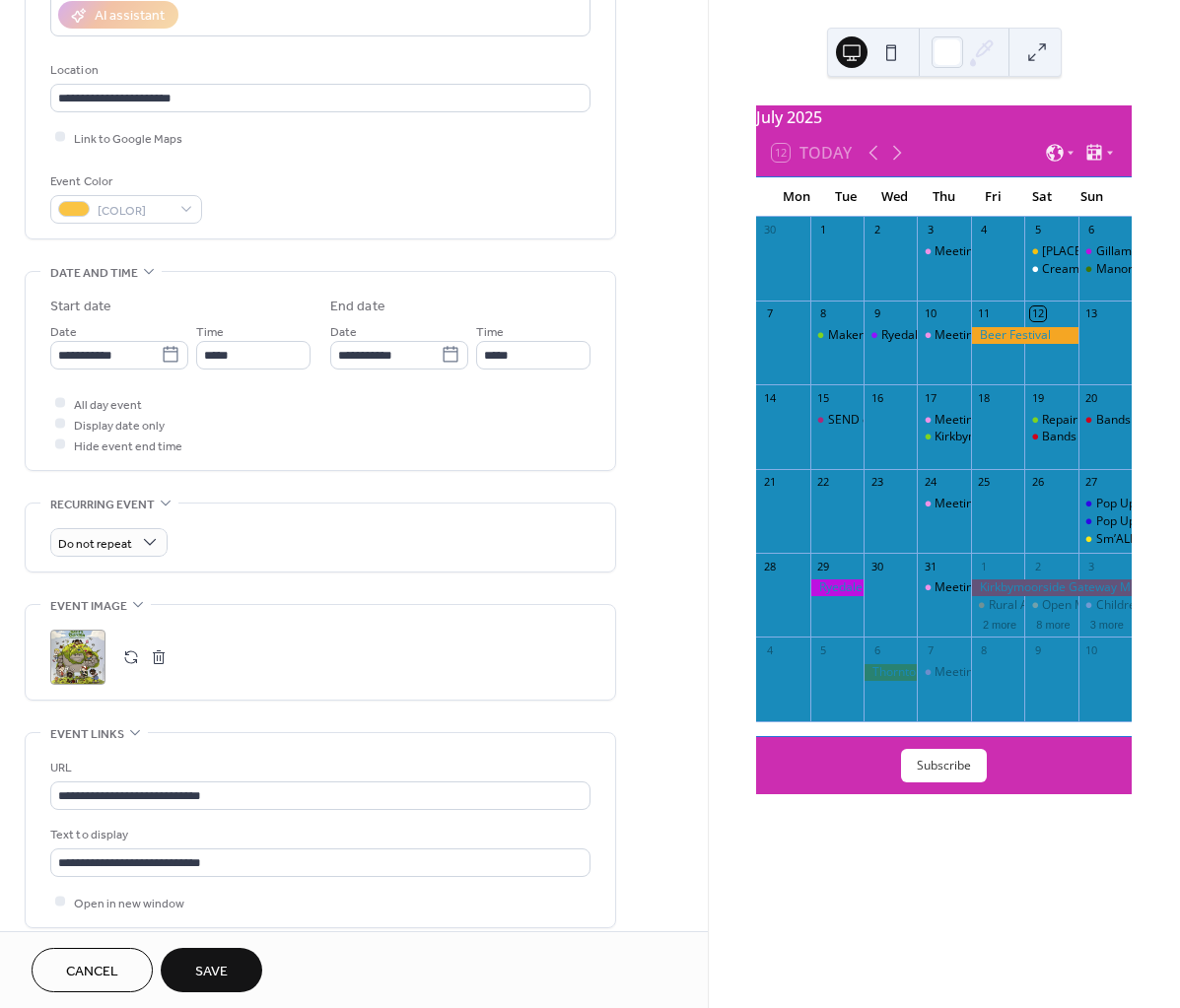 click on "Save" at bounding box center (211, 970) 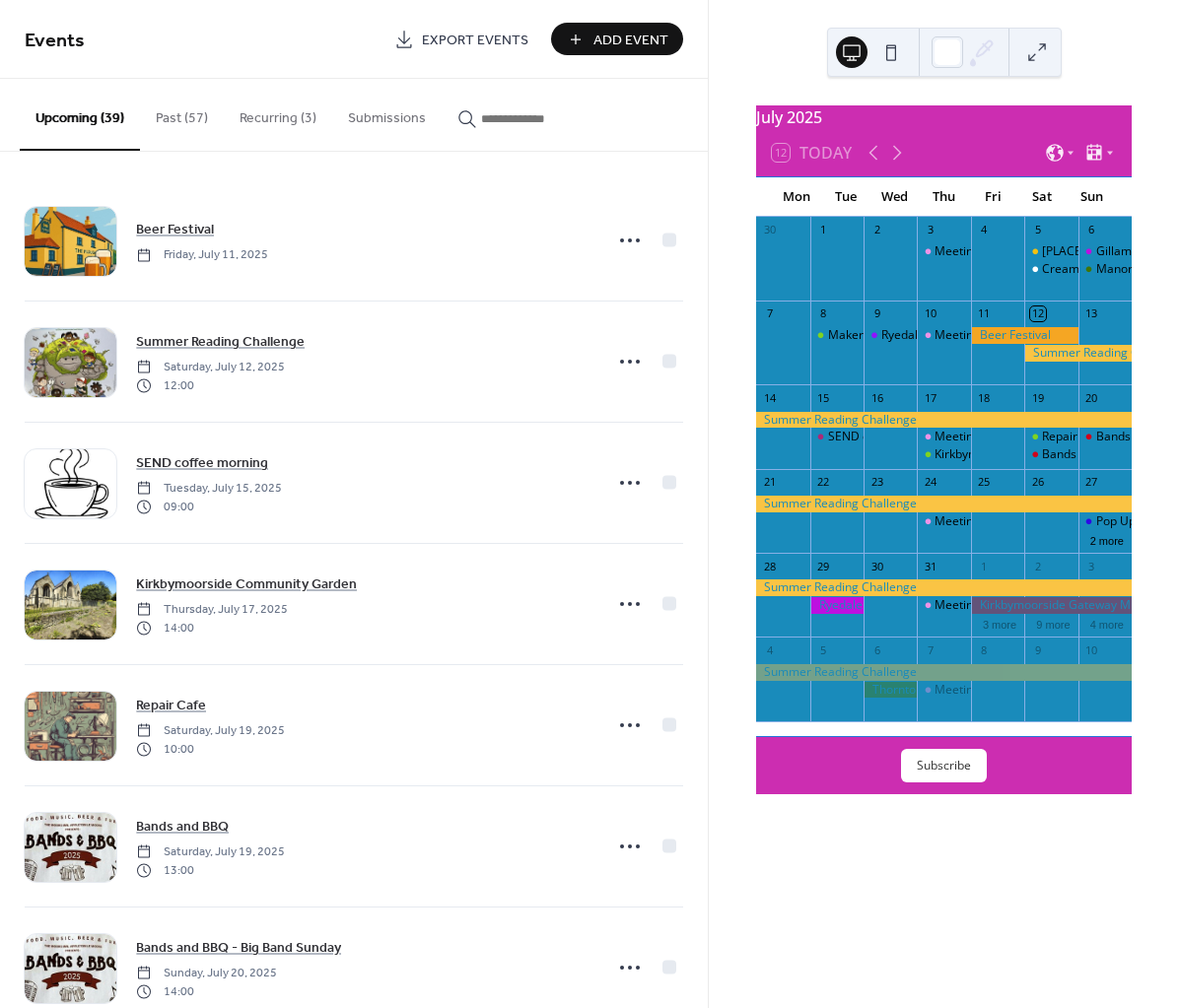 scroll, scrollTop: 0, scrollLeft: 0, axis: both 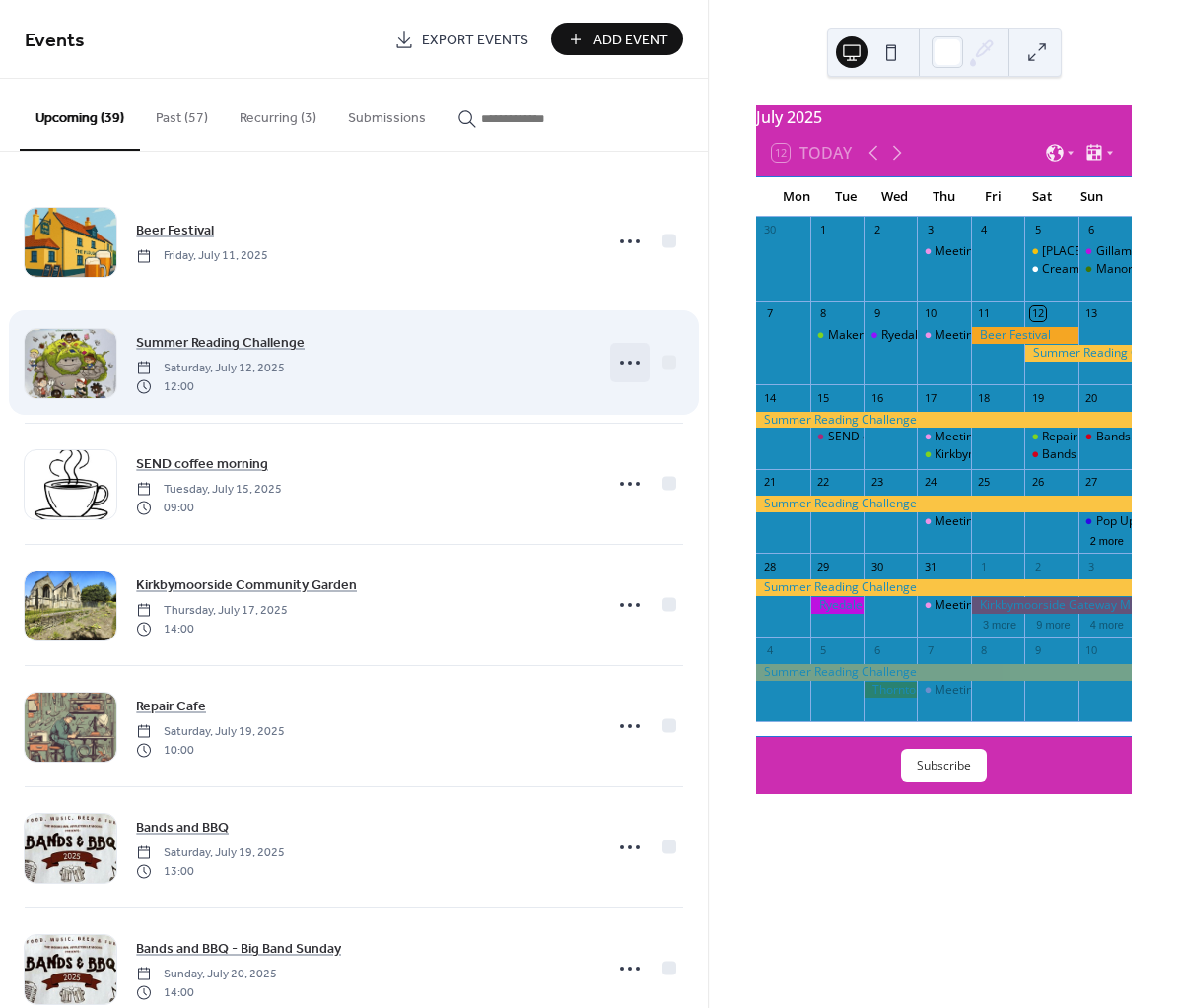 click 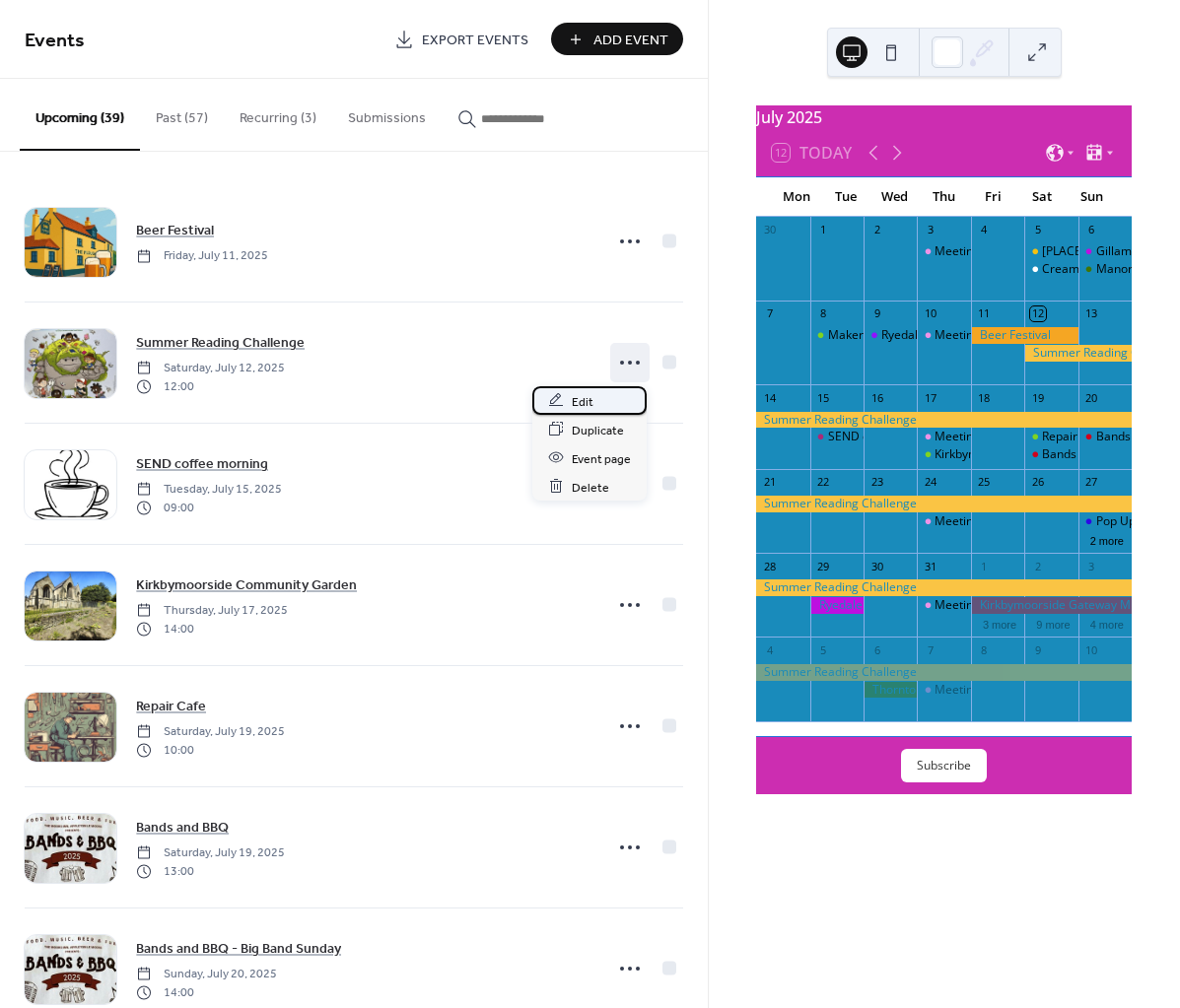 click on "Edit" at bounding box center (583, 401) 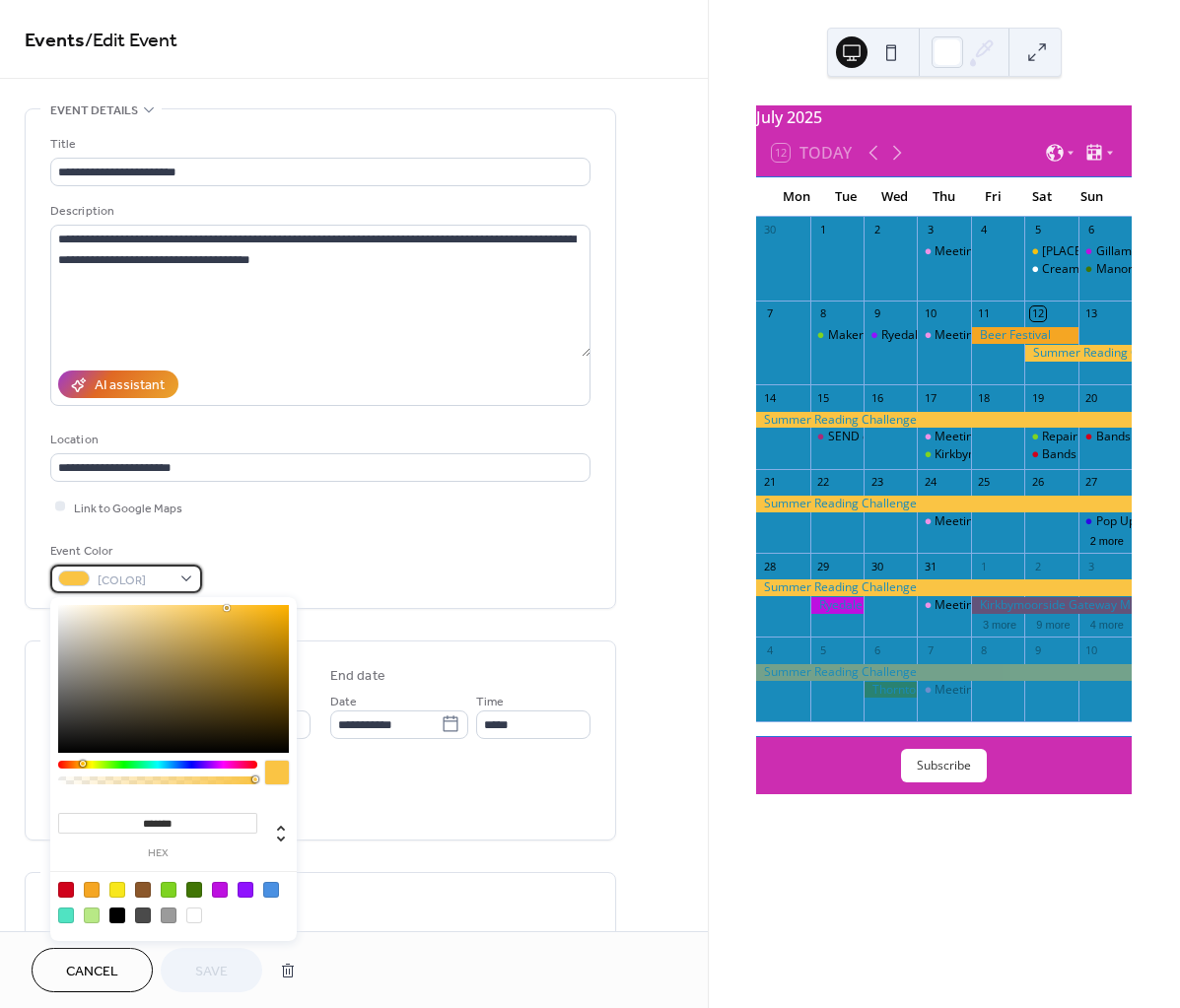 click on "[COLOR]" at bounding box center (126, 578) 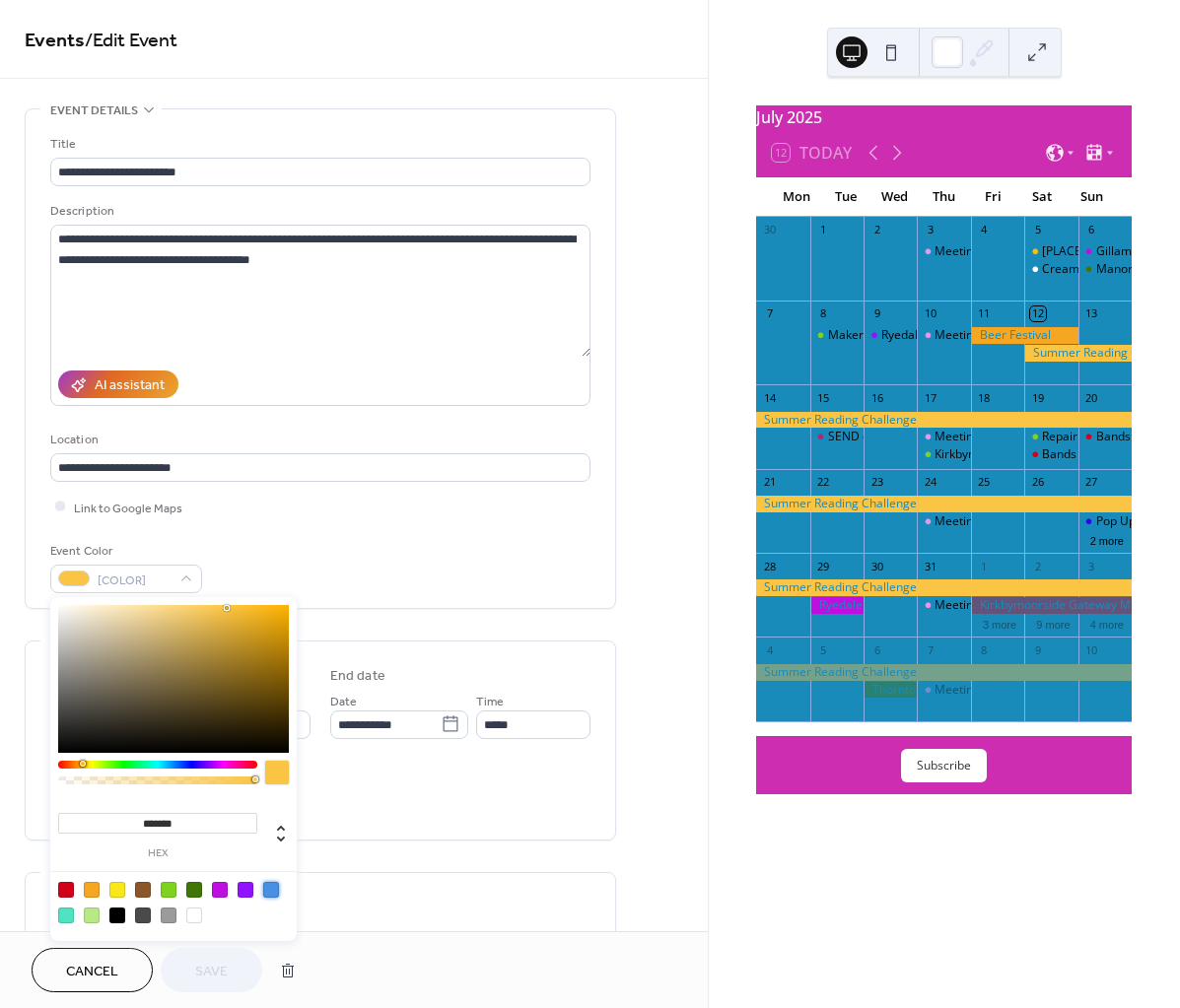 click at bounding box center (271, 890) 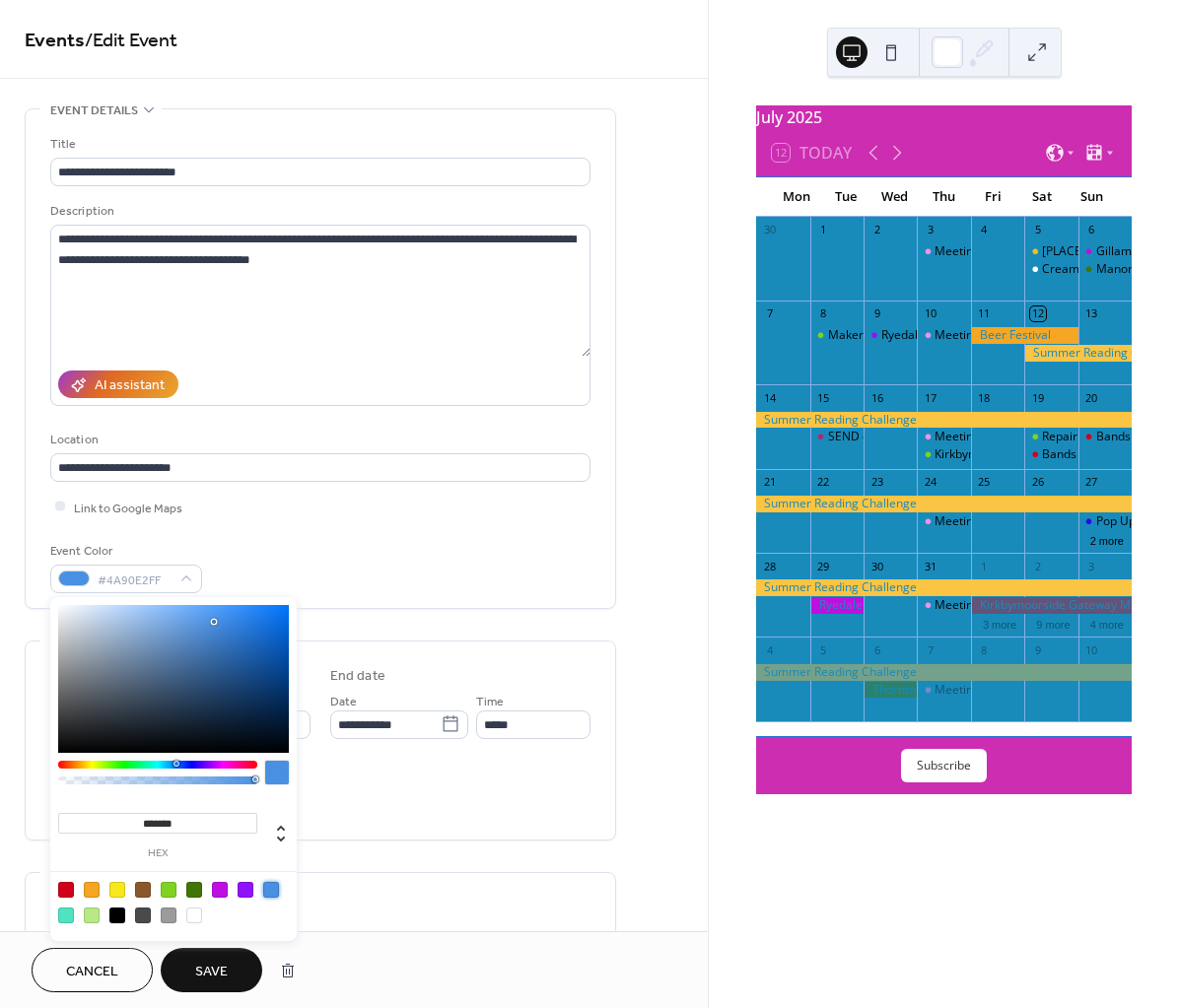click at bounding box center (158, 765) 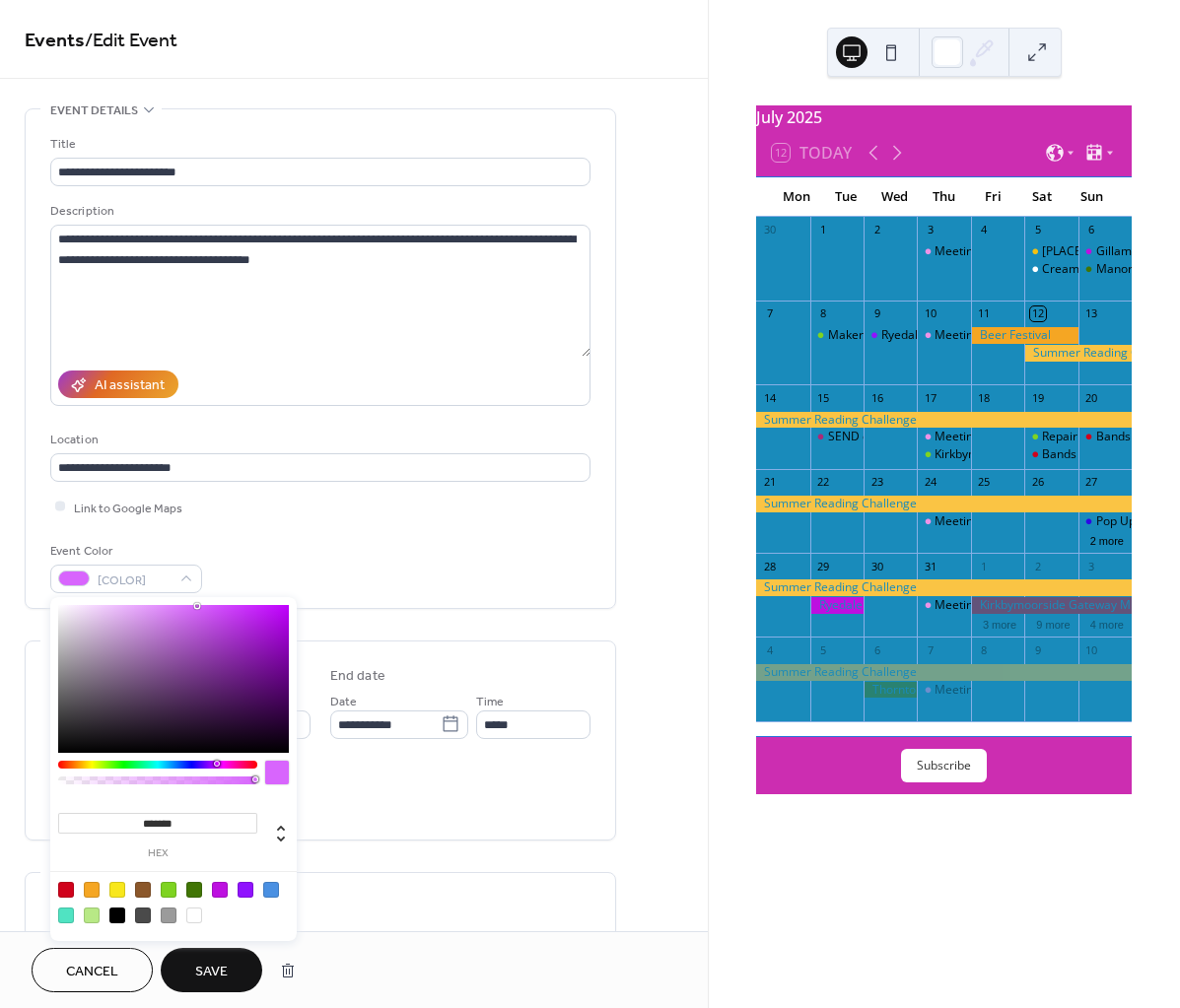 type on "*******" 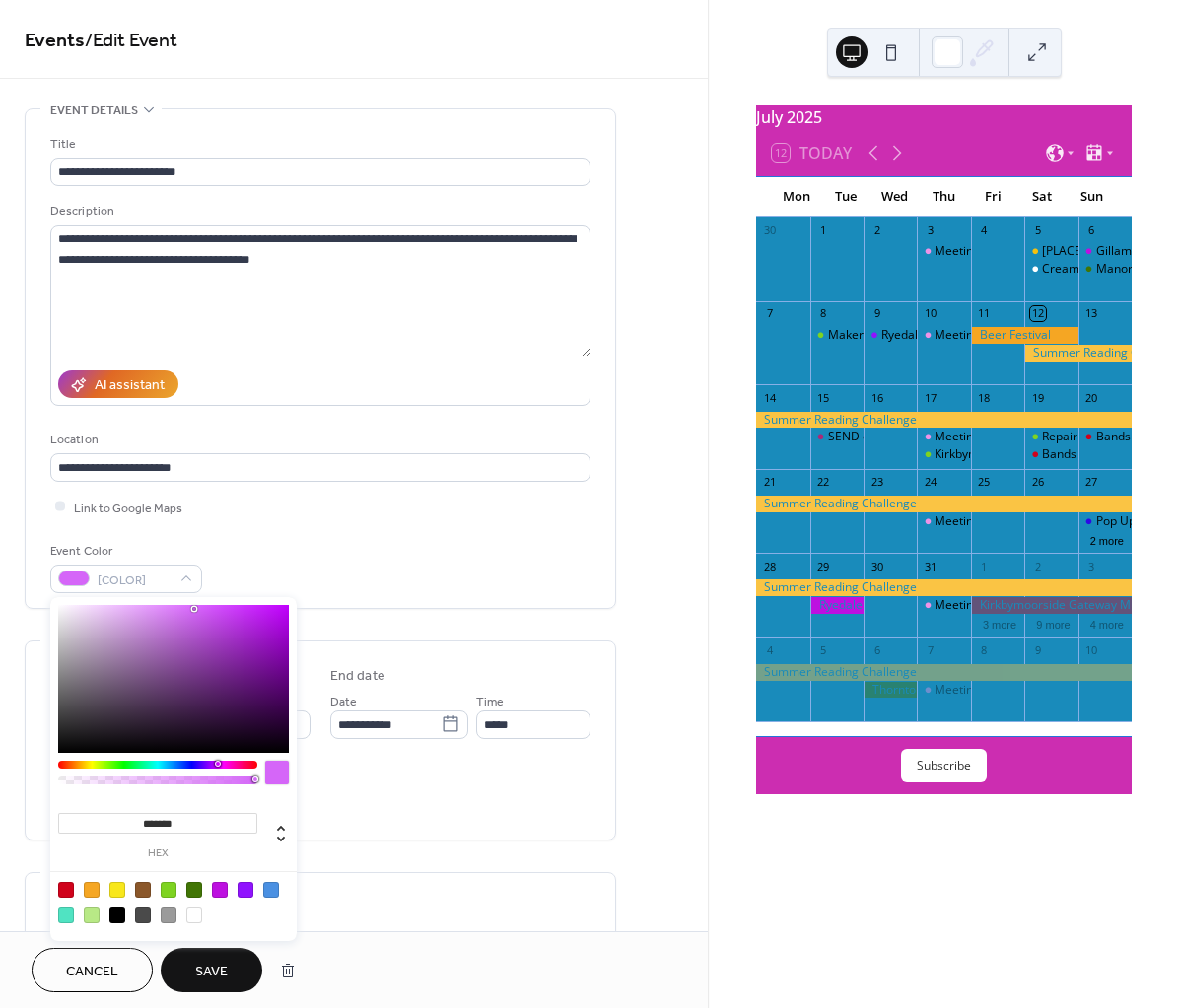 drag, startPoint x: 210, startPoint y: 623, endPoint x: 194, endPoint y: 609, distance: 21.260292 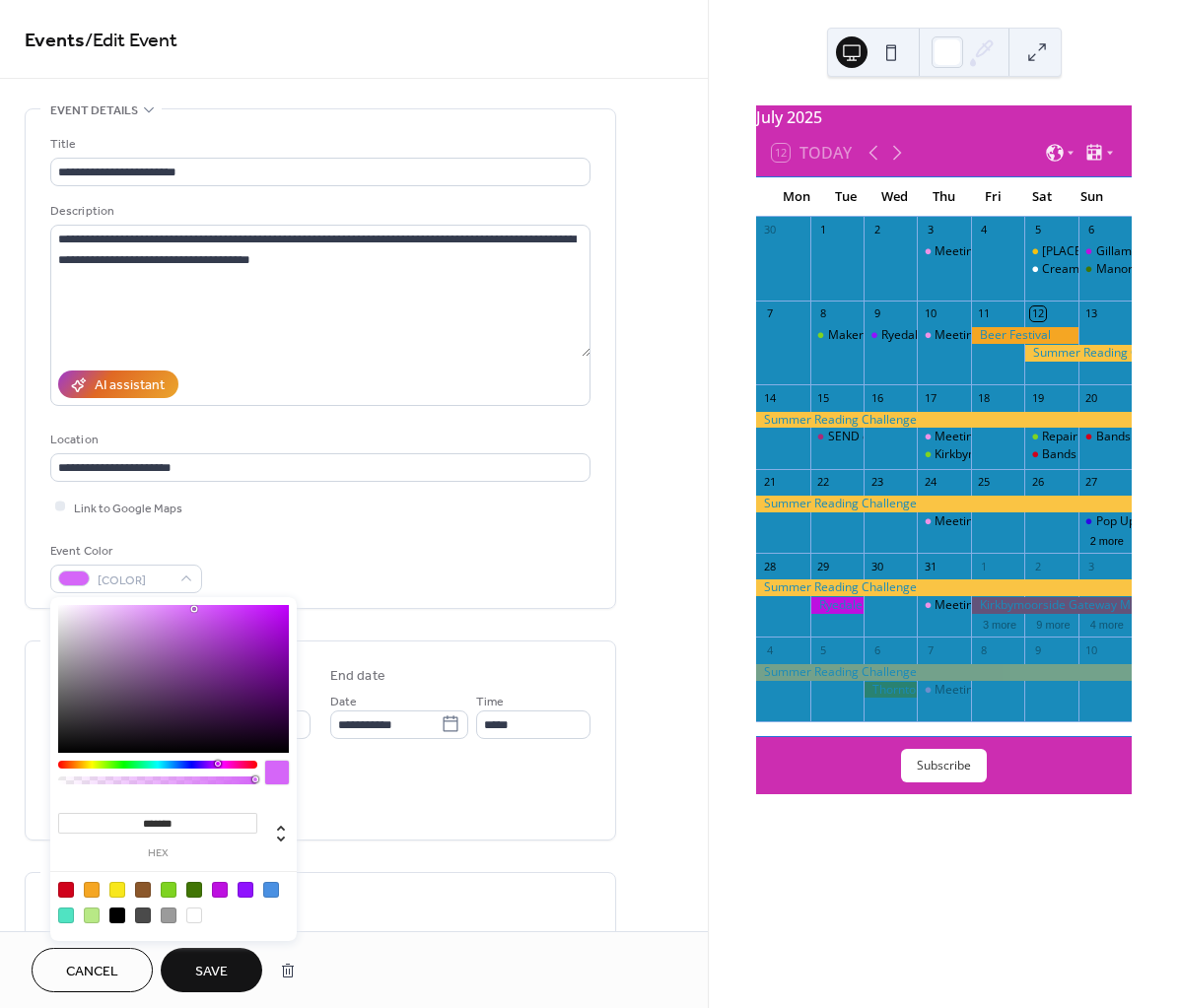 click at bounding box center (174, 679) 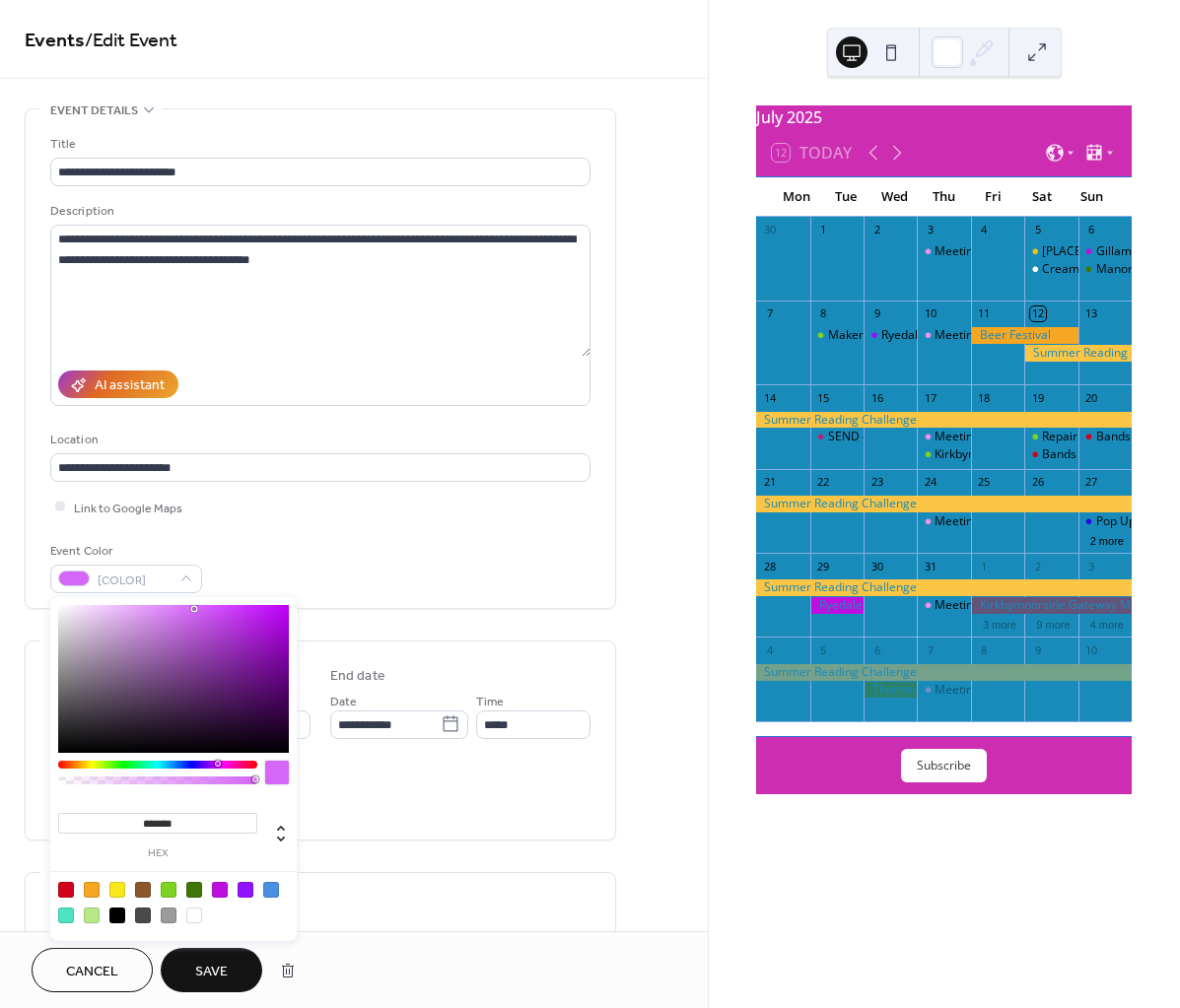 click on "Save" at bounding box center (211, 972) 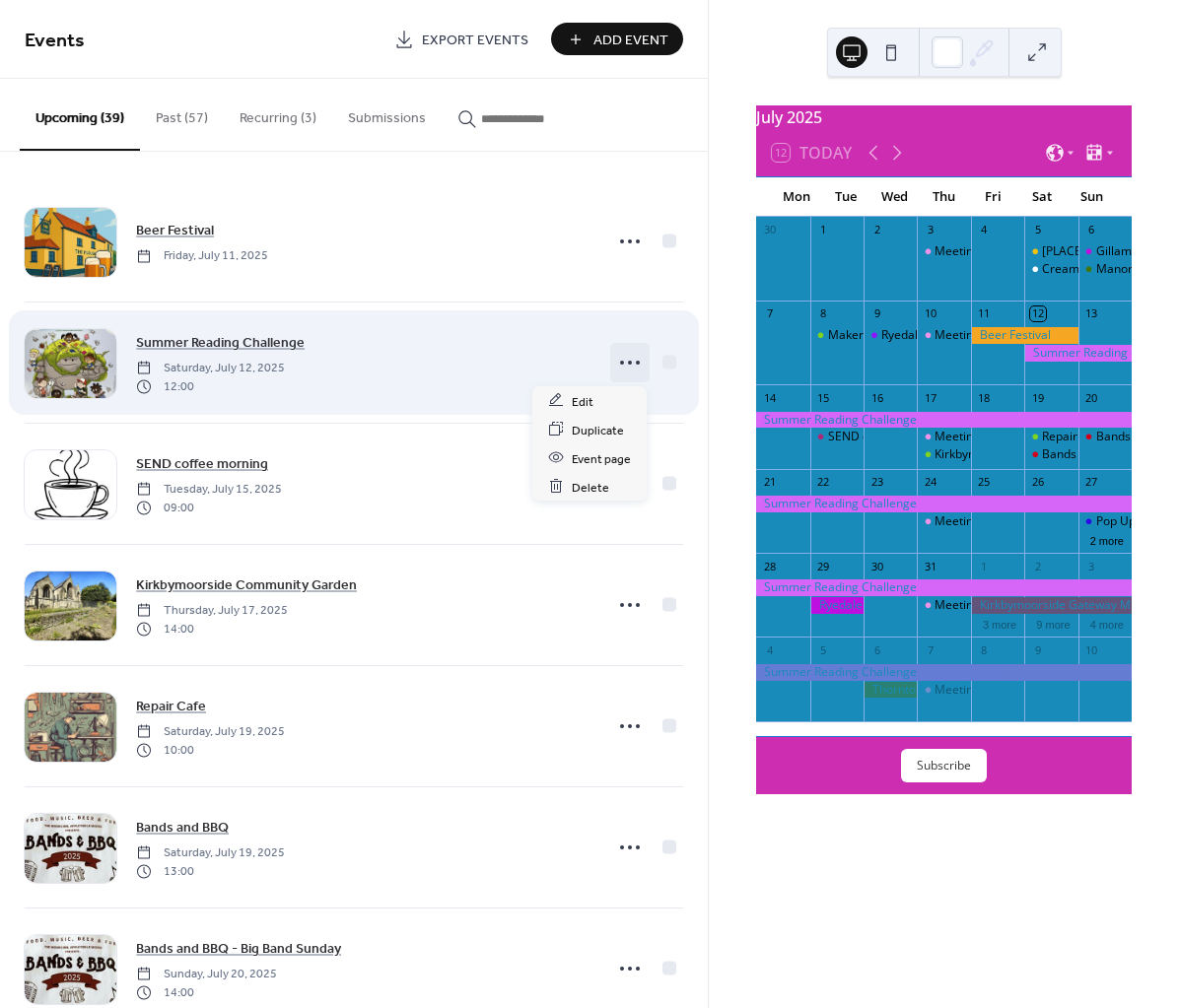 click 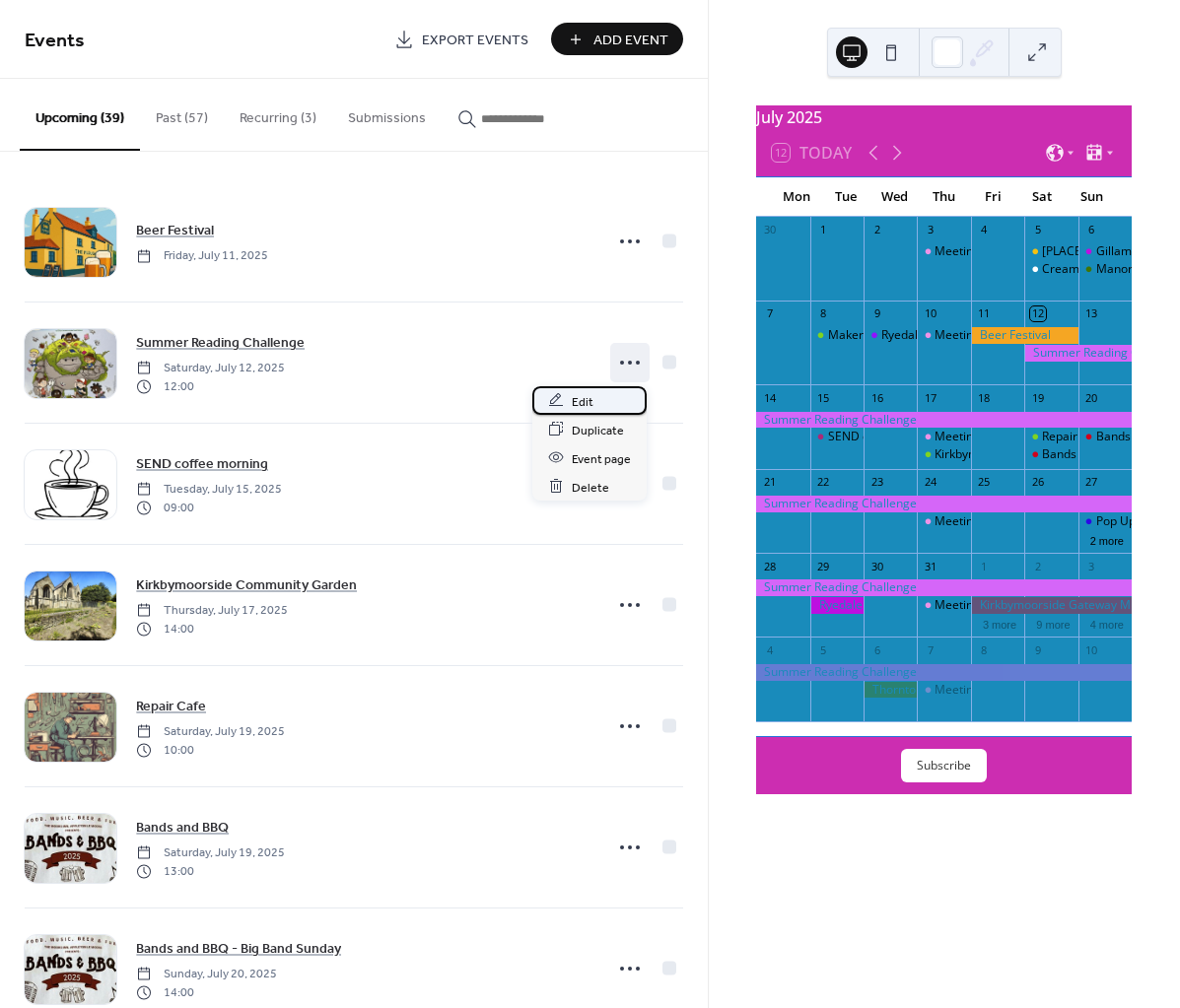 click on "Edit" at bounding box center (583, 401) 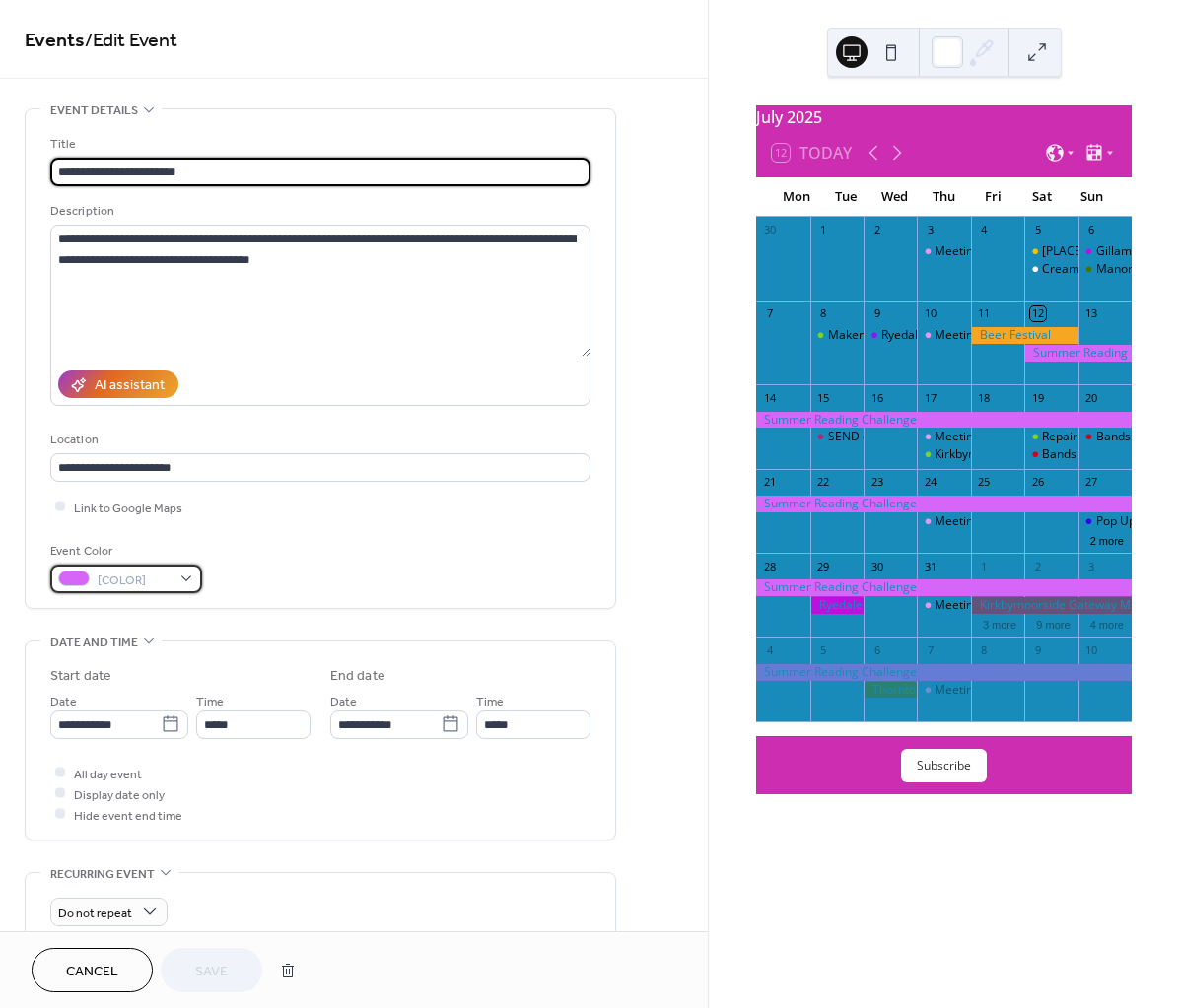 click on "[COLOR]" at bounding box center (126, 578) 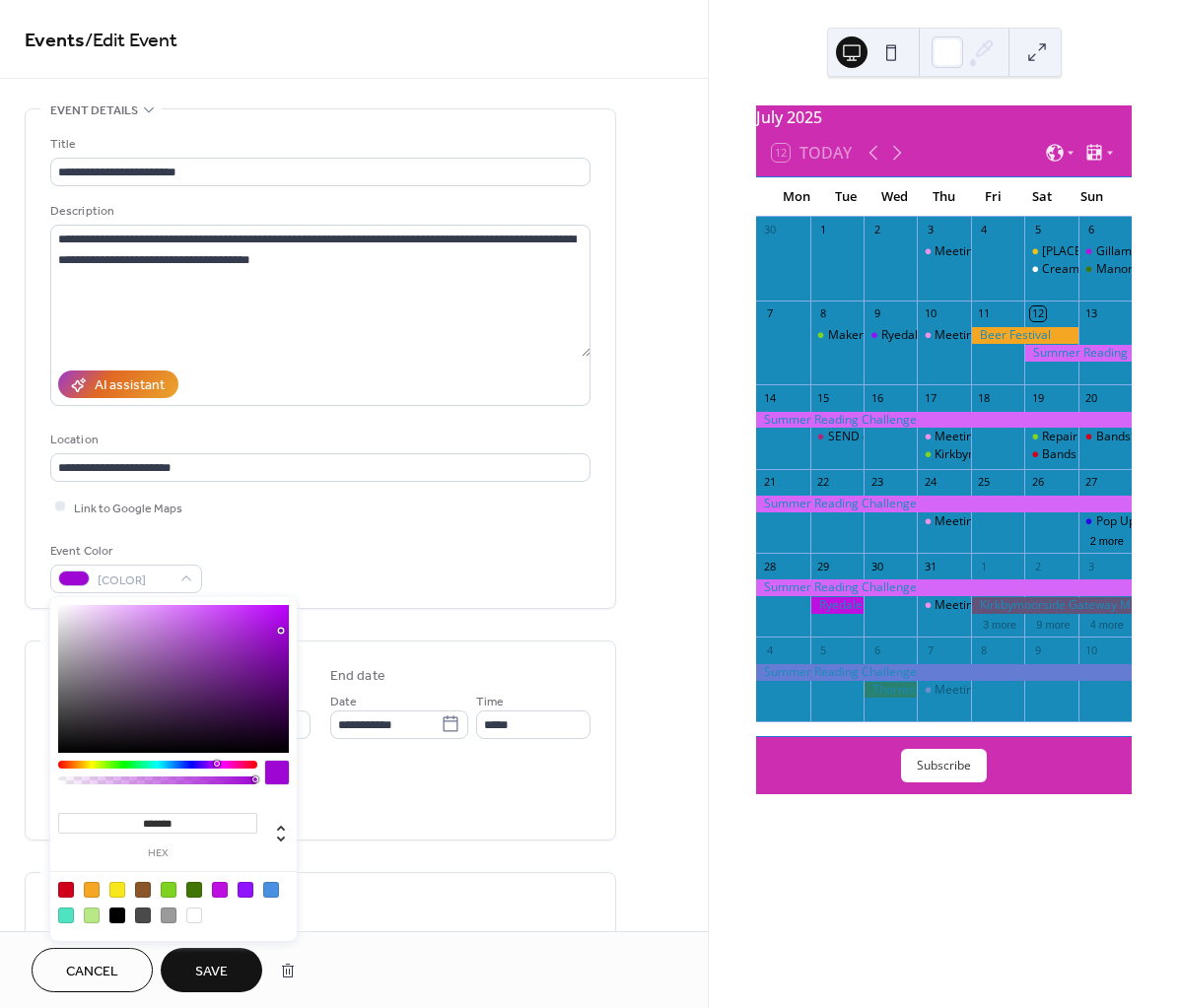 drag, startPoint x: 195, startPoint y: 607, endPoint x: 282, endPoint y: 631, distance: 90.249654 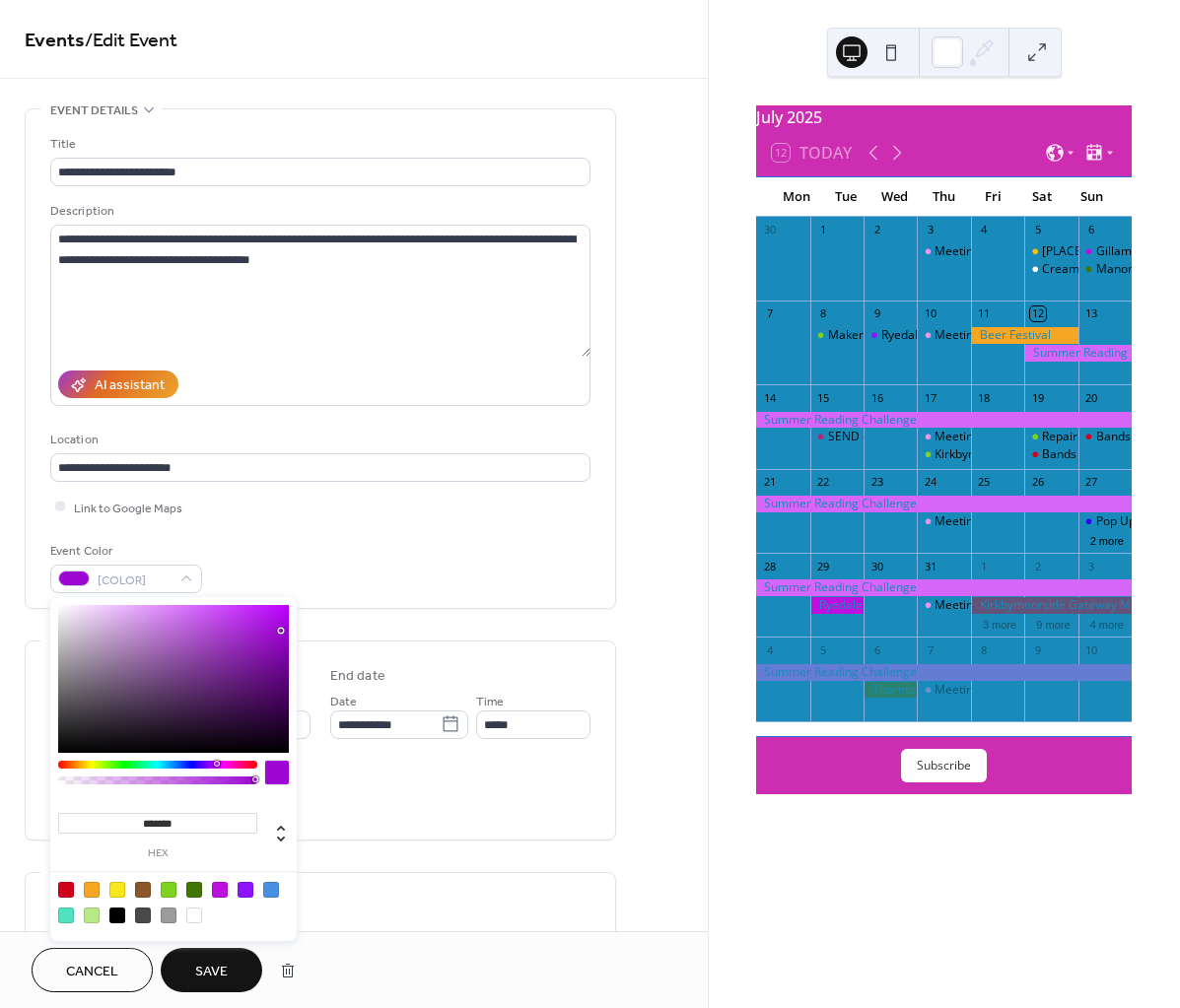click at bounding box center [174, 679] 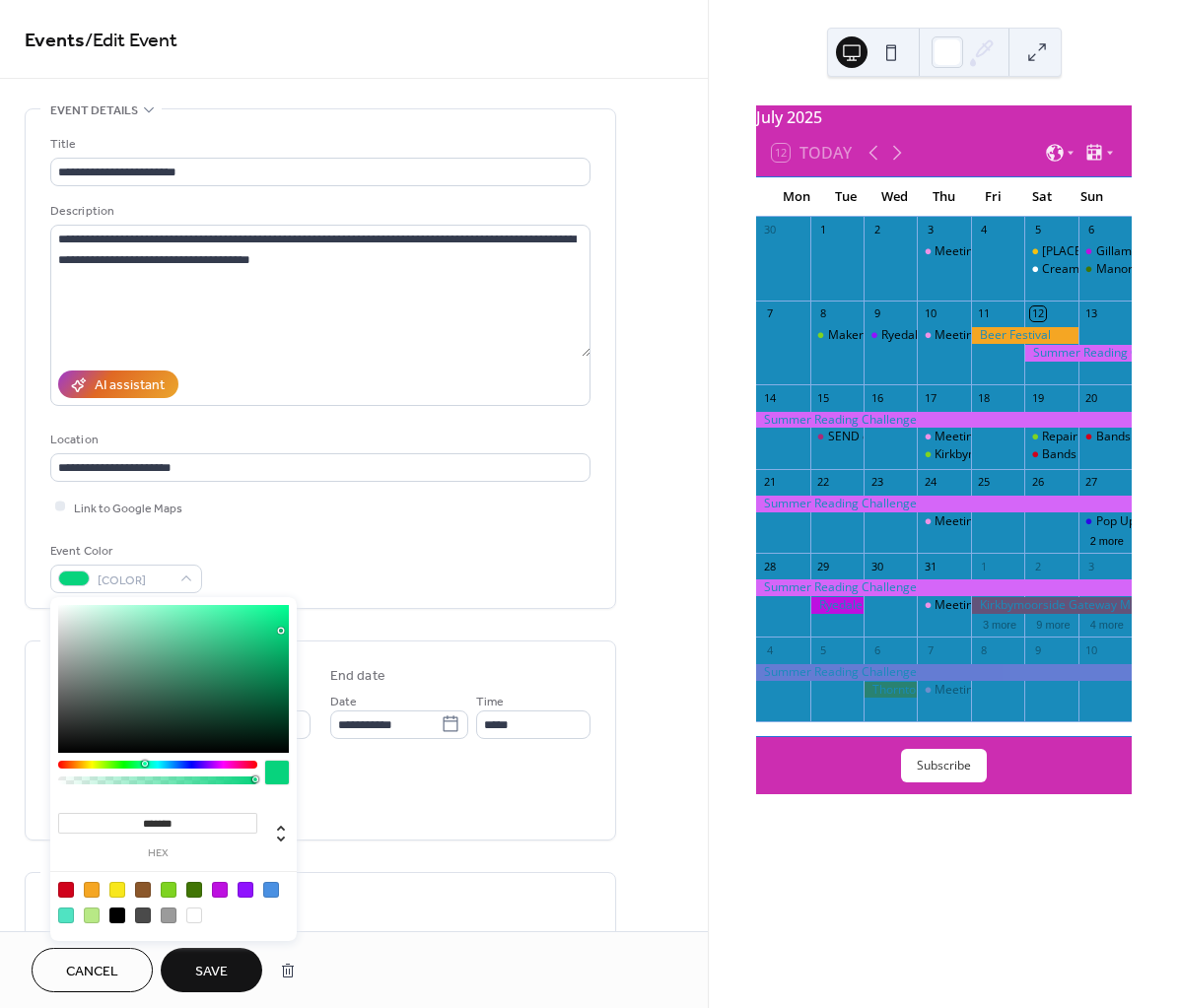click at bounding box center (158, 765) 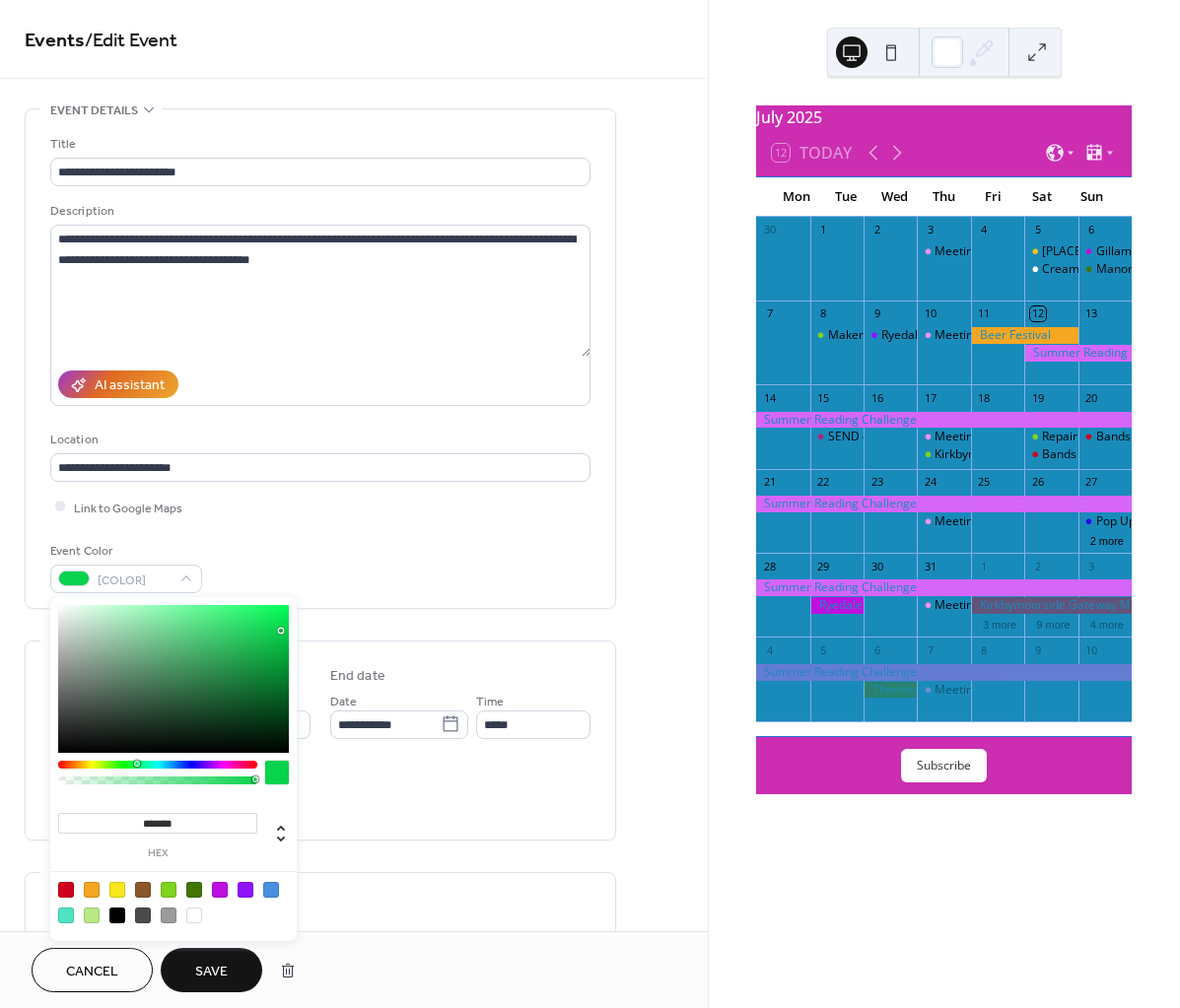 click on "******* hex" at bounding box center [174, 769] 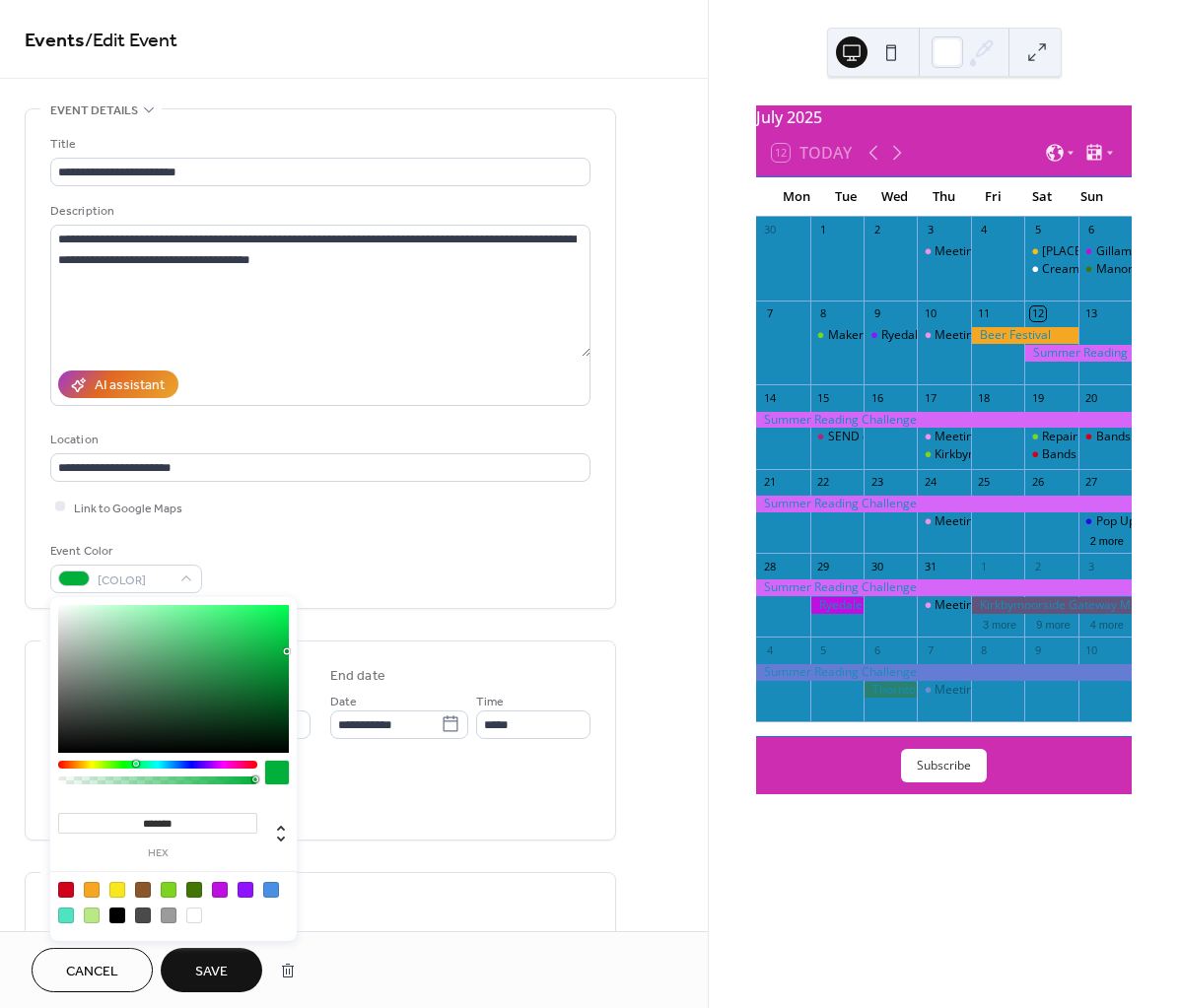 type on "*******" 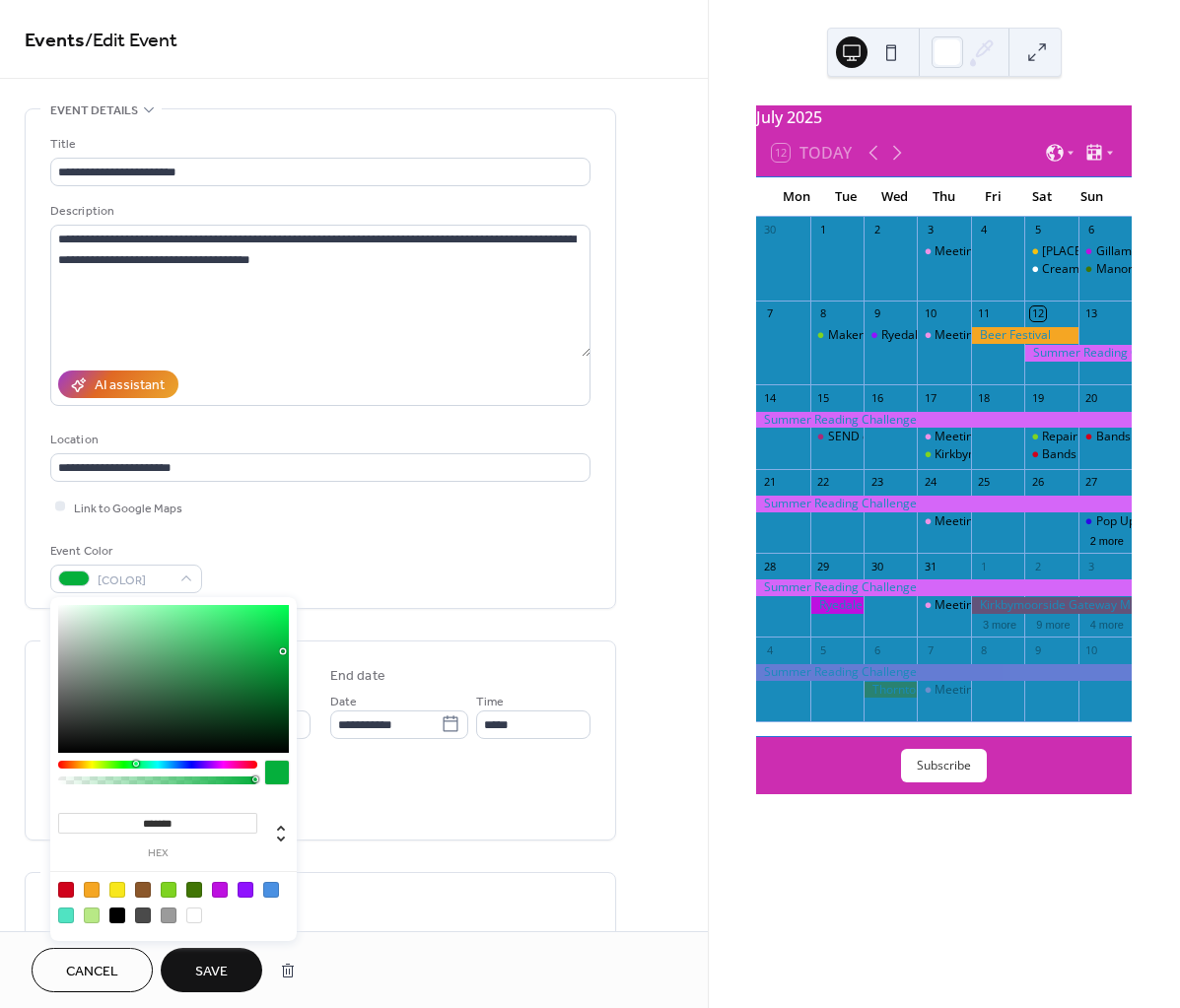 drag, startPoint x: 279, startPoint y: 630, endPoint x: 283, endPoint y: 651, distance: 21.37756 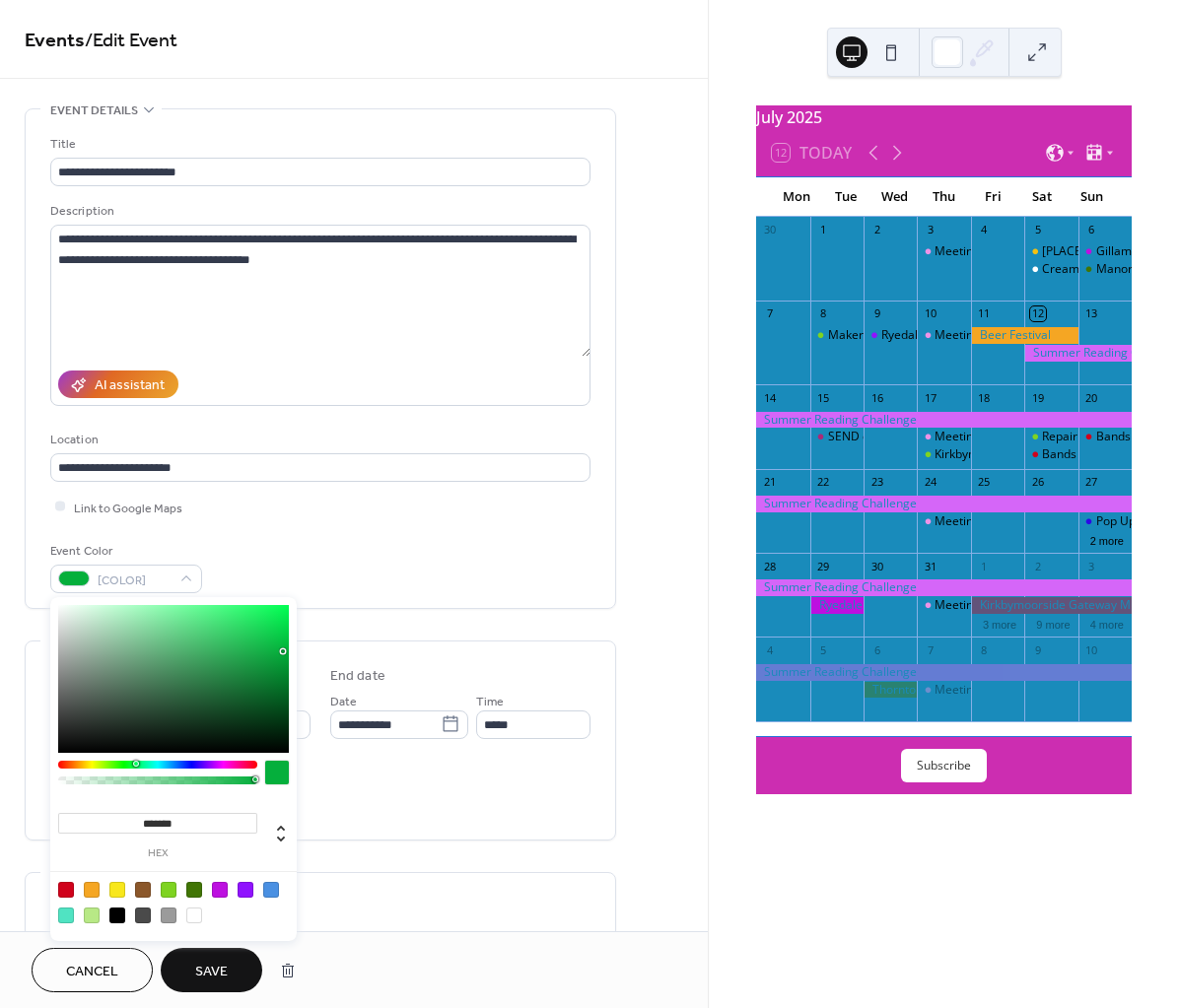 click at bounding box center [283, 651] 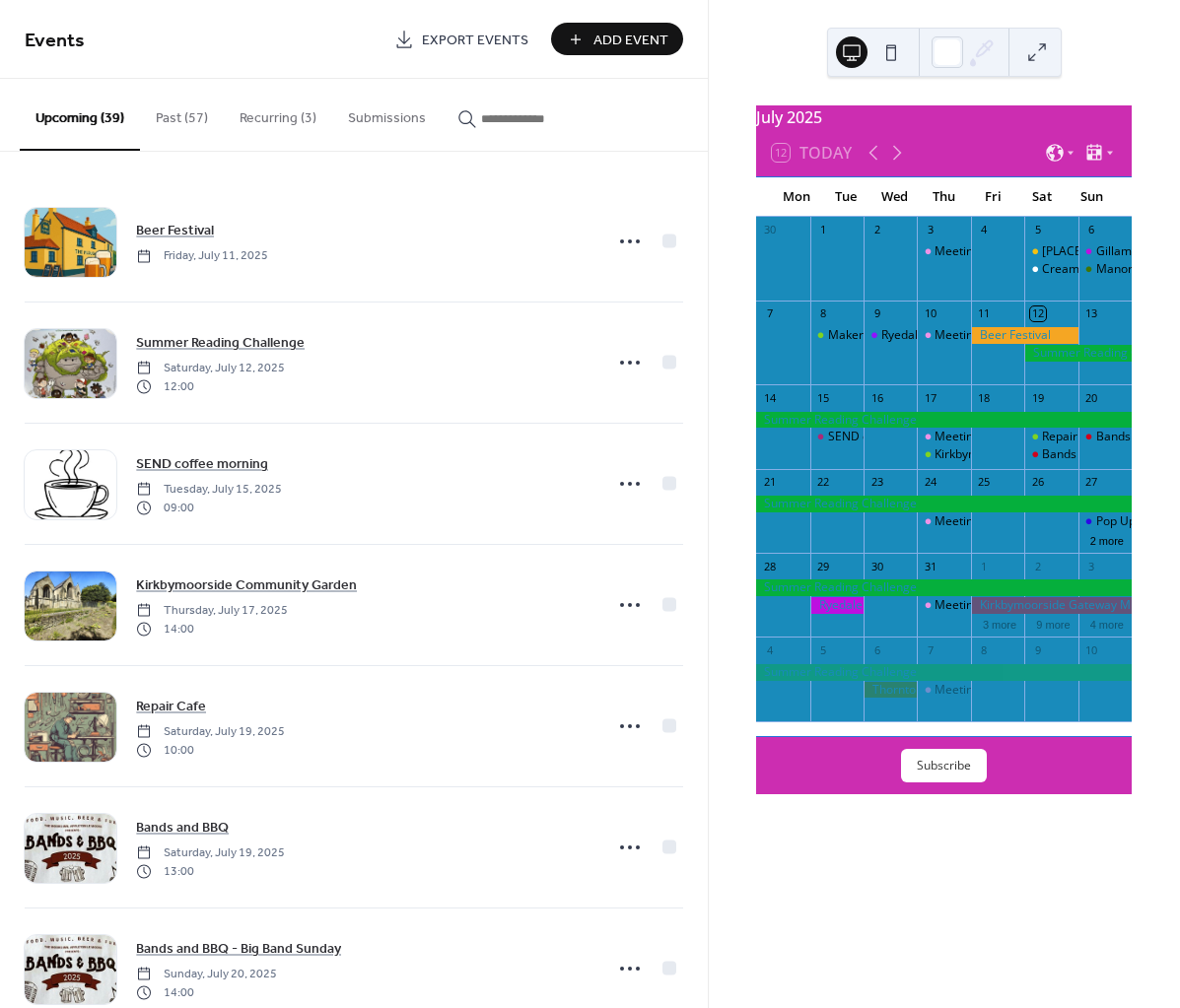 click at bounding box center [1077, 353] 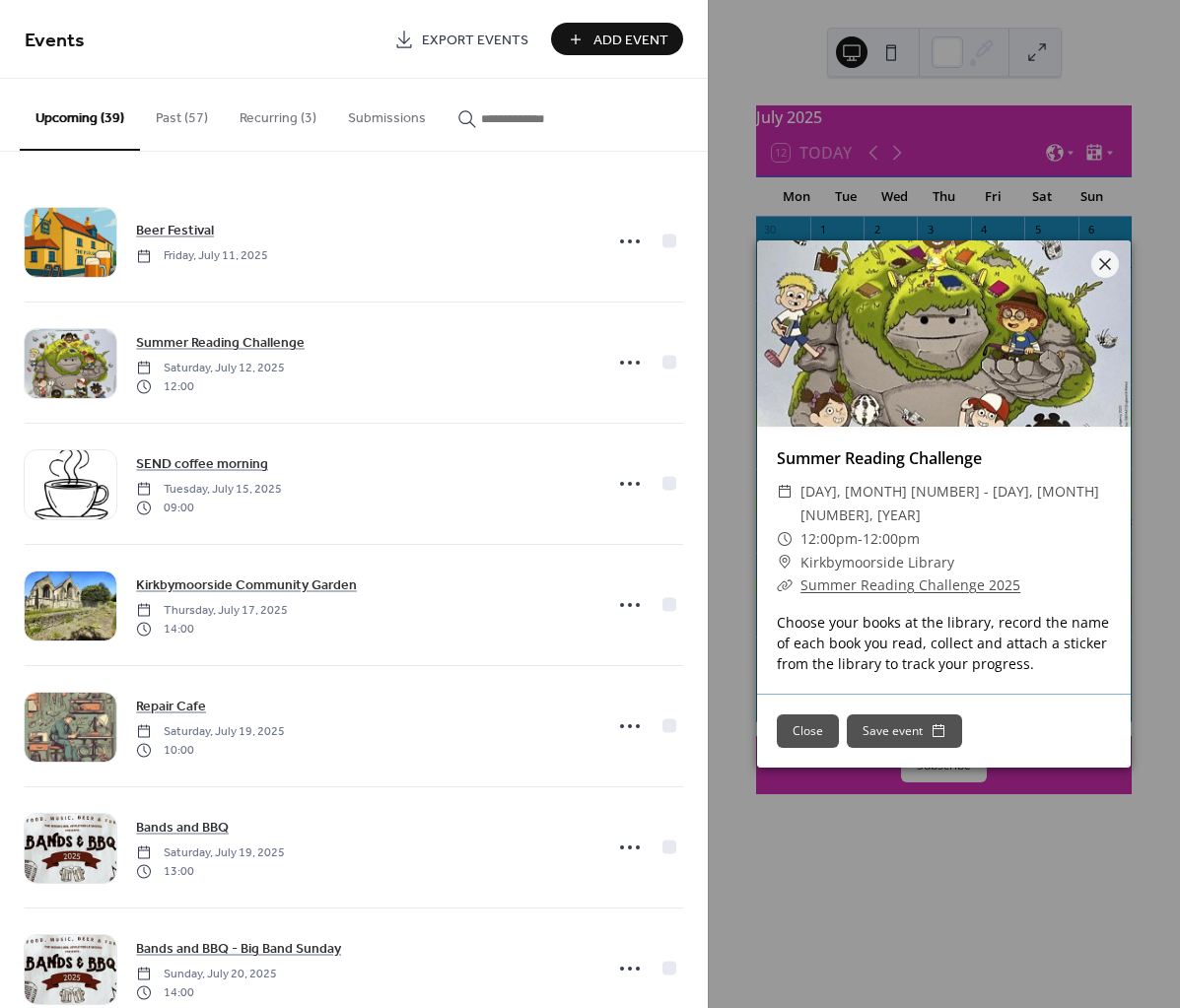 drag, startPoint x: 1022, startPoint y: 298, endPoint x: 806, endPoint y: 288, distance: 216.2314 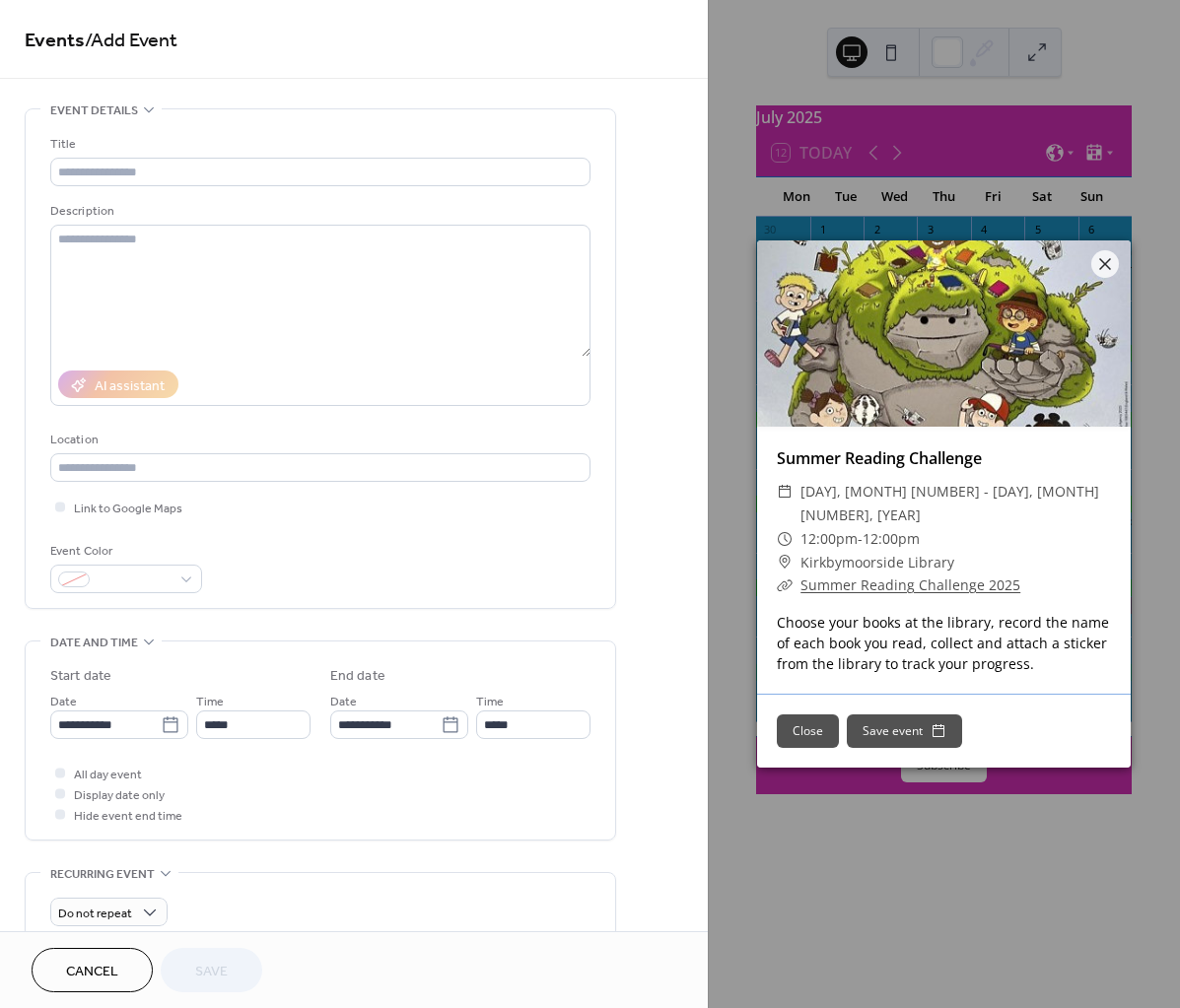 drag, startPoint x: 1008, startPoint y: 965, endPoint x: 1002, endPoint y: 936, distance: 29.614186 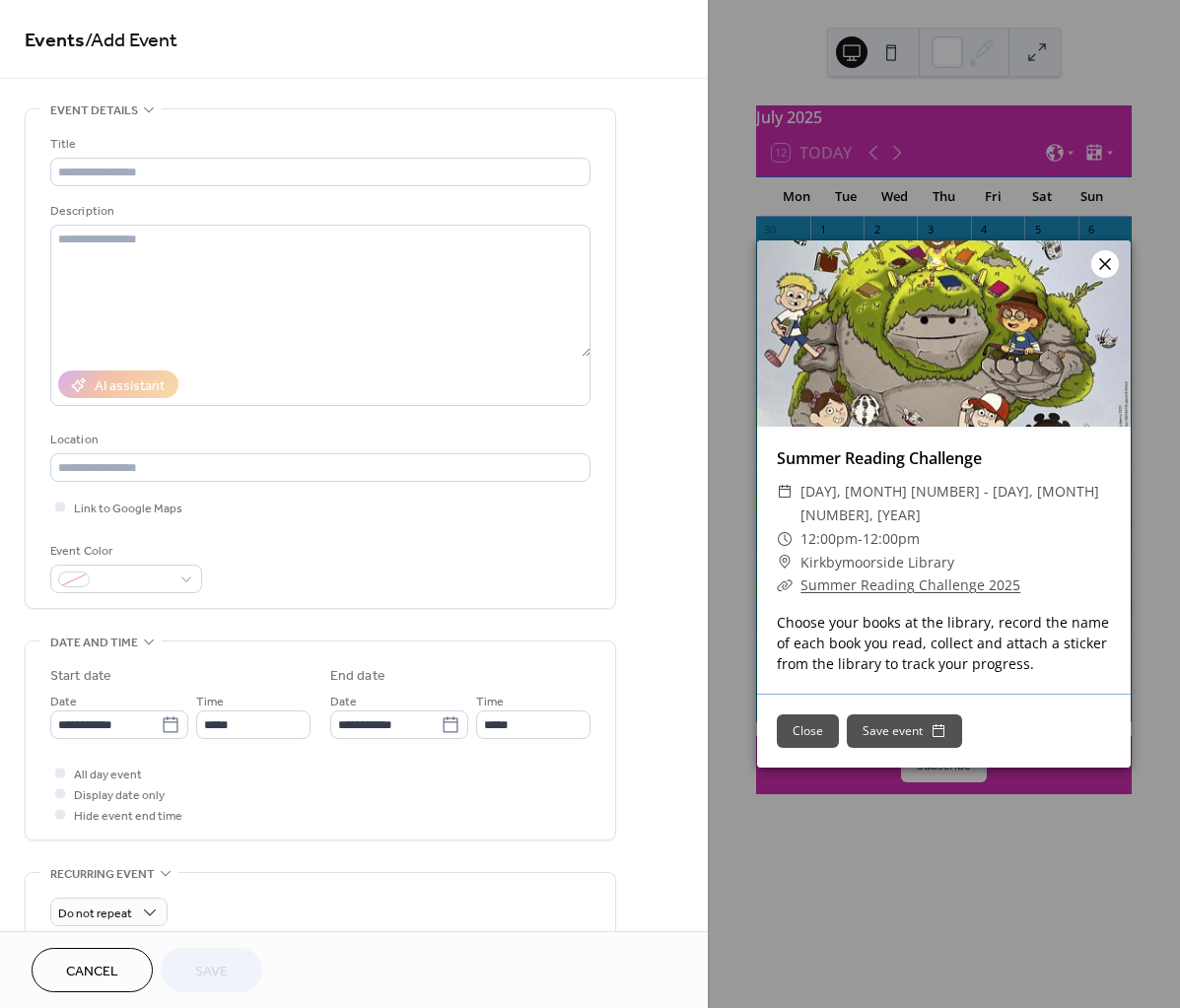 click 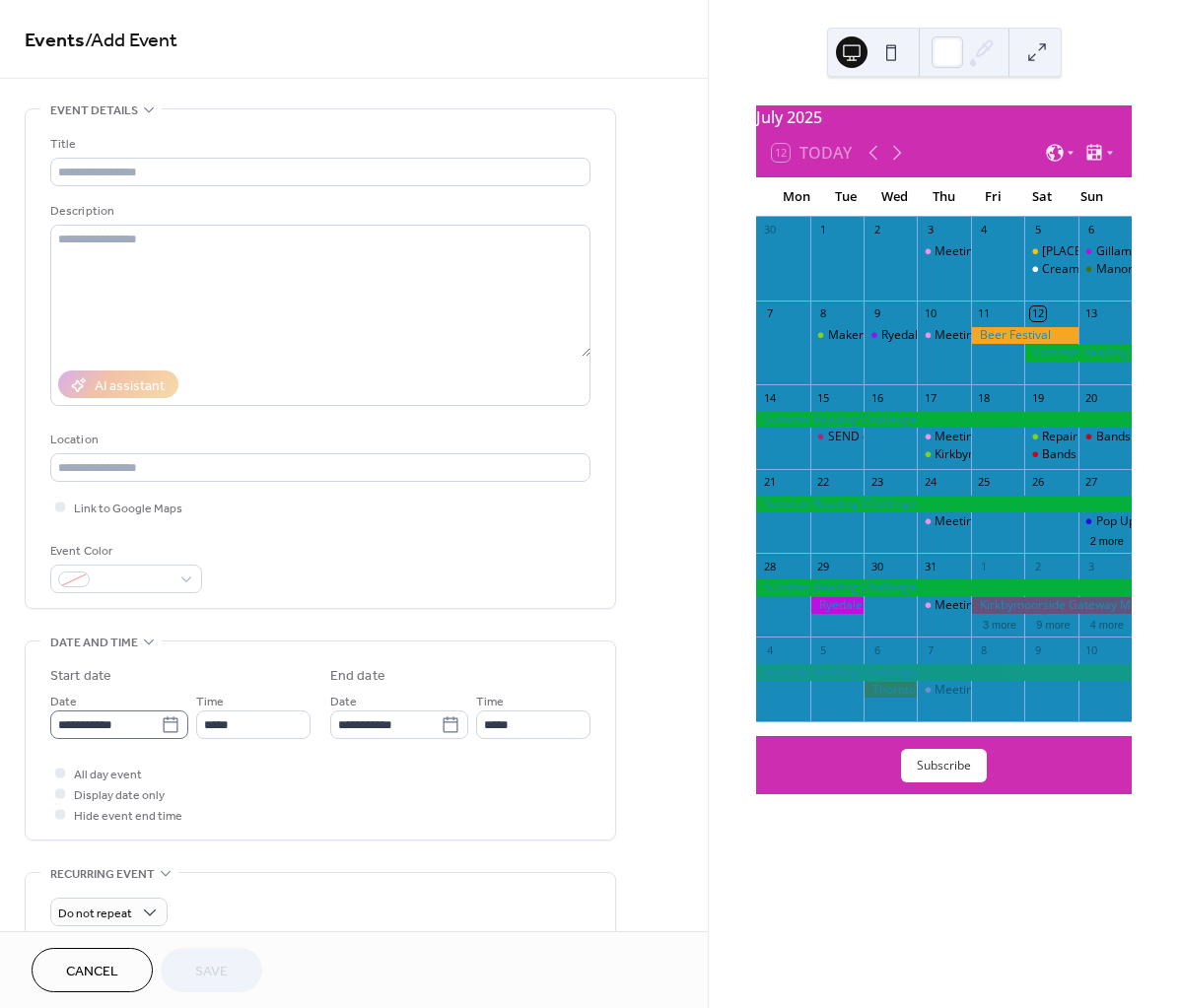 click 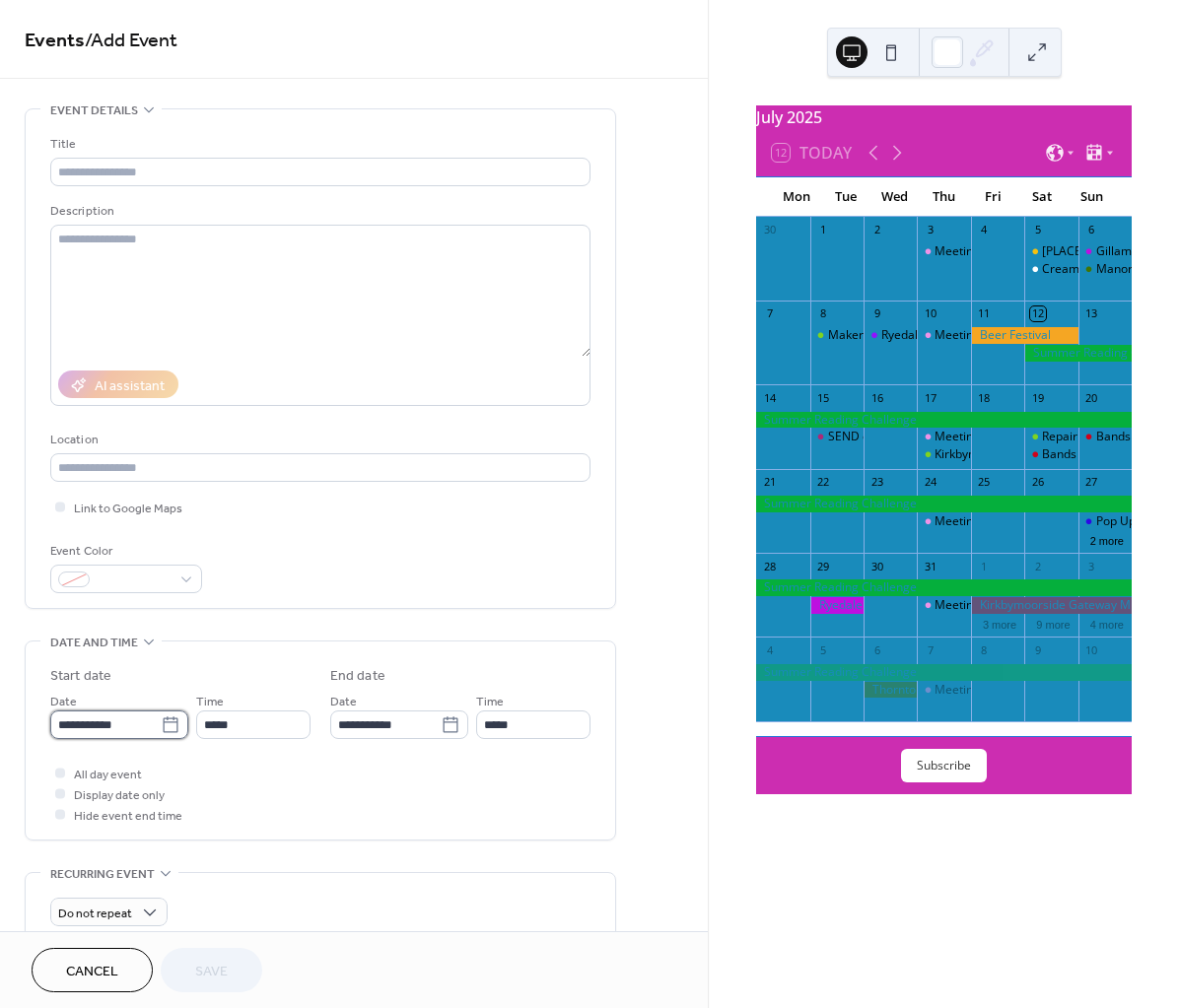 click on "**********" at bounding box center (105, 724) 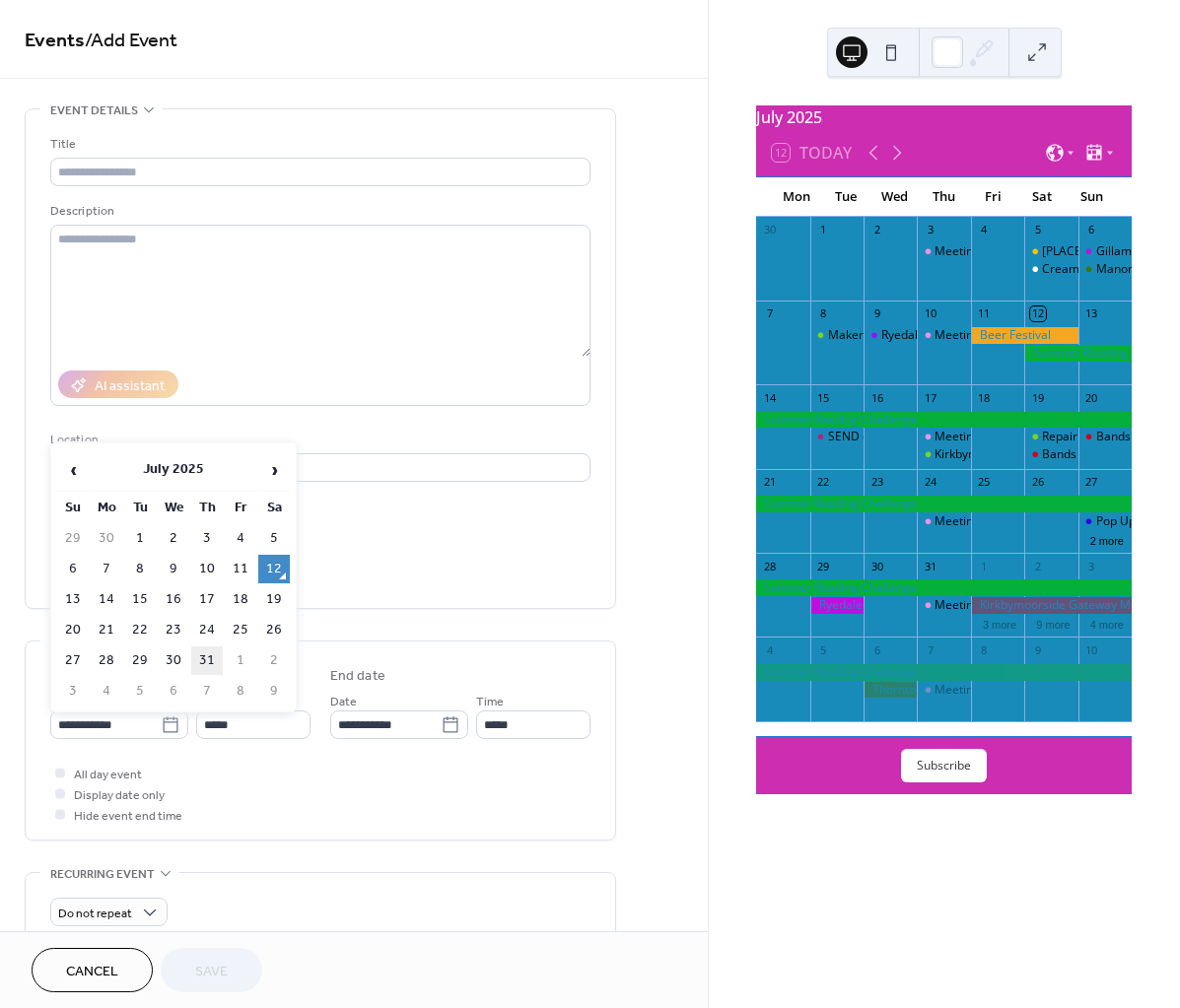 click on "31" at bounding box center (207, 660) 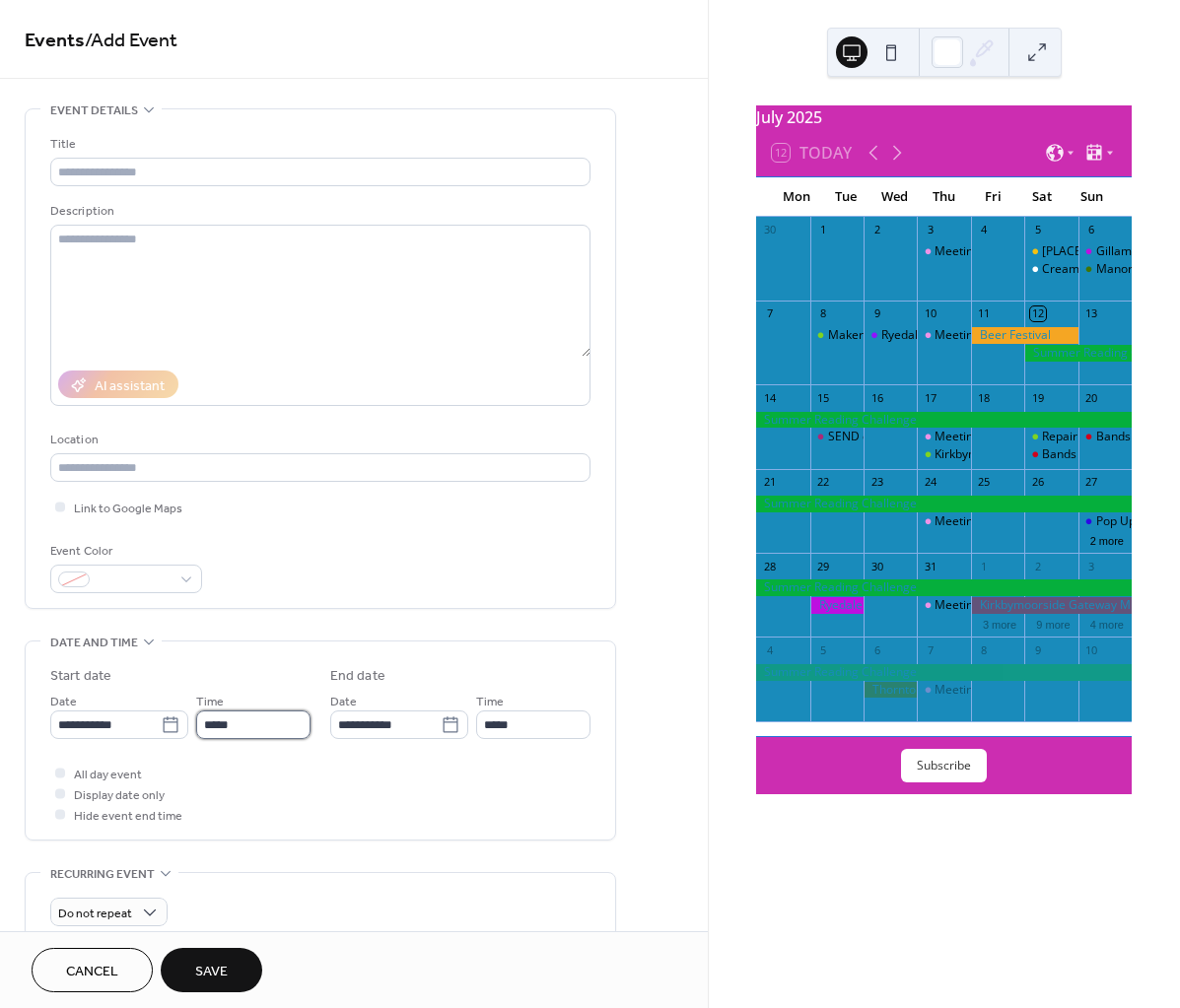 click on "*****" at bounding box center [253, 724] 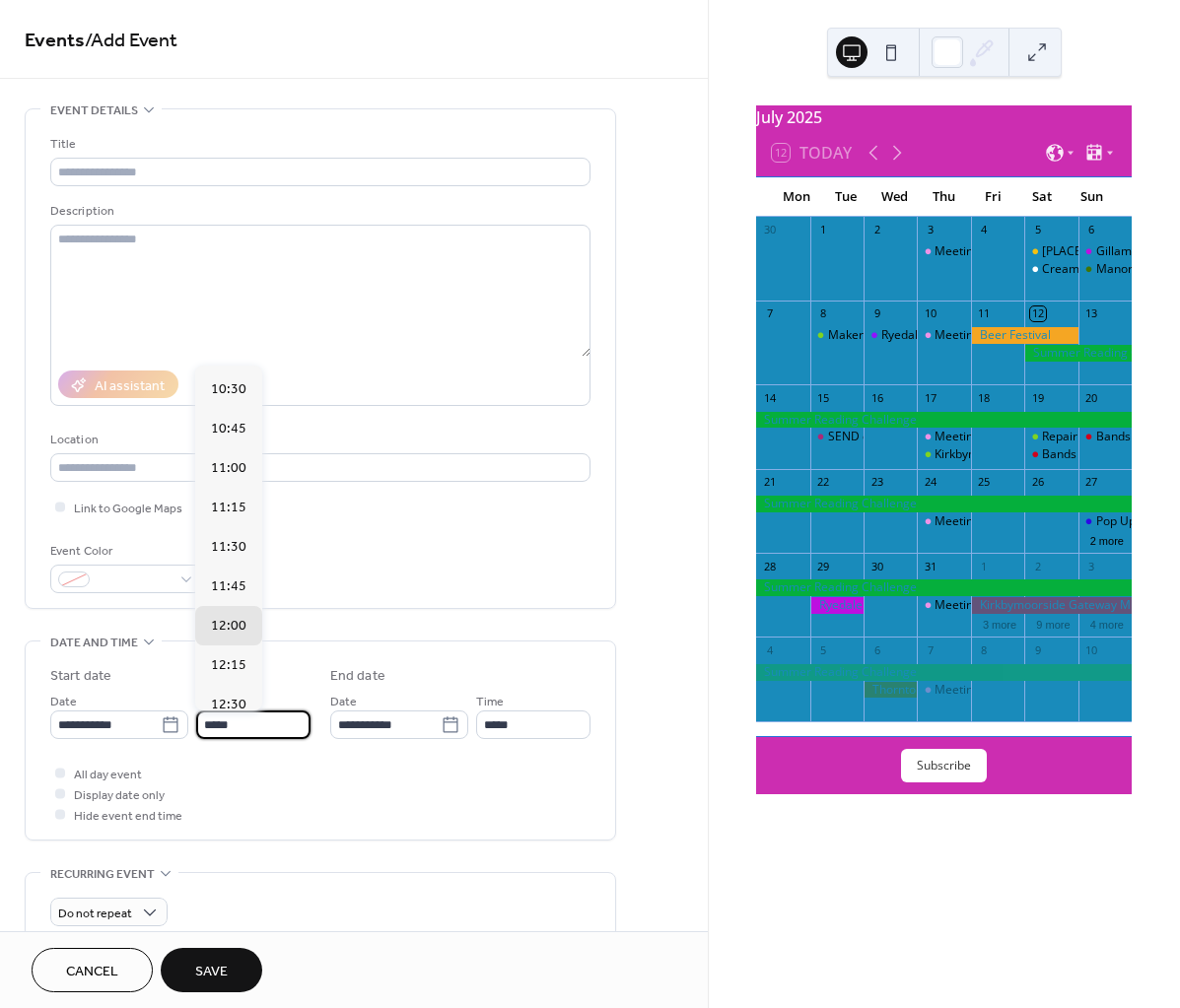 scroll, scrollTop: 1557, scrollLeft: 0, axis: vertical 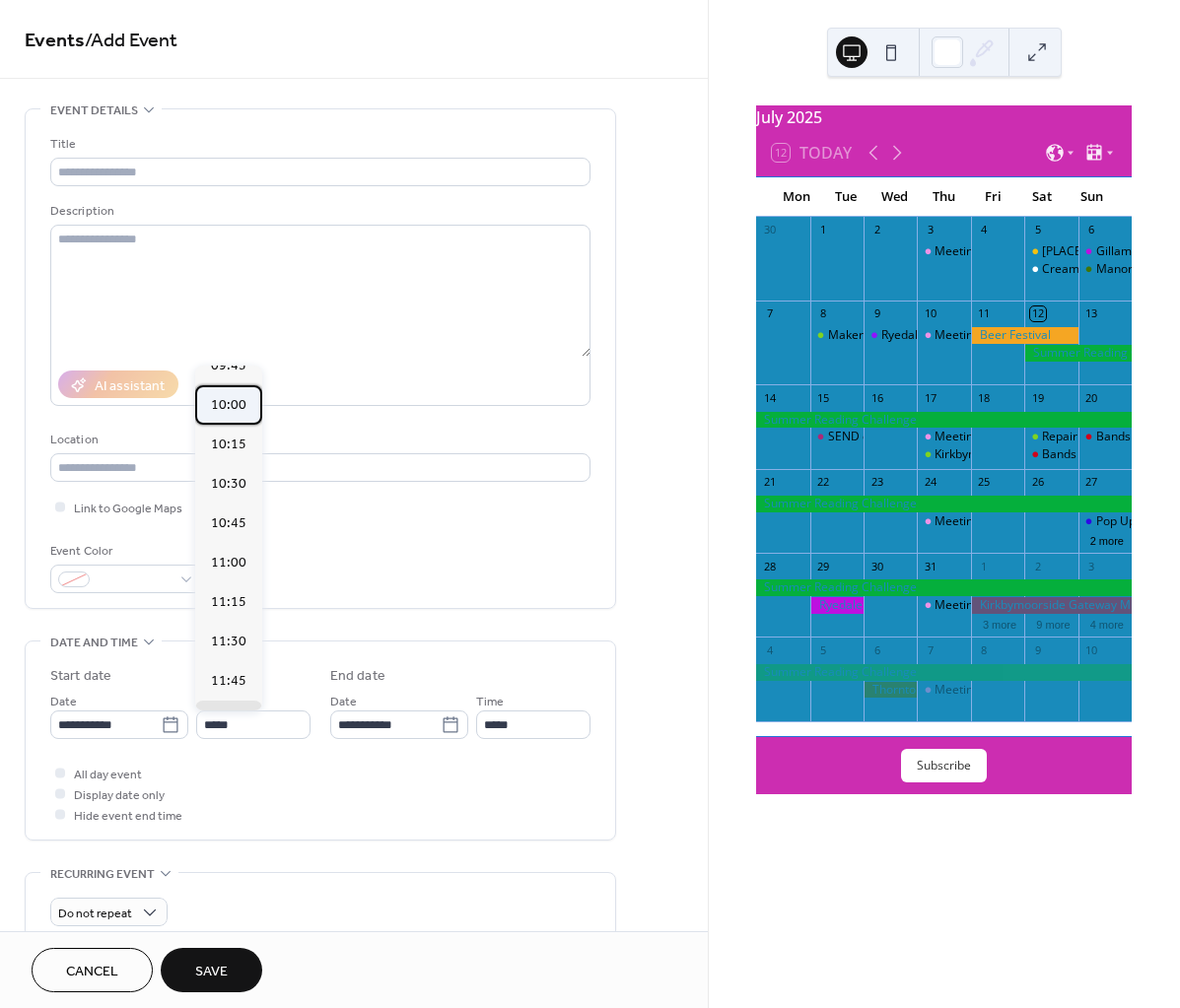 click on "10:00" at bounding box center (229, 405) 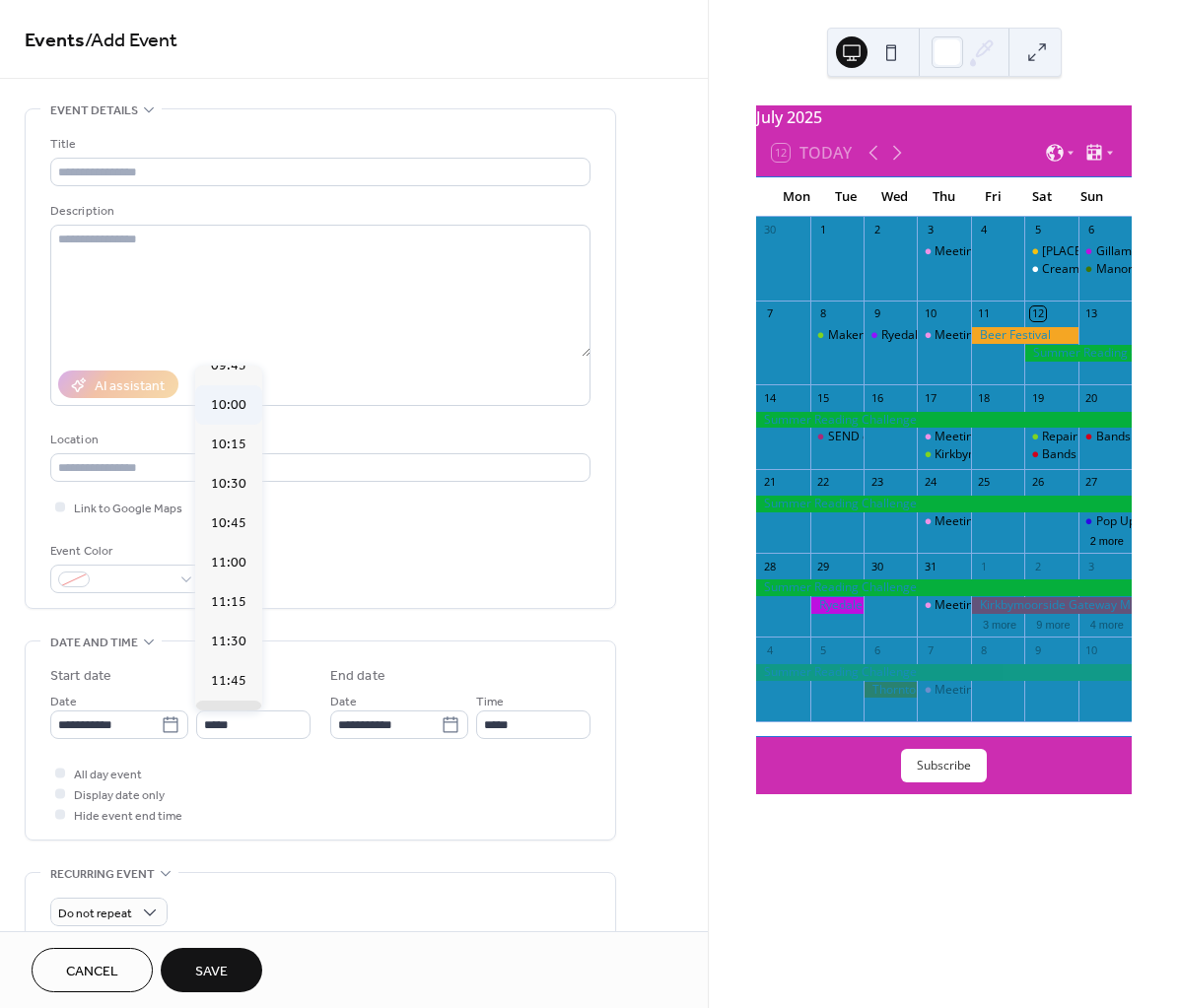 type on "*****" 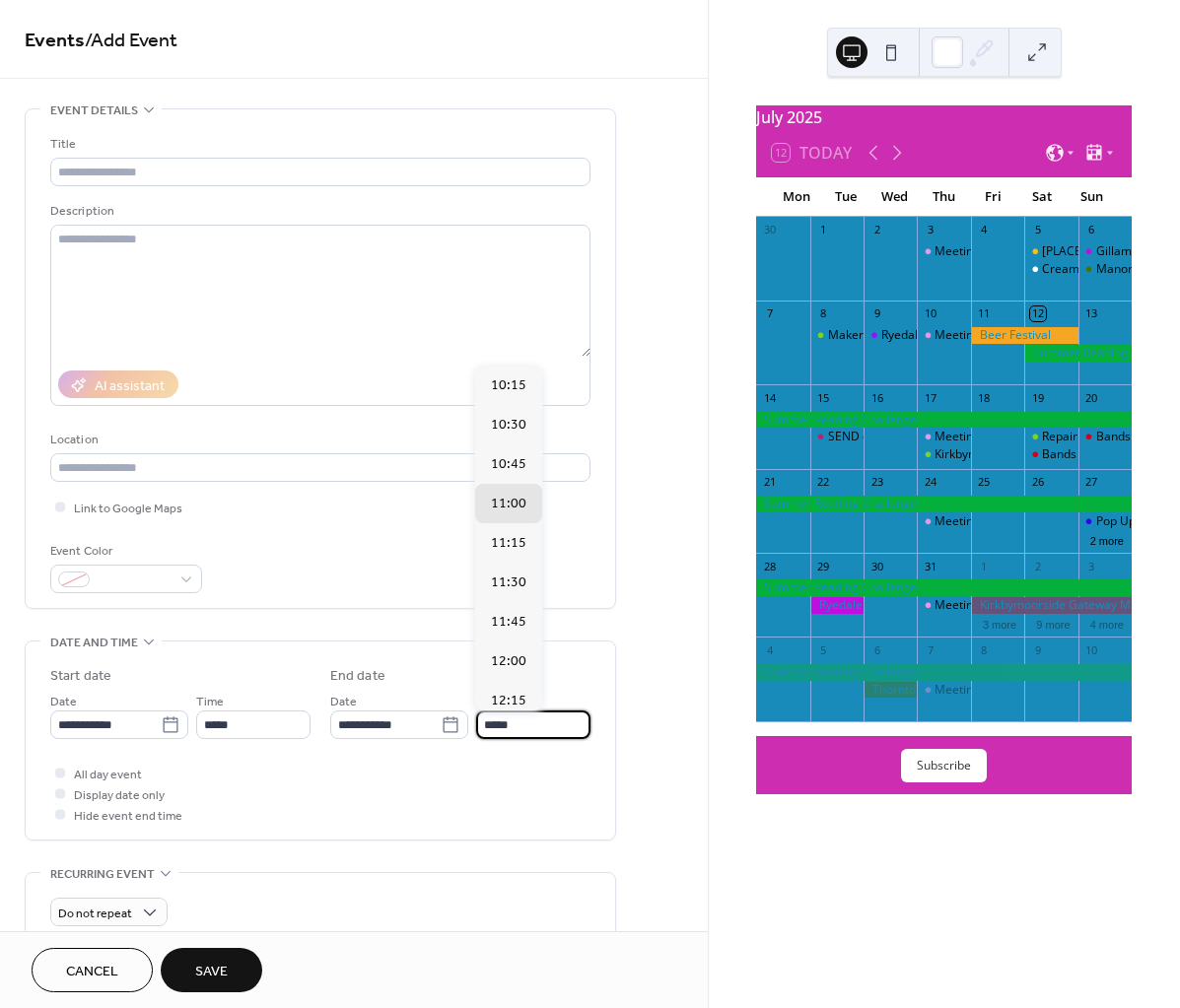 click on "*****" at bounding box center [533, 724] 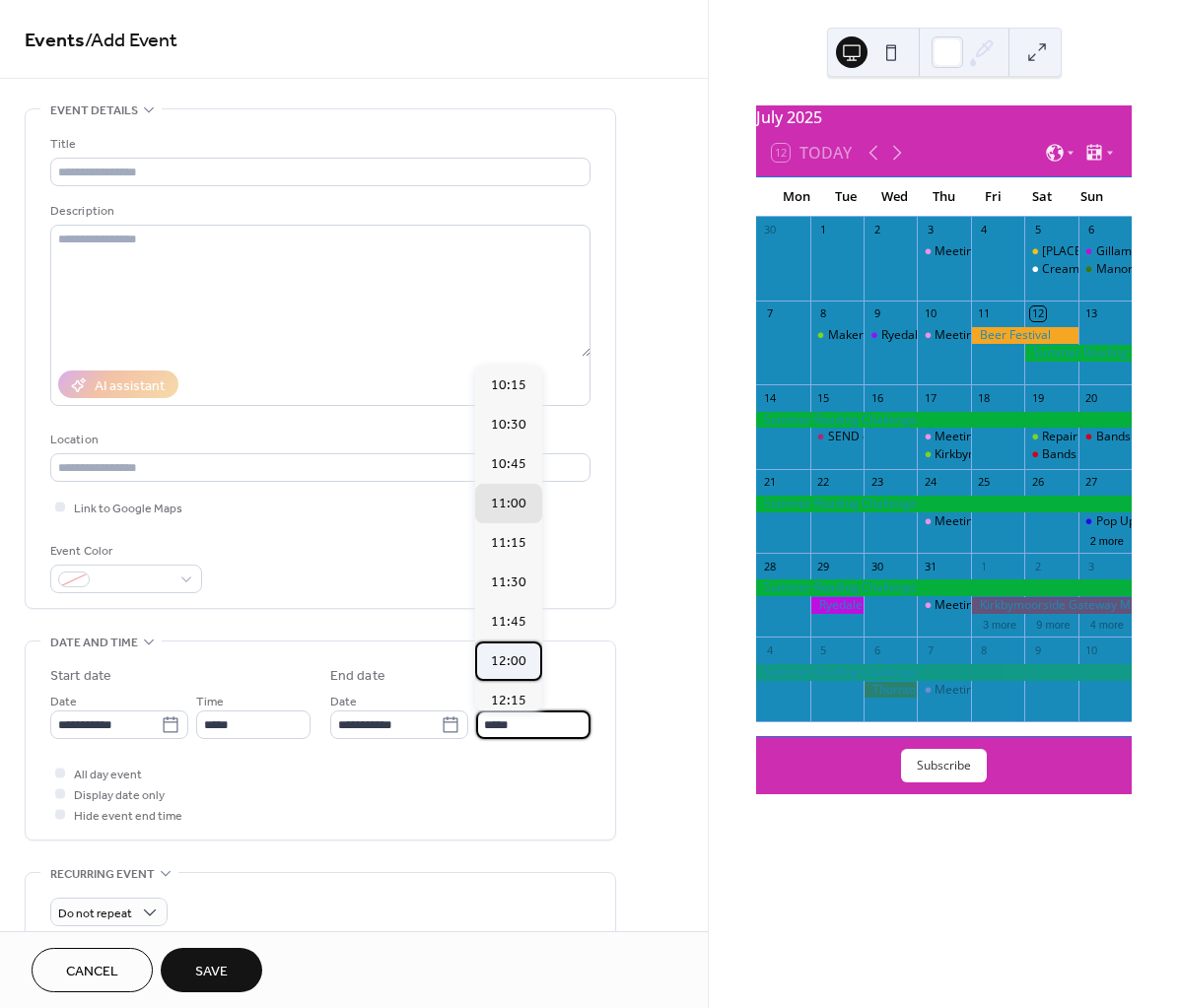 click on "12:00" at bounding box center [509, 661] 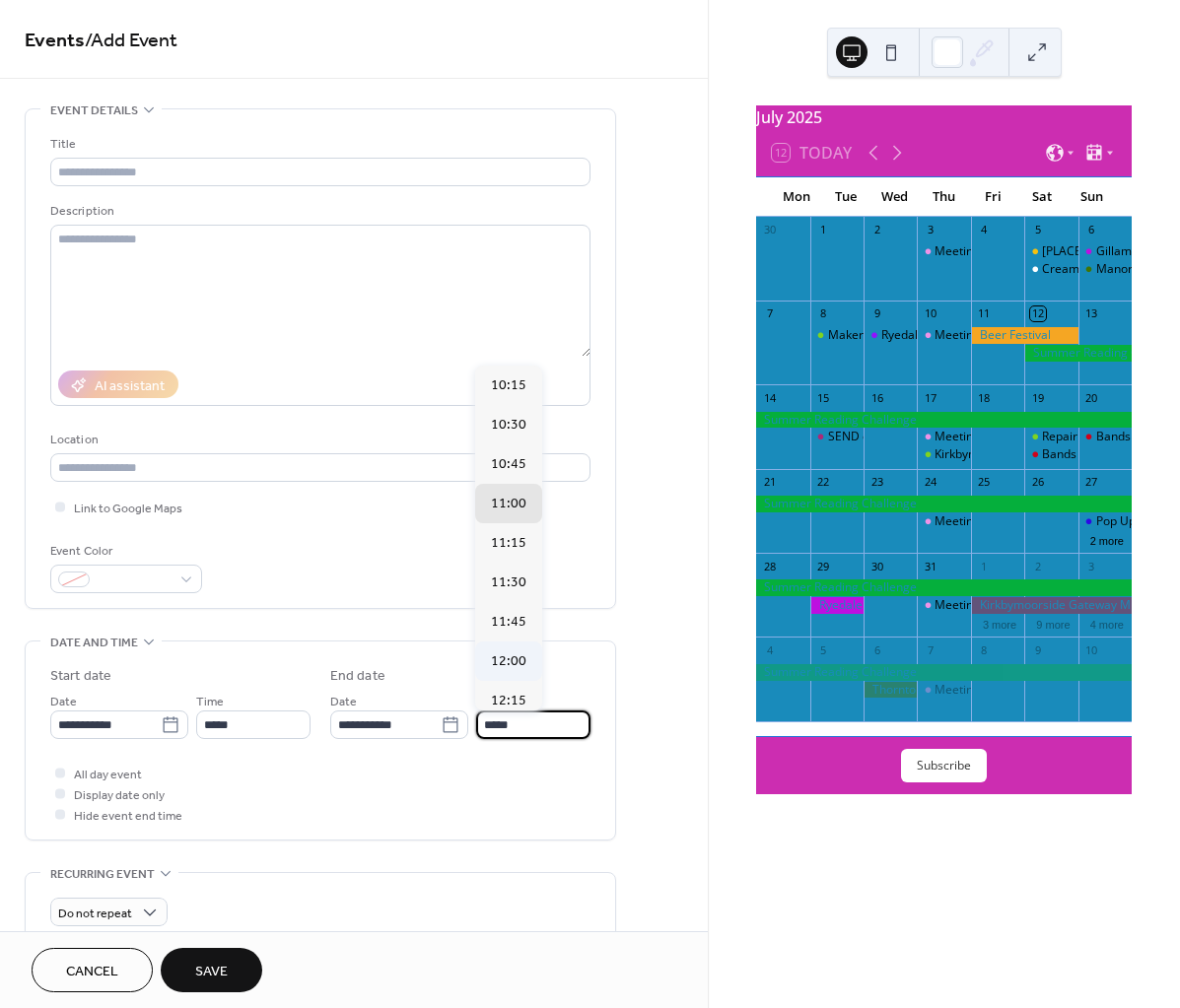type on "*****" 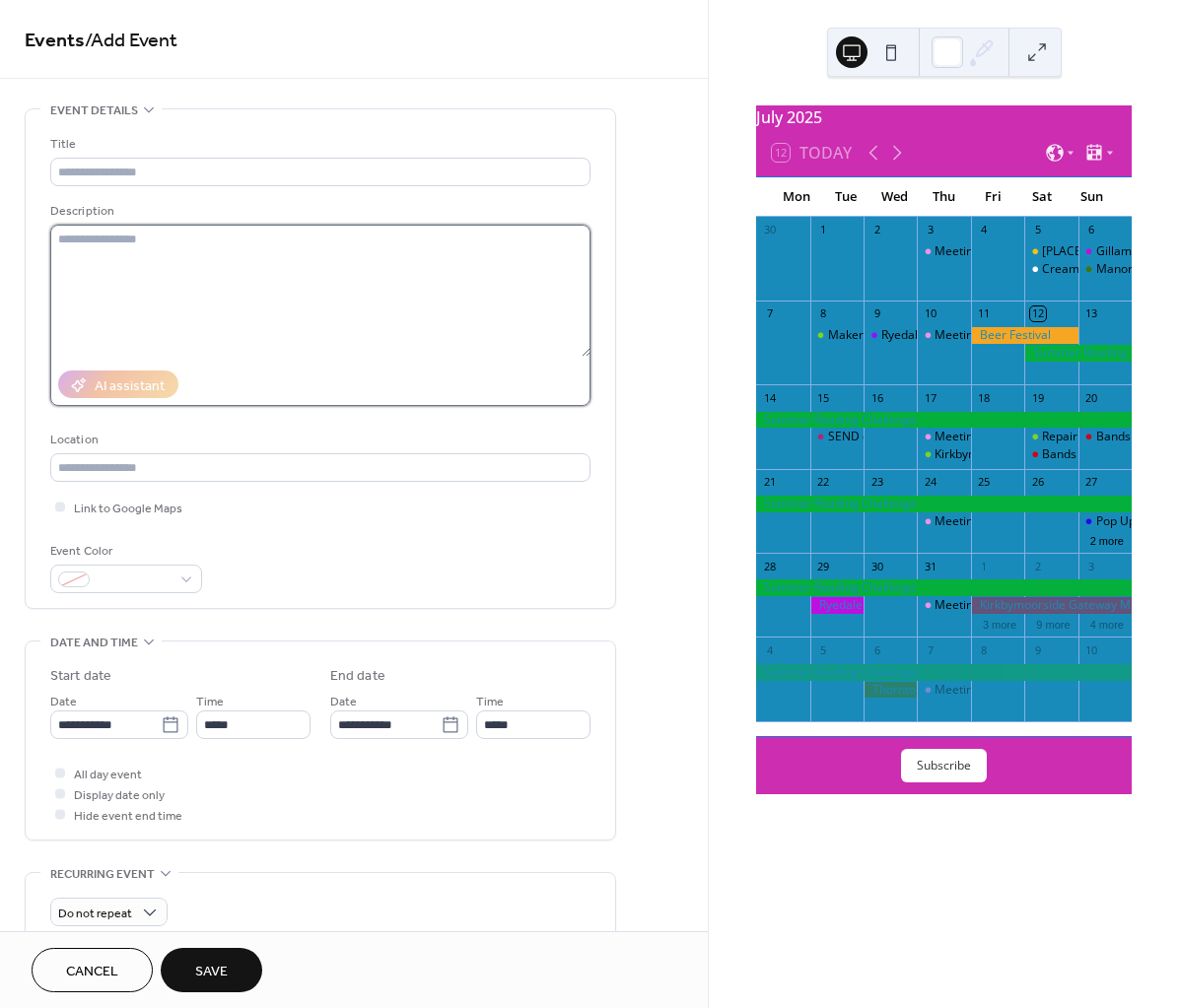 click at bounding box center (320, 291) 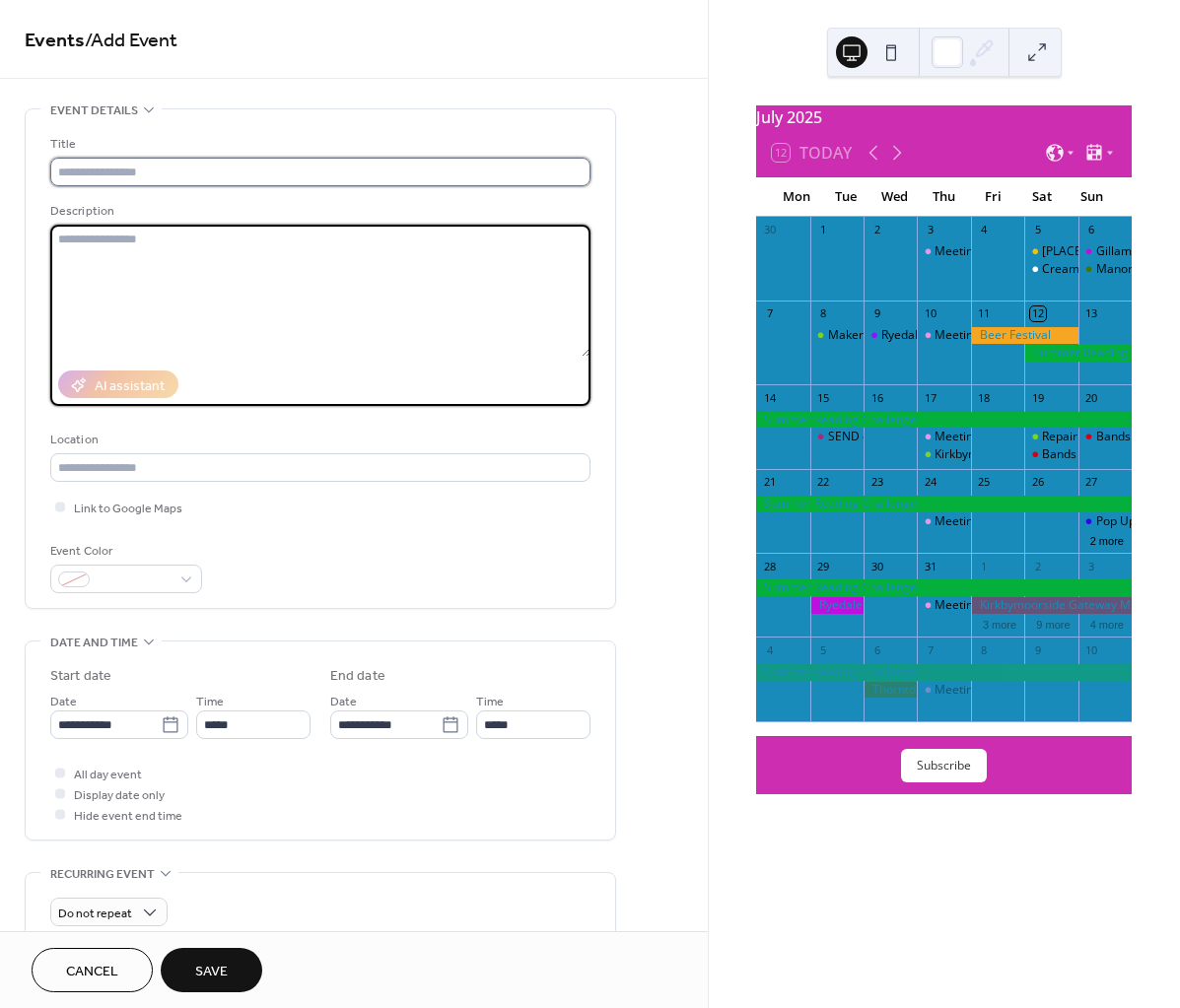 click at bounding box center [320, 171] 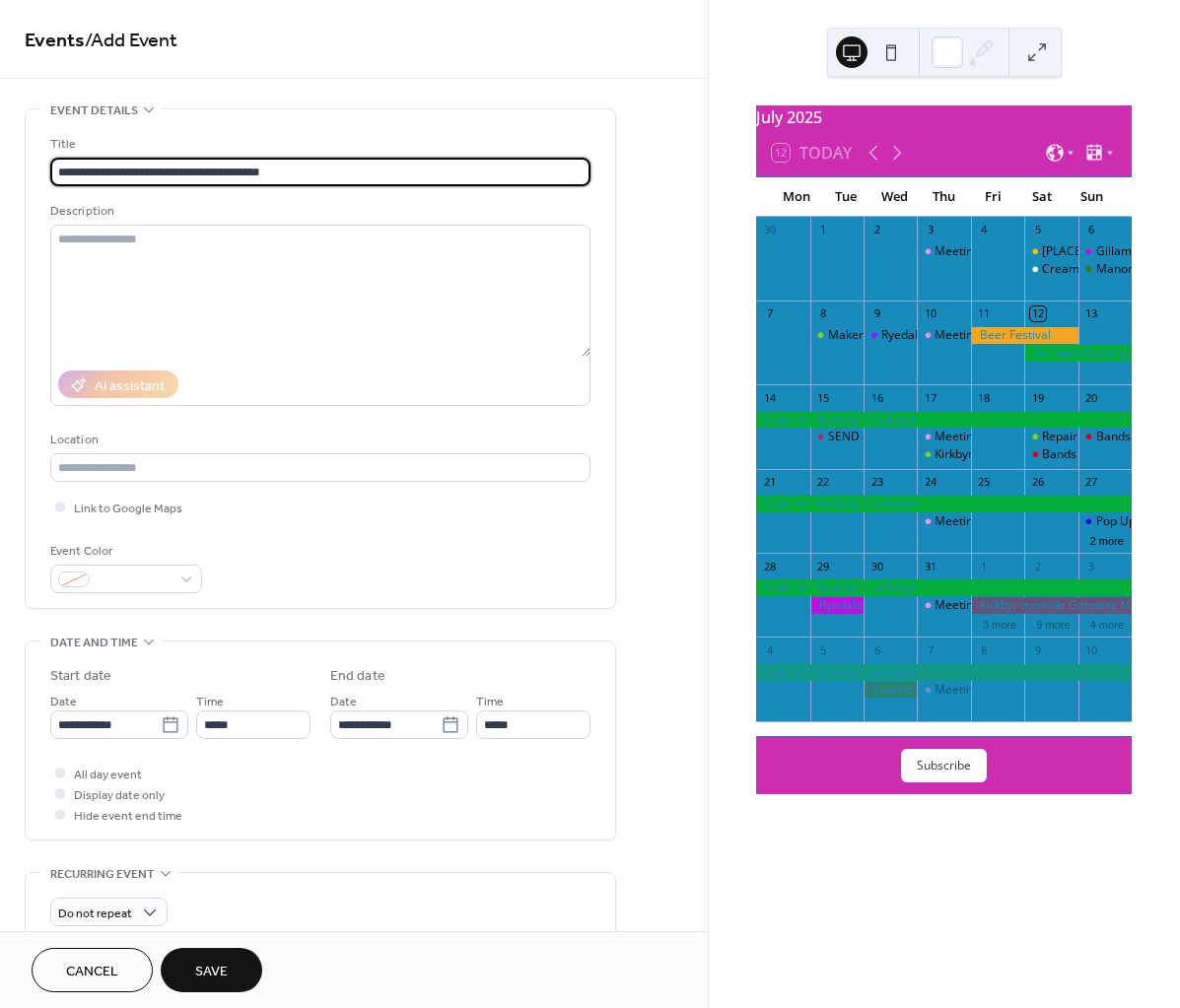drag, startPoint x: 202, startPoint y: 171, endPoint x: 184, endPoint y: 168, distance: 18.248288 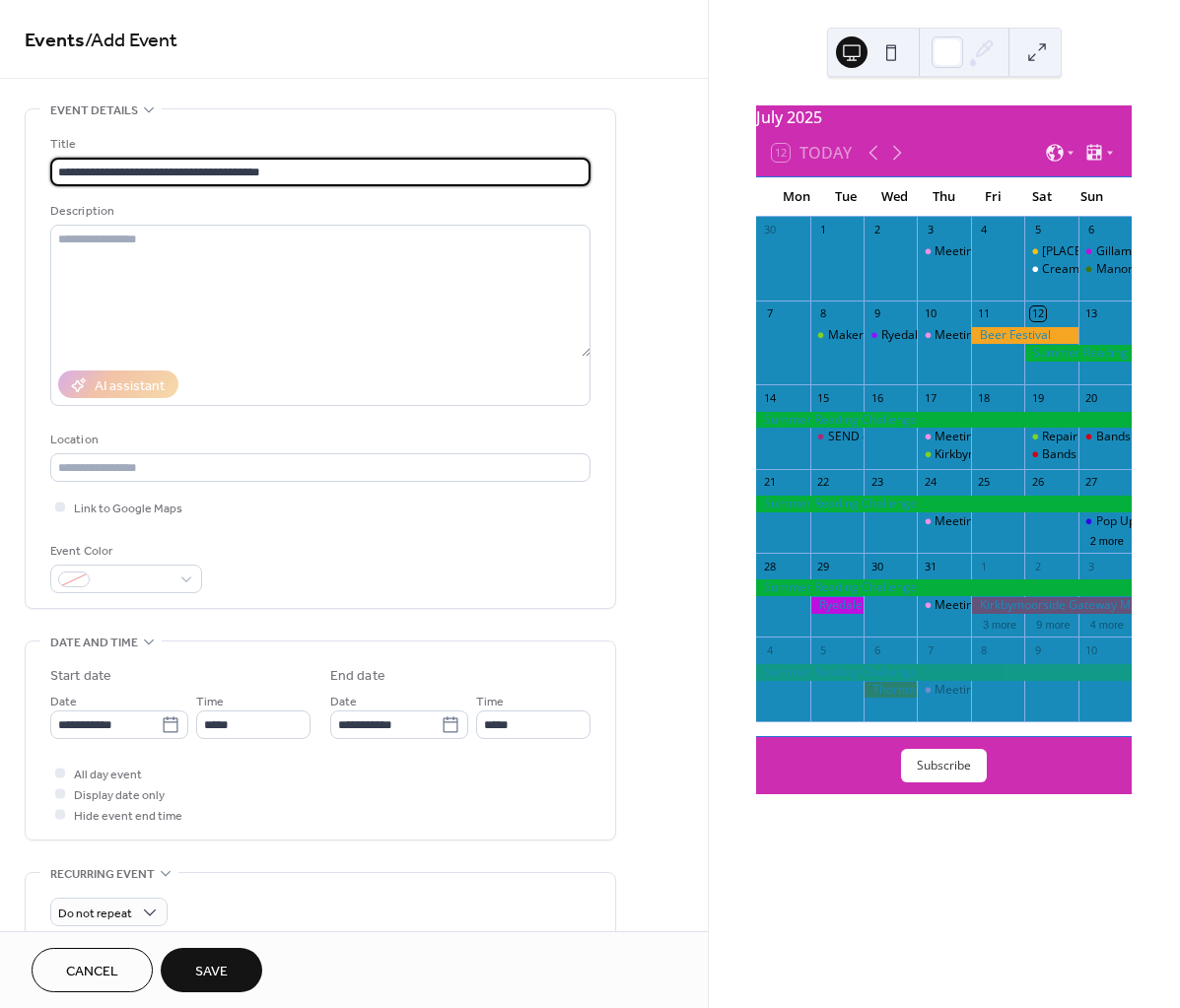 click on "**********" at bounding box center (320, 171) 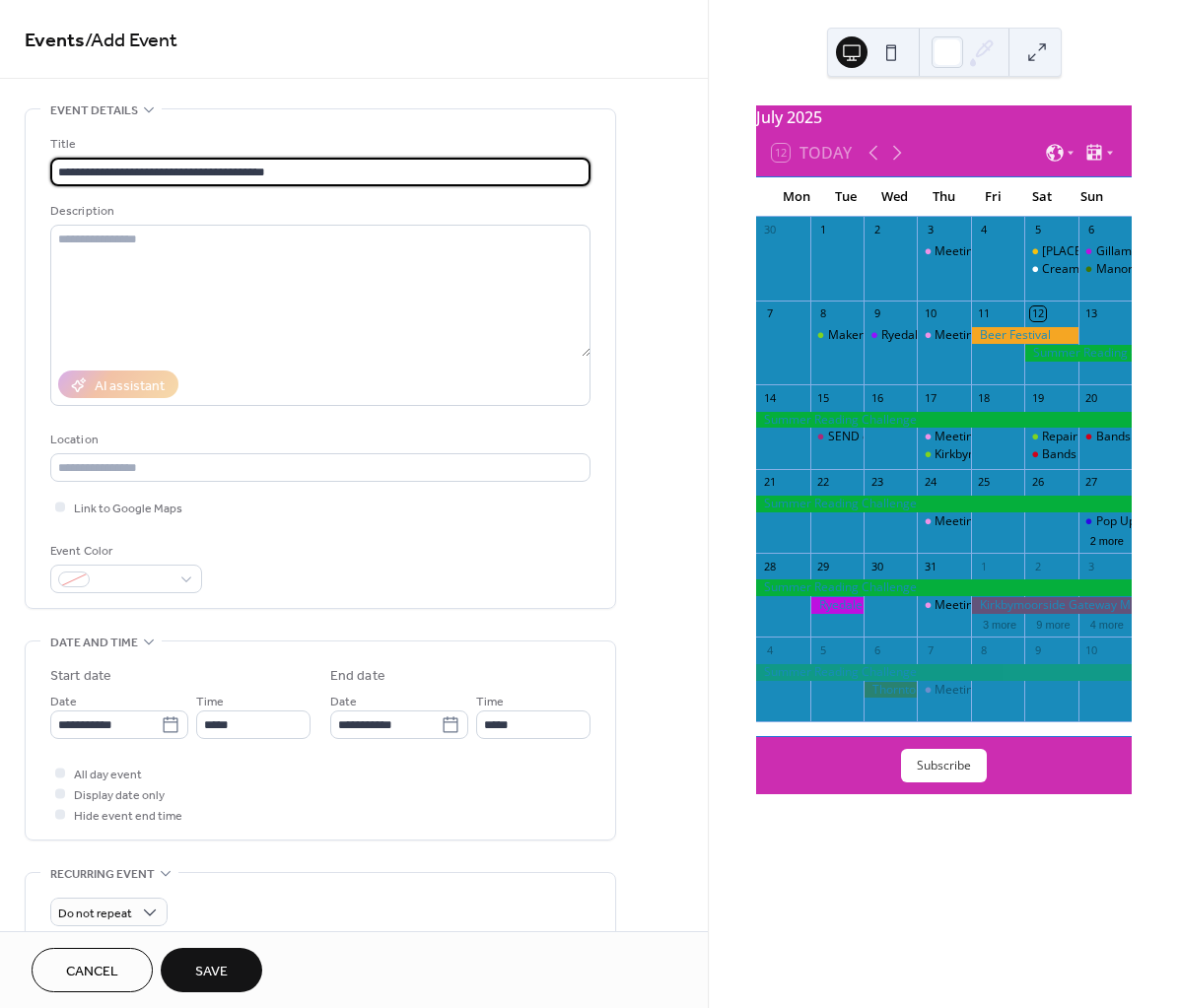 click on "**********" at bounding box center [320, 171] 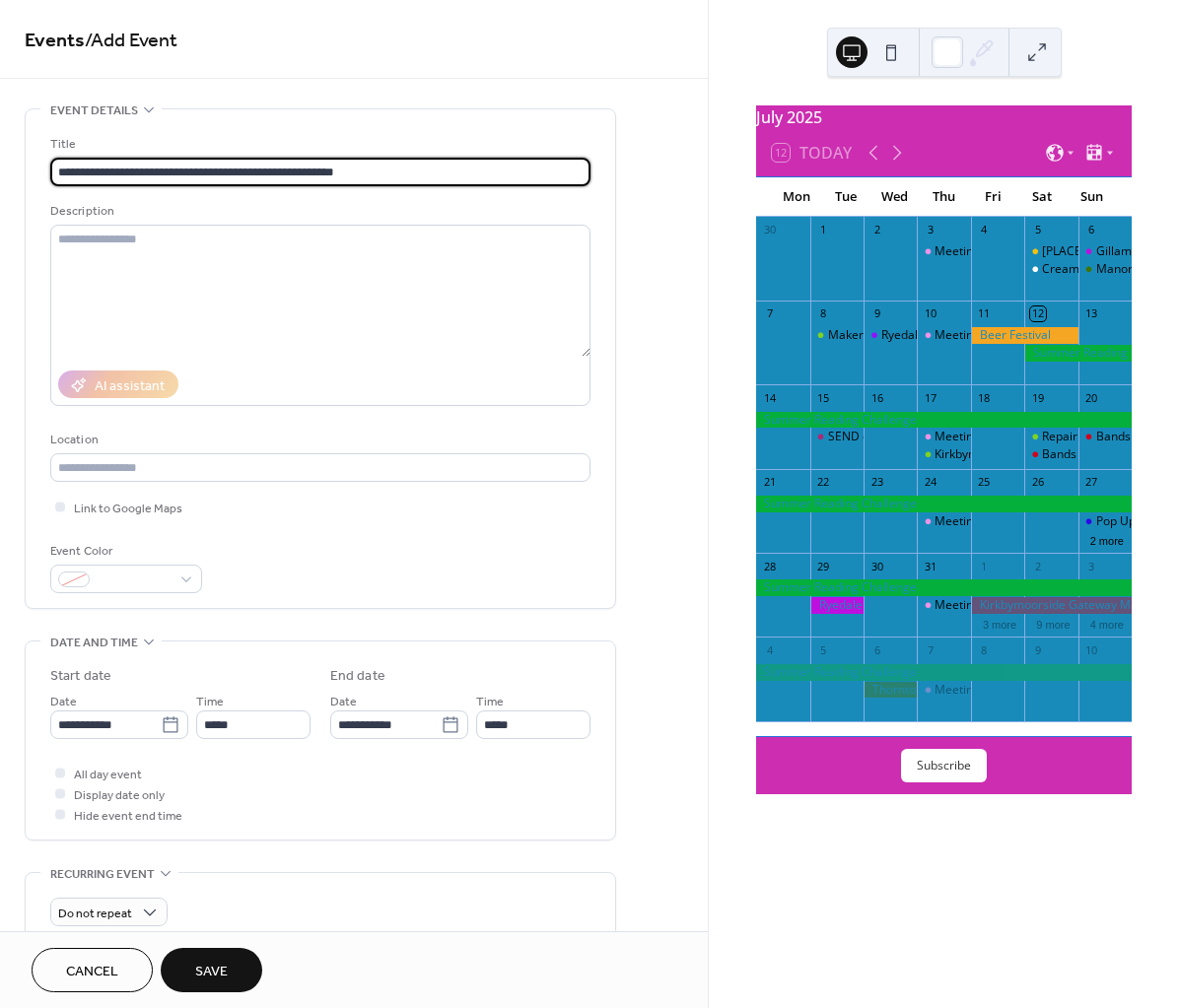 click on "**********" at bounding box center [320, 171] 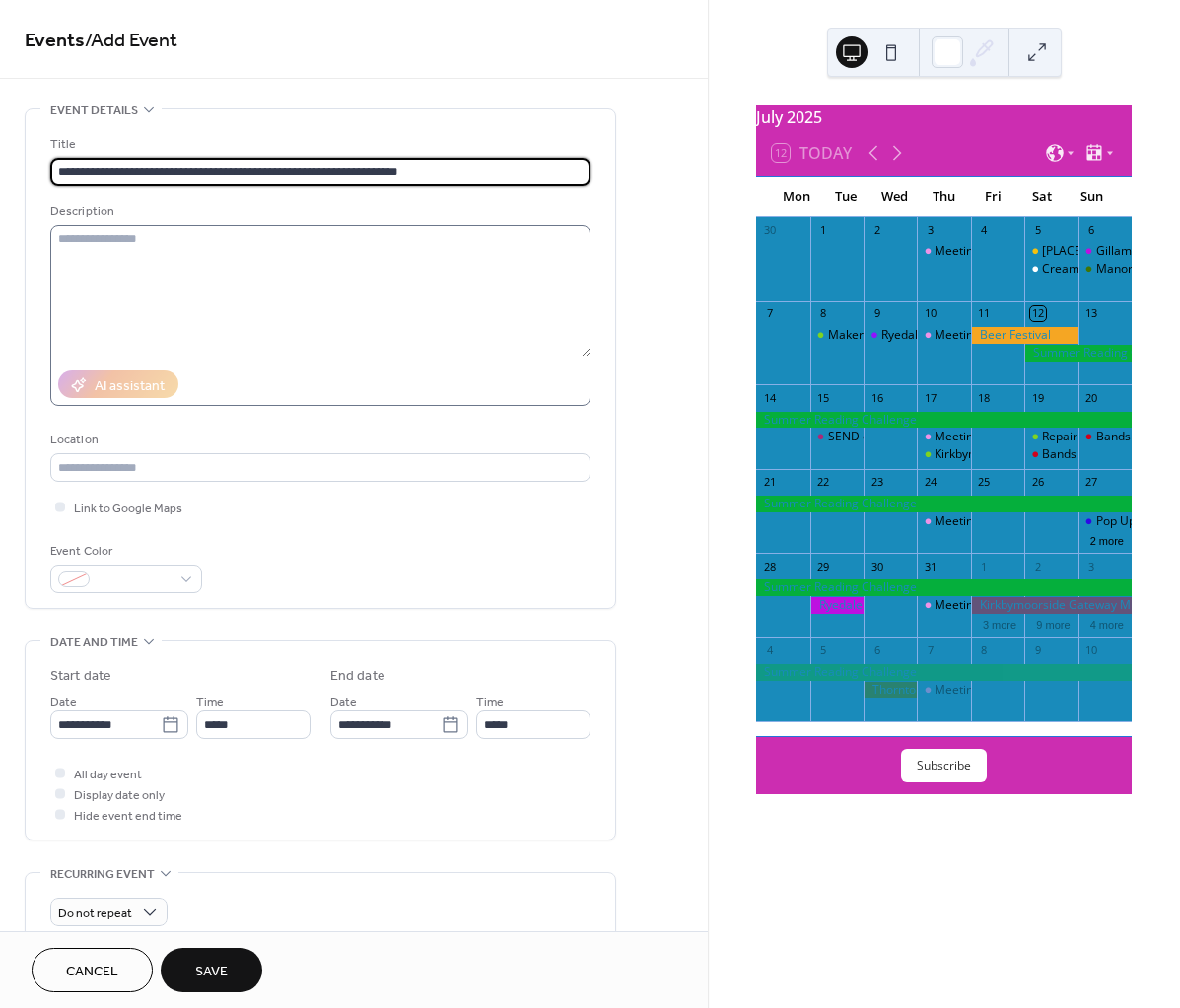 type on "**********" 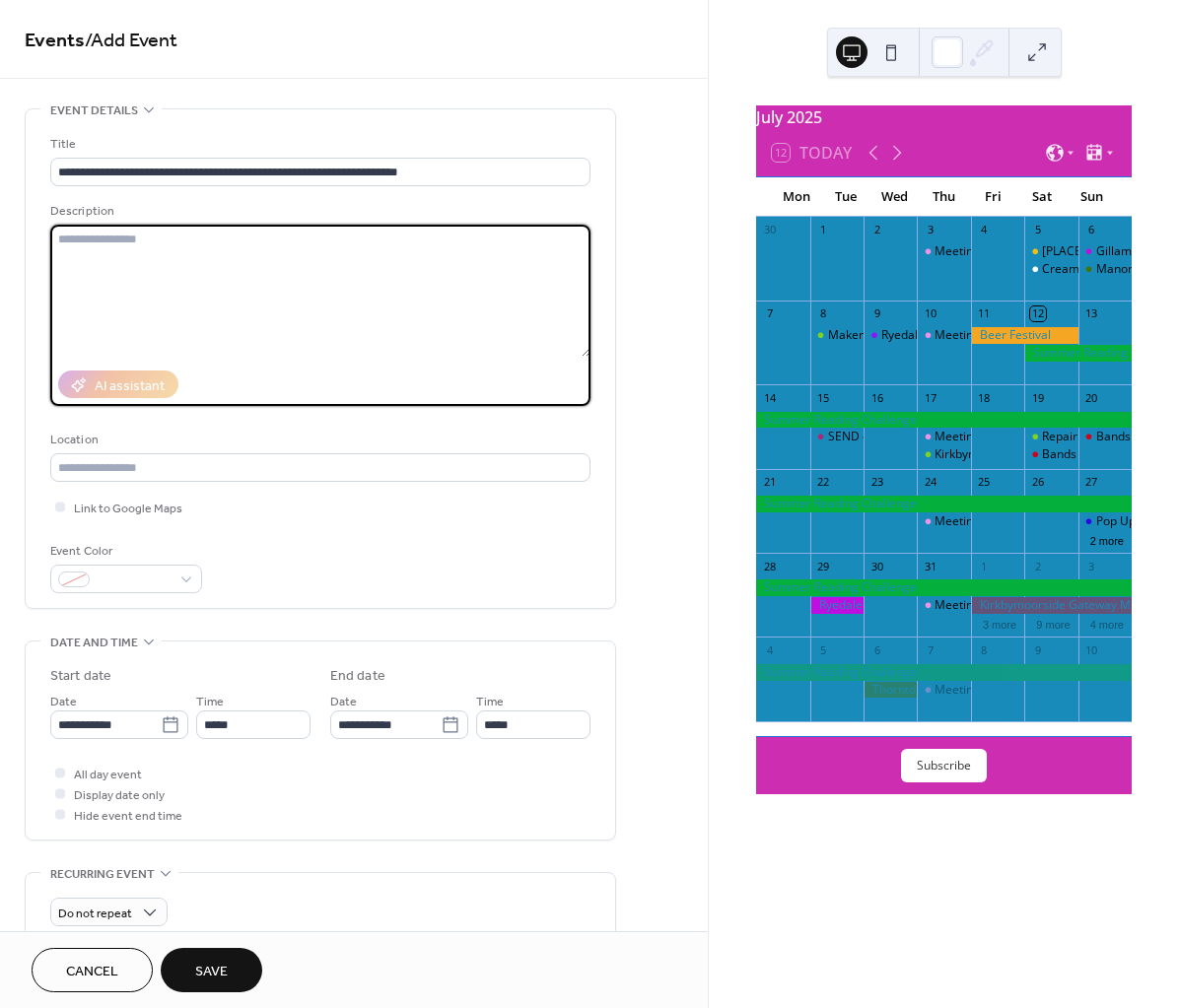 click at bounding box center (320, 291) 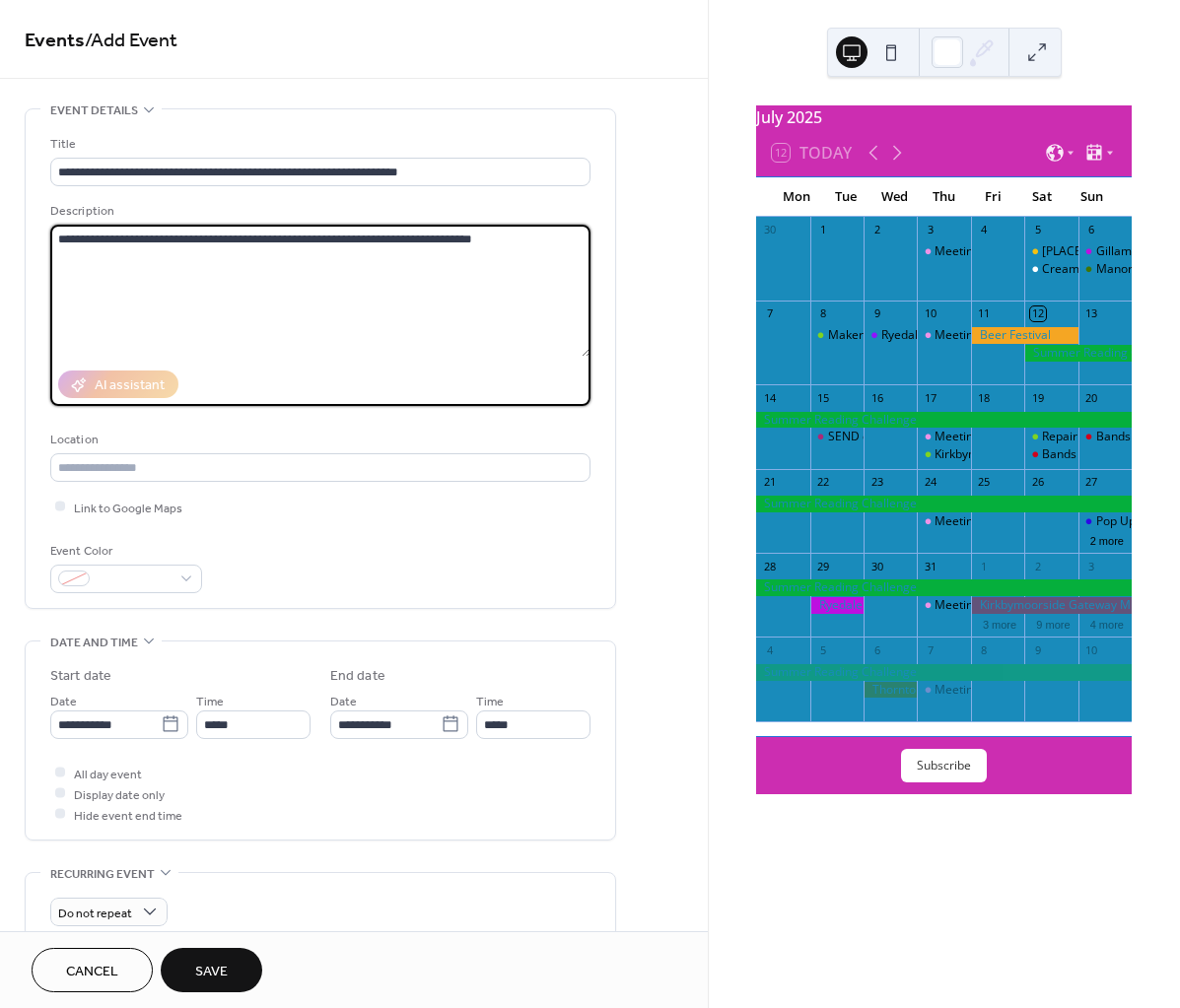 click on "**********" at bounding box center [320, 291] 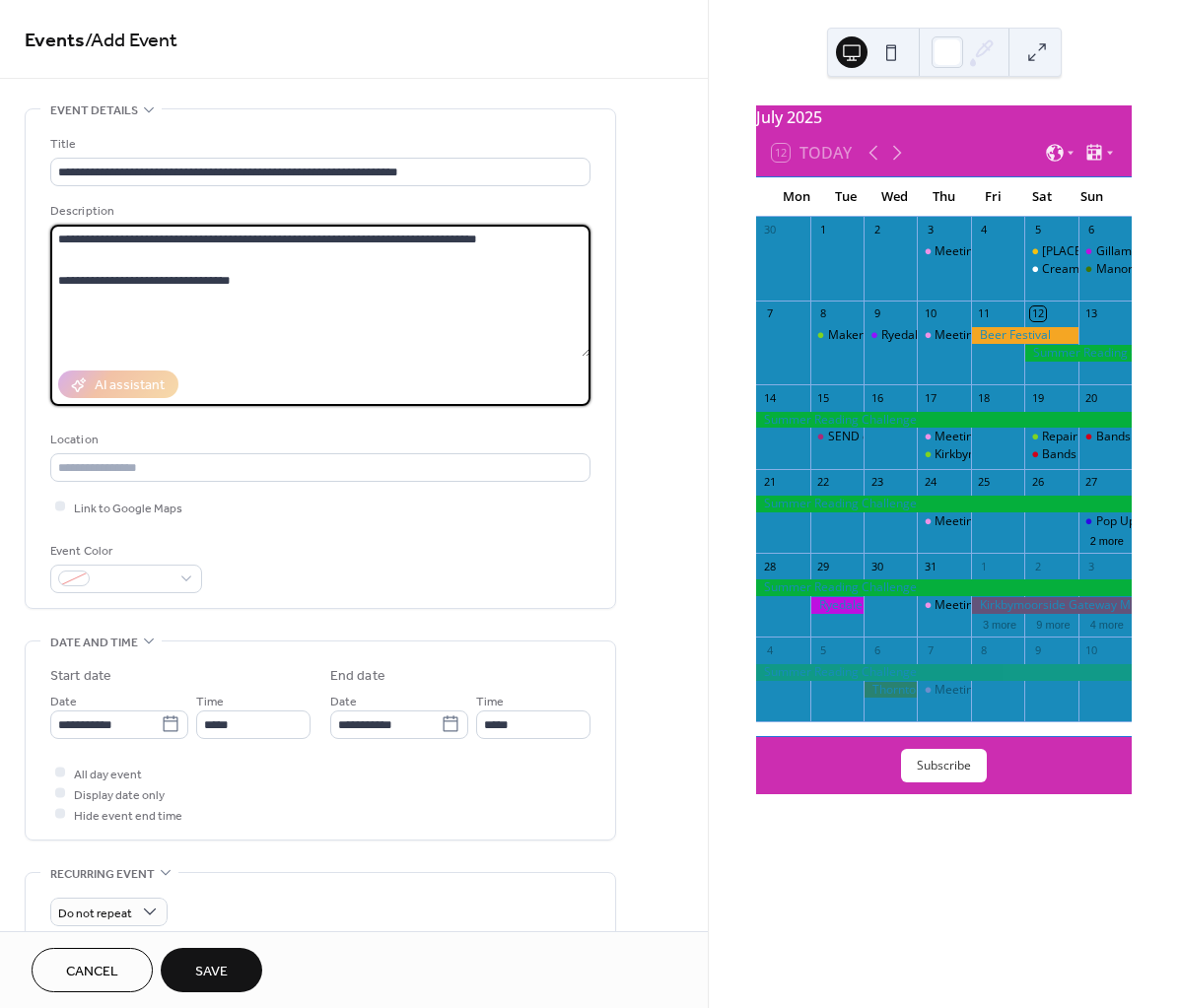 click on "**********" at bounding box center [320, 291] 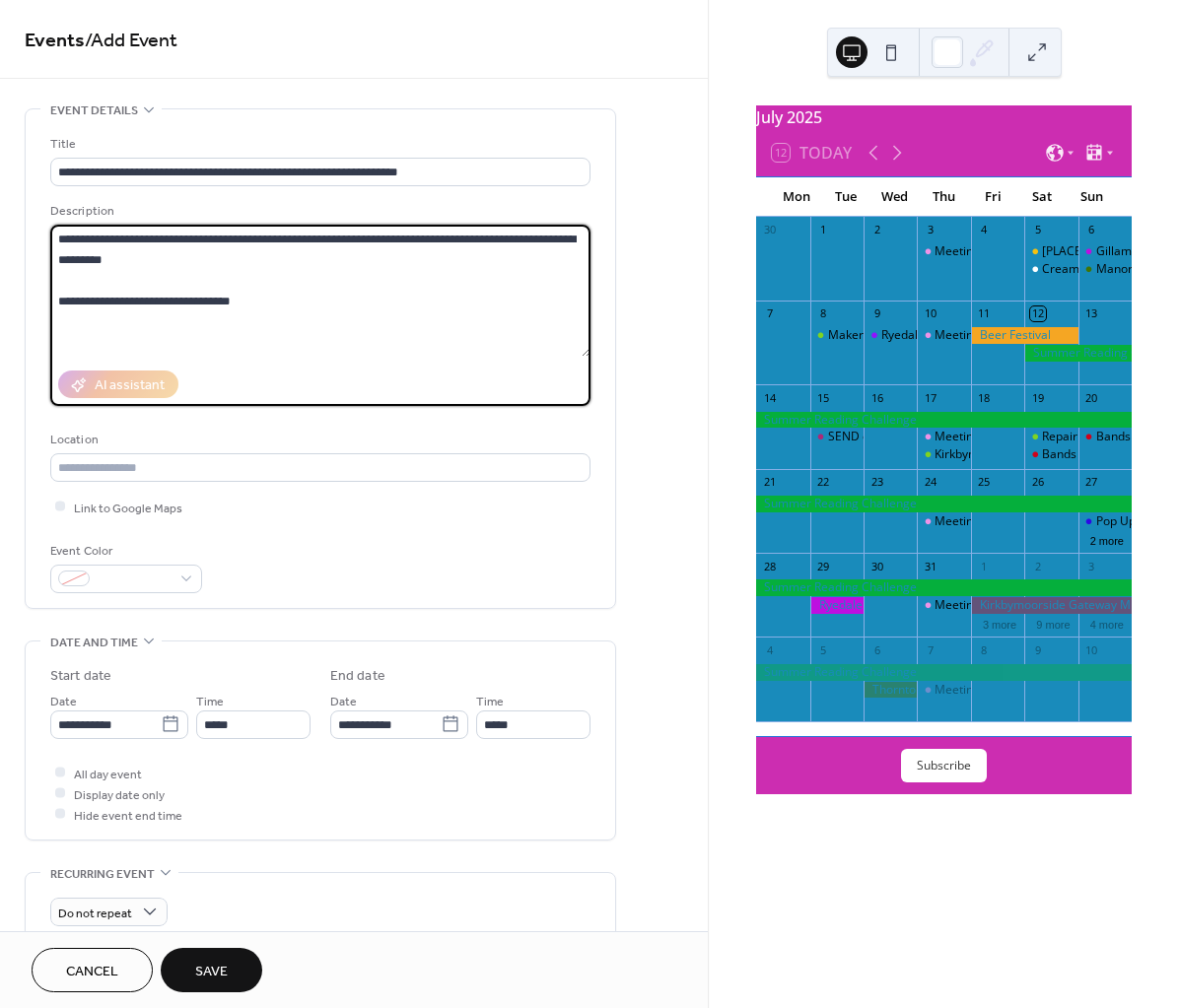 click on "**********" at bounding box center (320, 291) 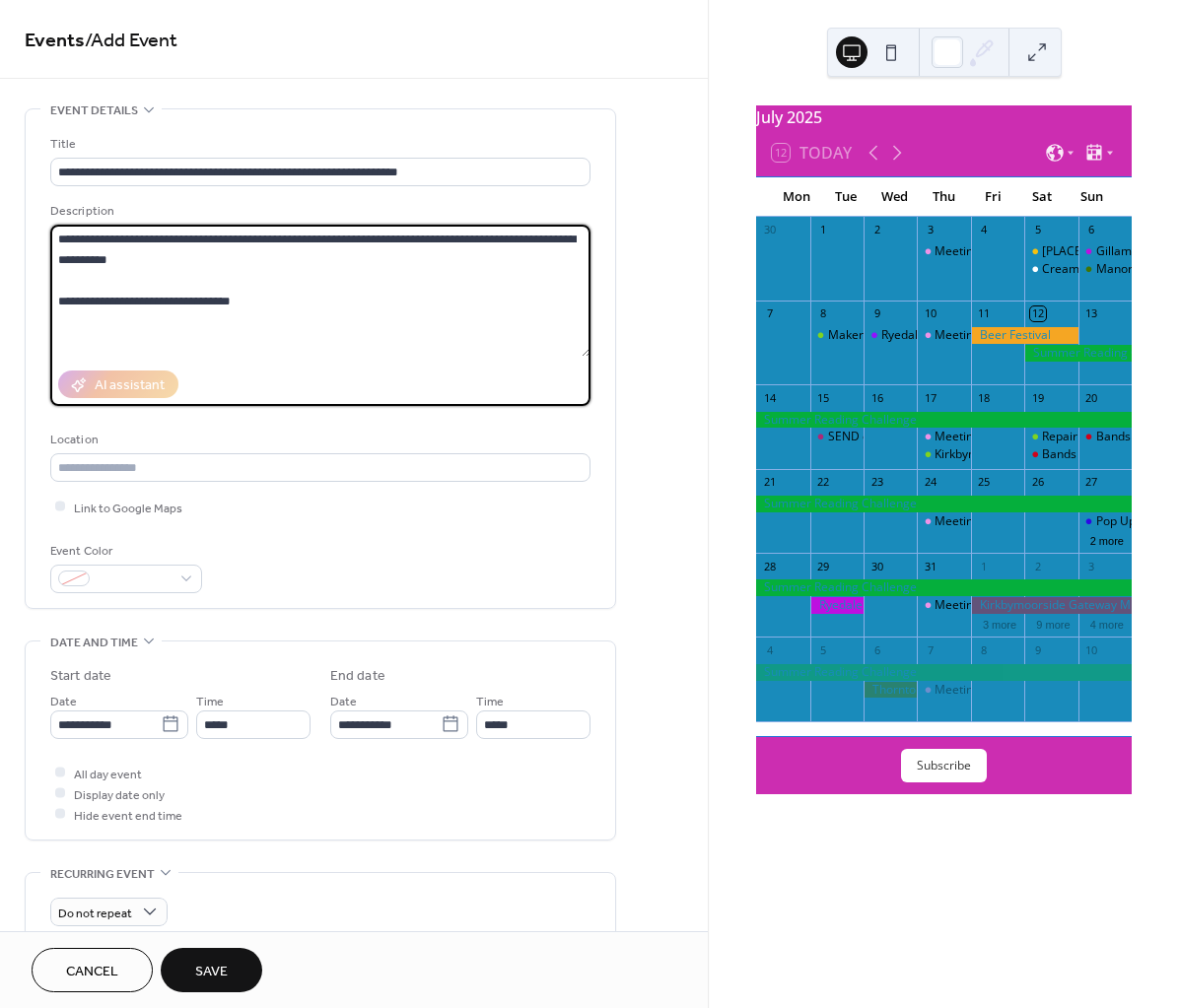 drag, startPoint x: 160, startPoint y: 236, endPoint x: 143, endPoint y: 236, distance: 17 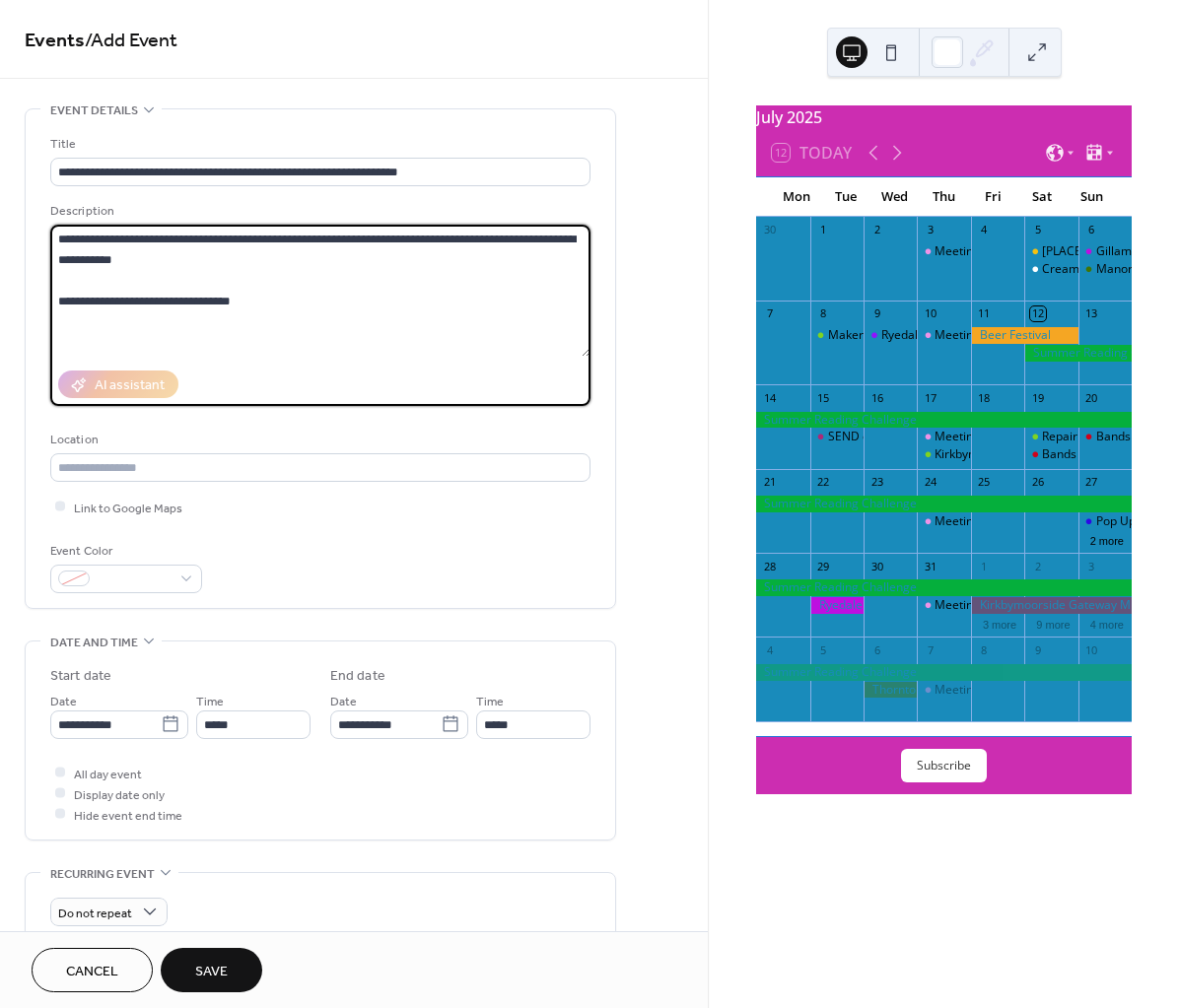 click on "**********" at bounding box center (320, 291) 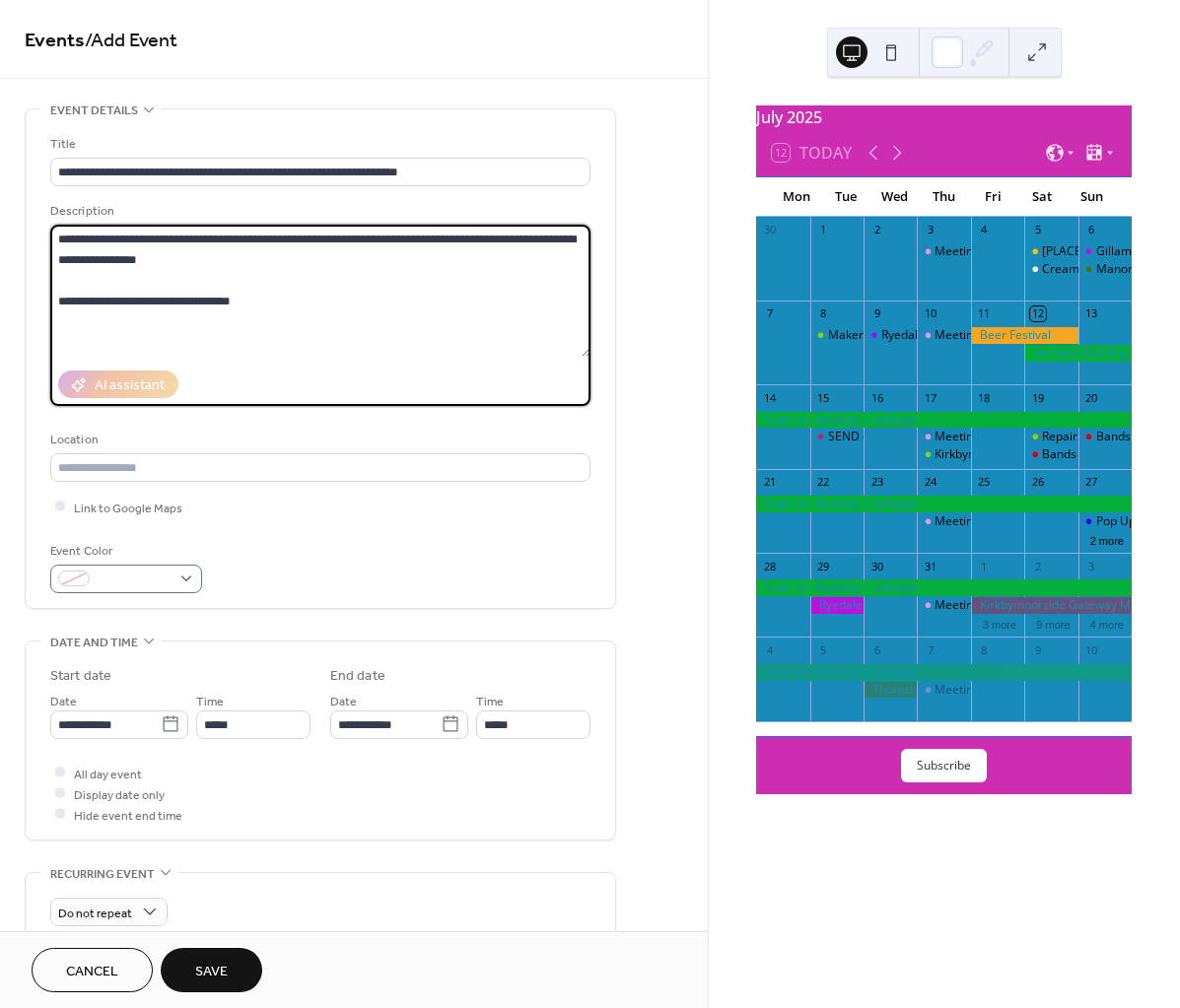type on "**********" 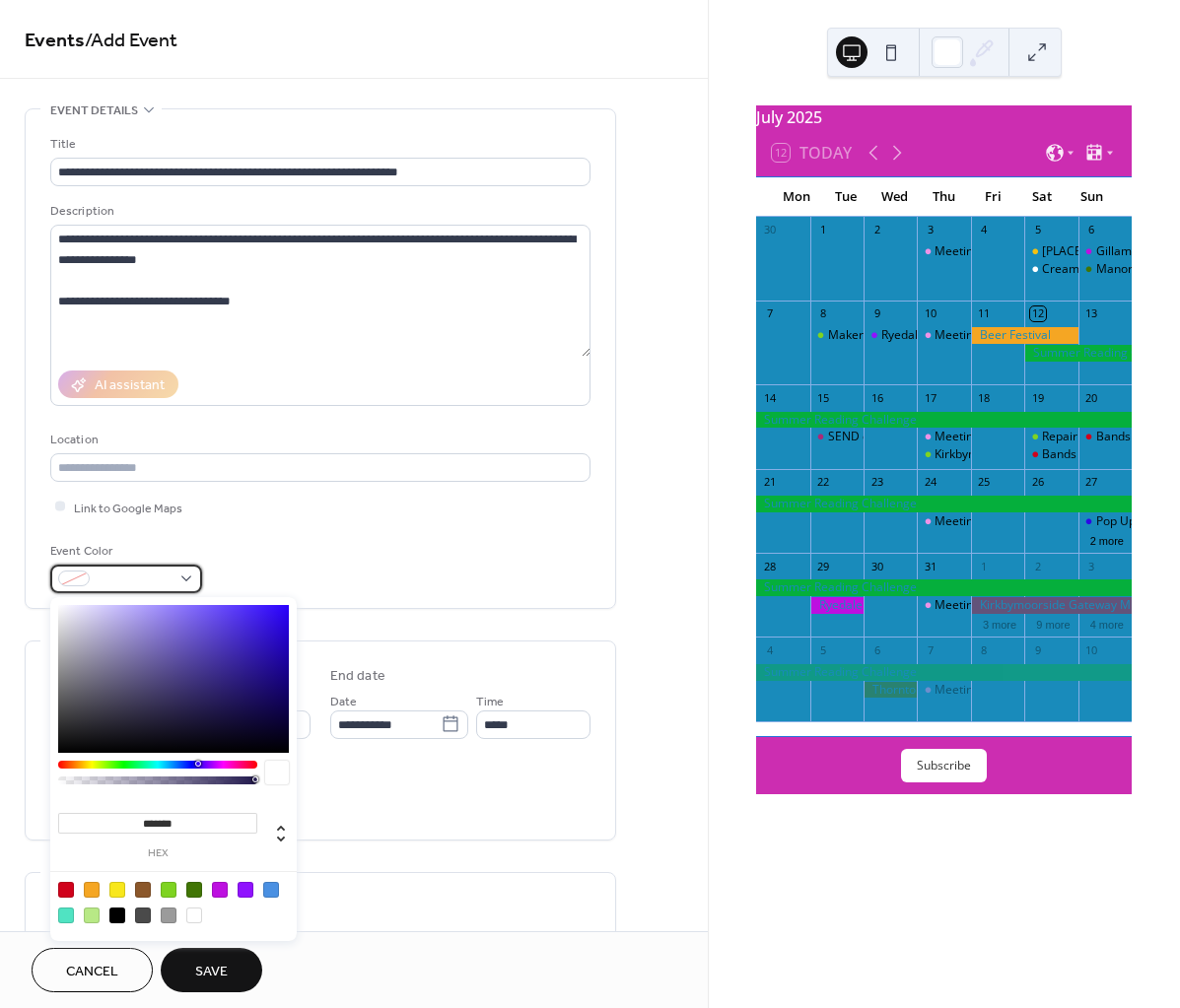 click at bounding box center [126, 578] 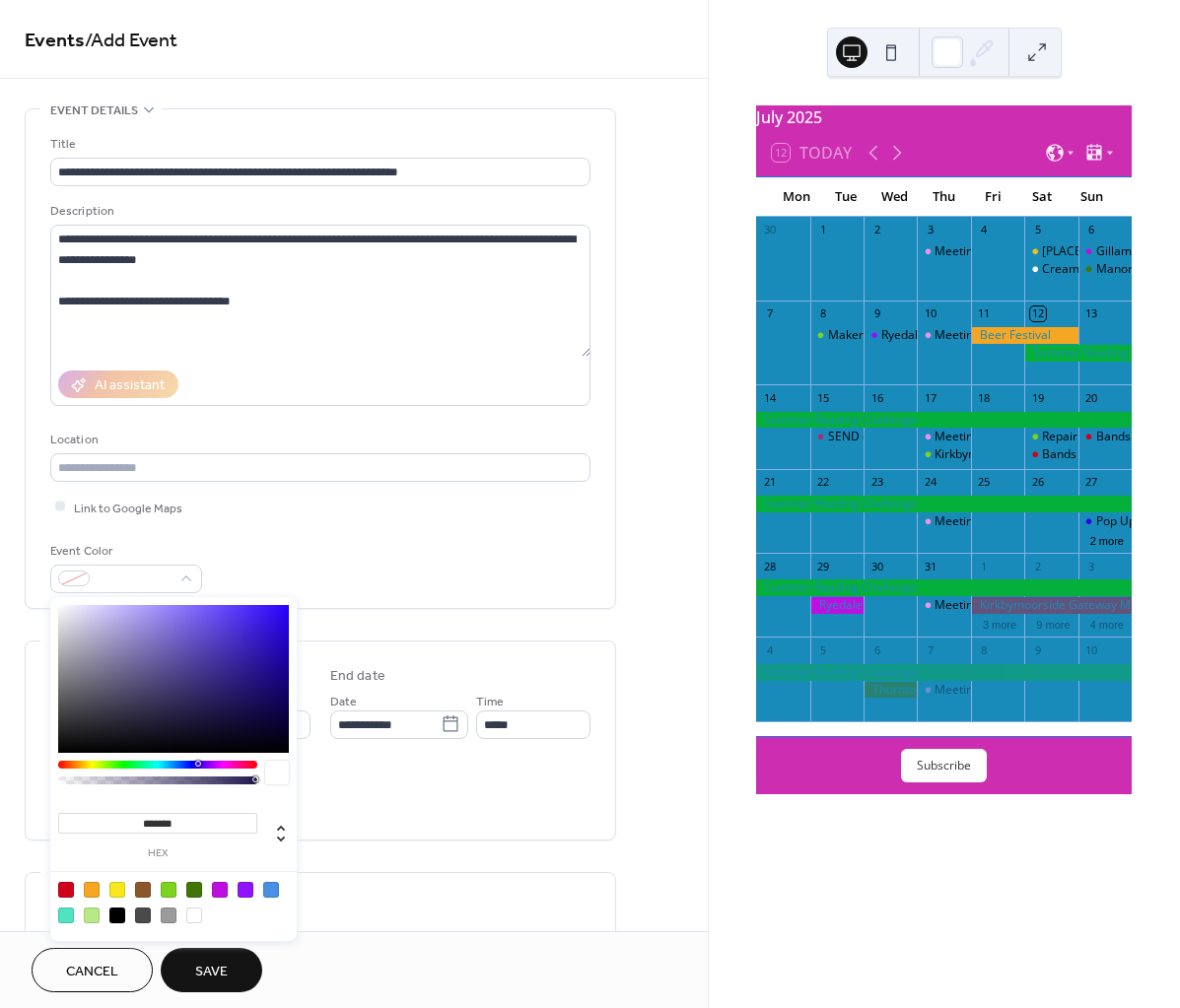 type on "*******" 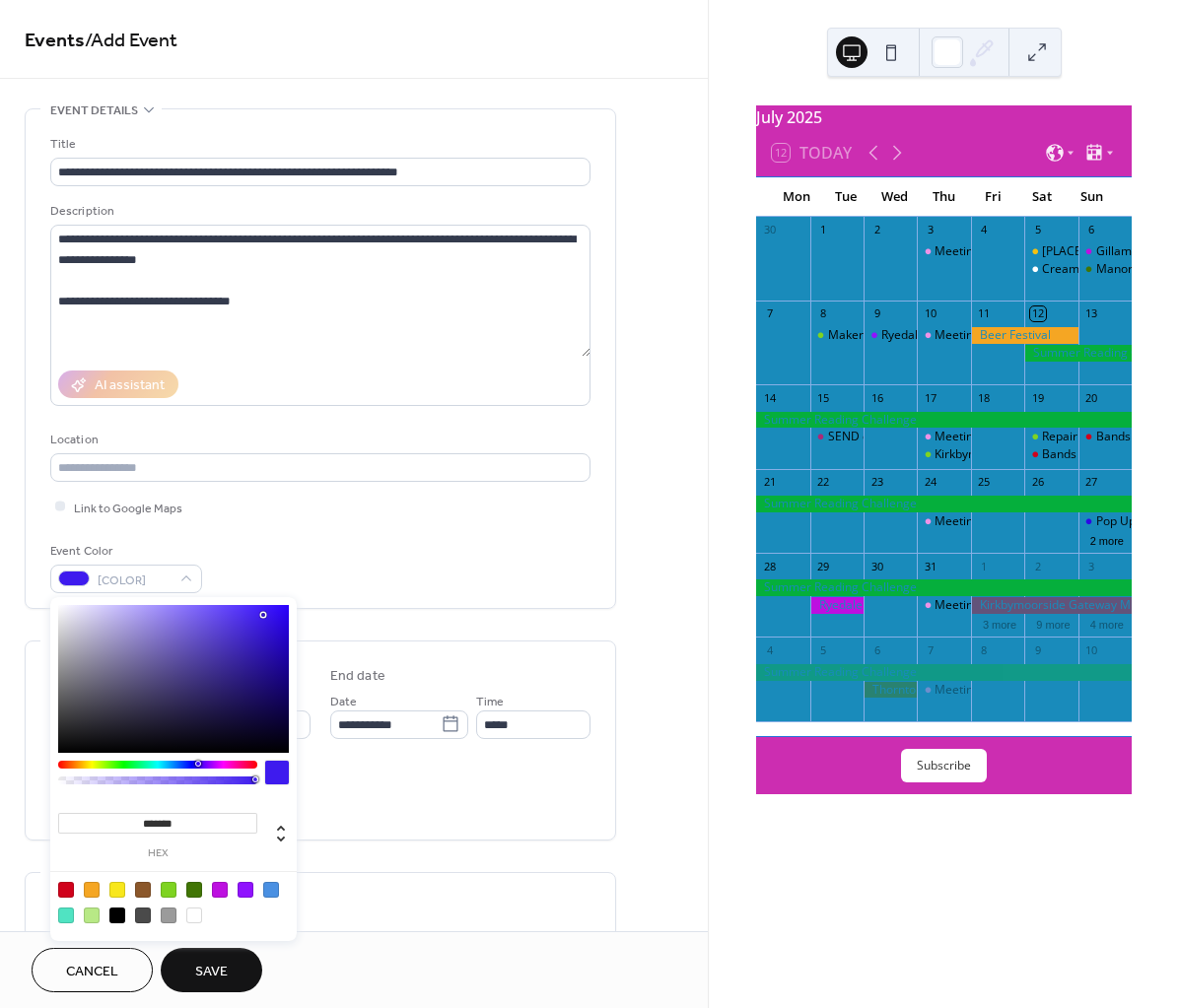 click at bounding box center (174, 679) 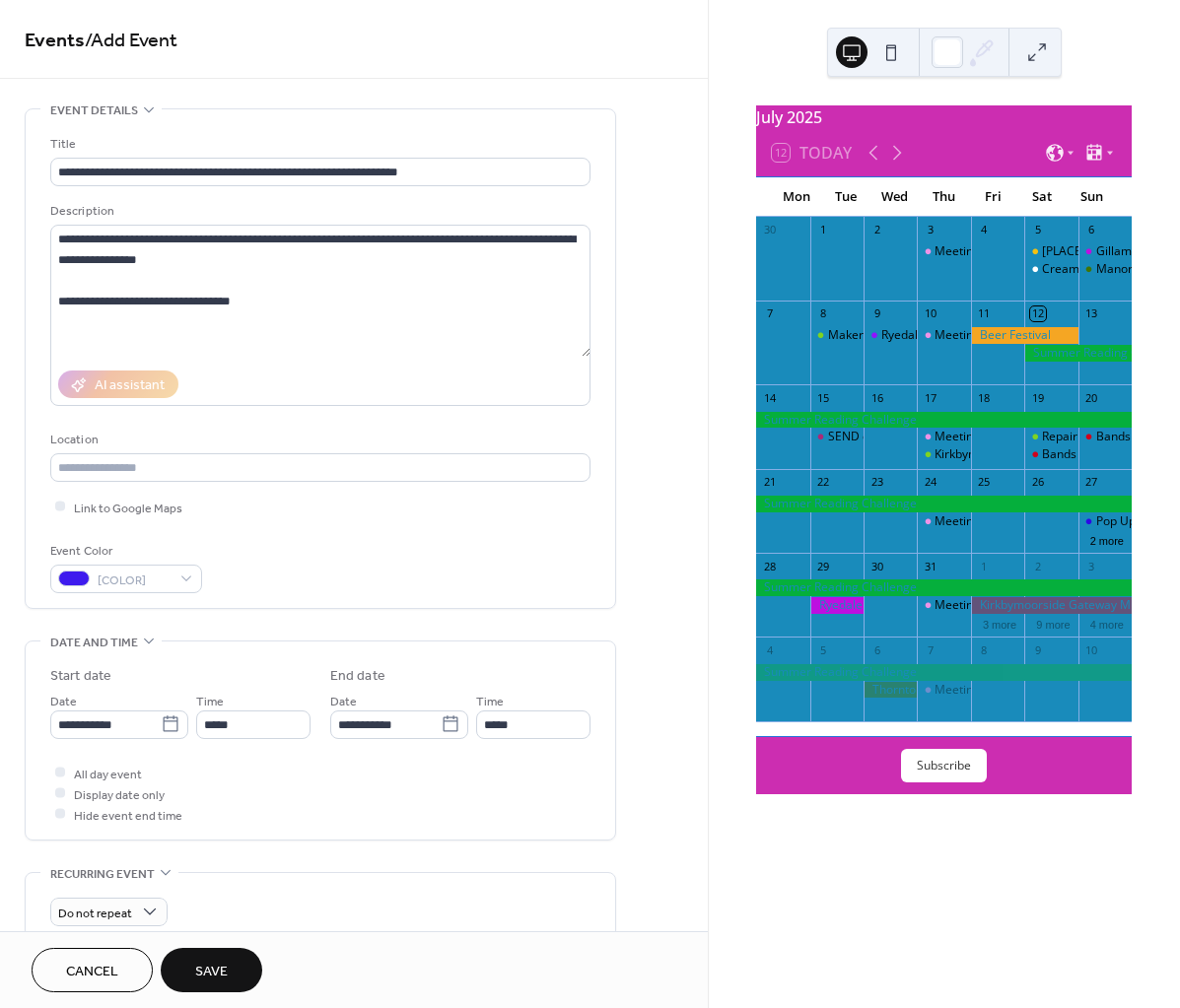 click on "Save" at bounding box center [211, 972] 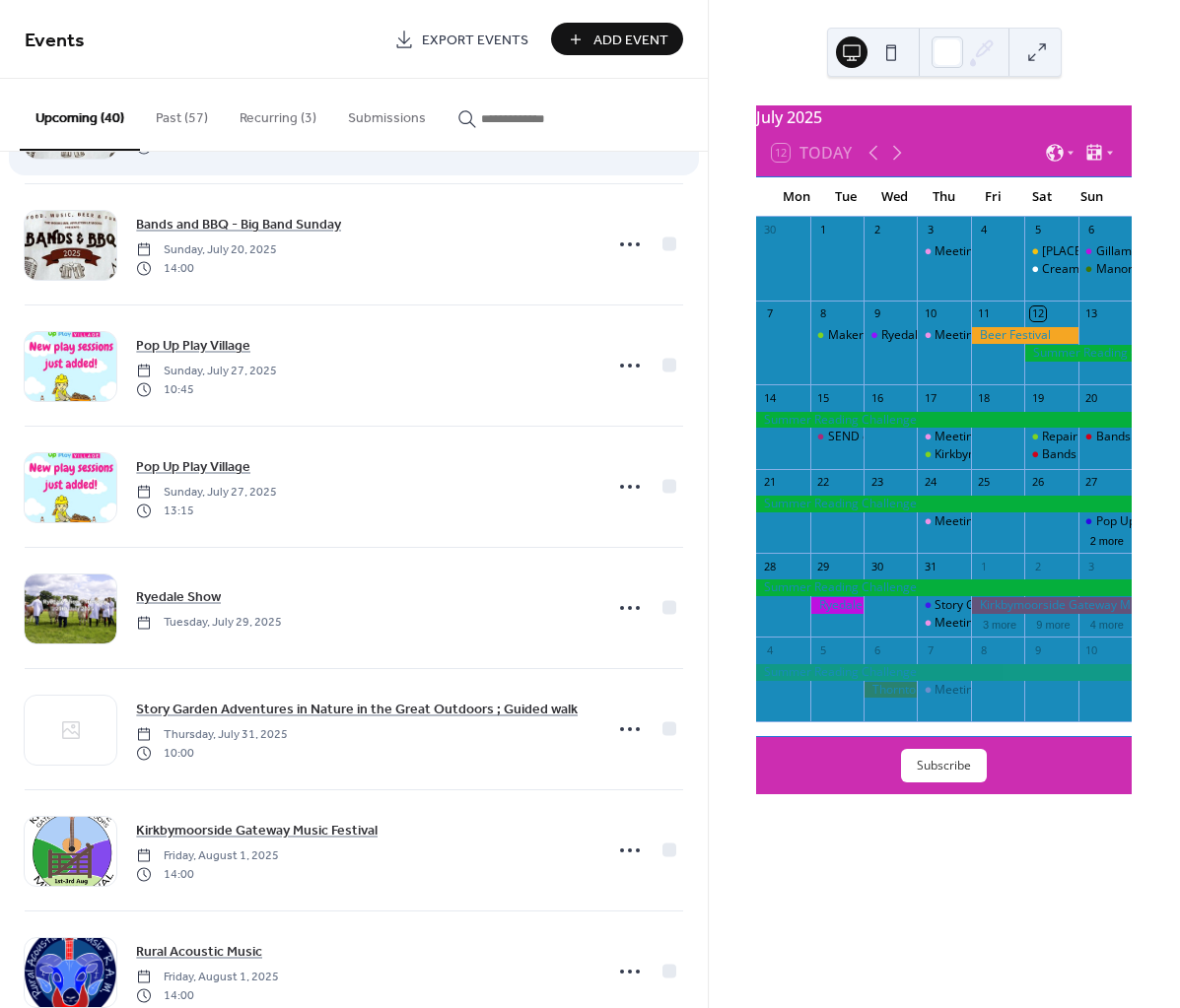 scroll, scrollTop: 862, scrollLeft: 0, axis: vertical 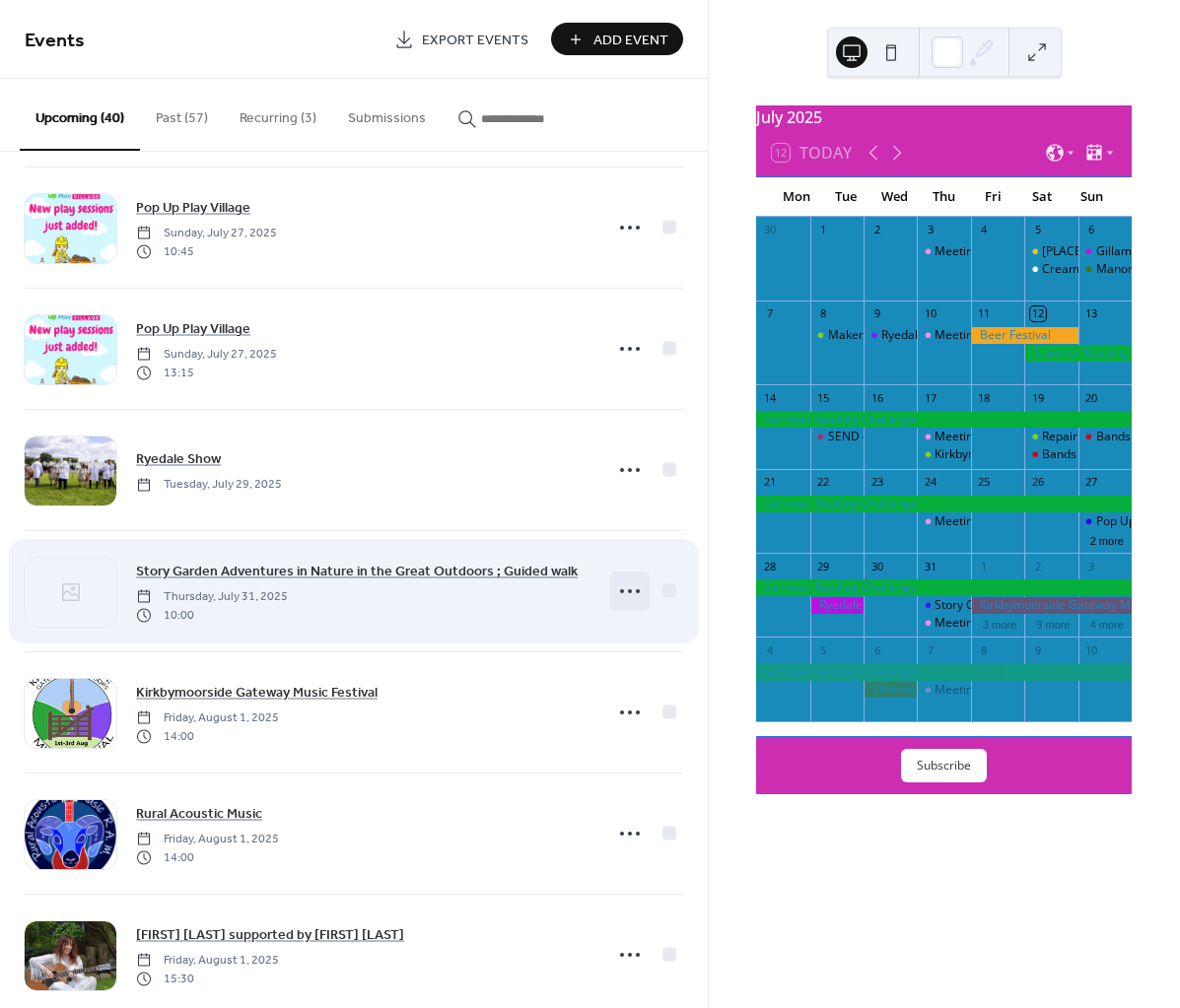 click 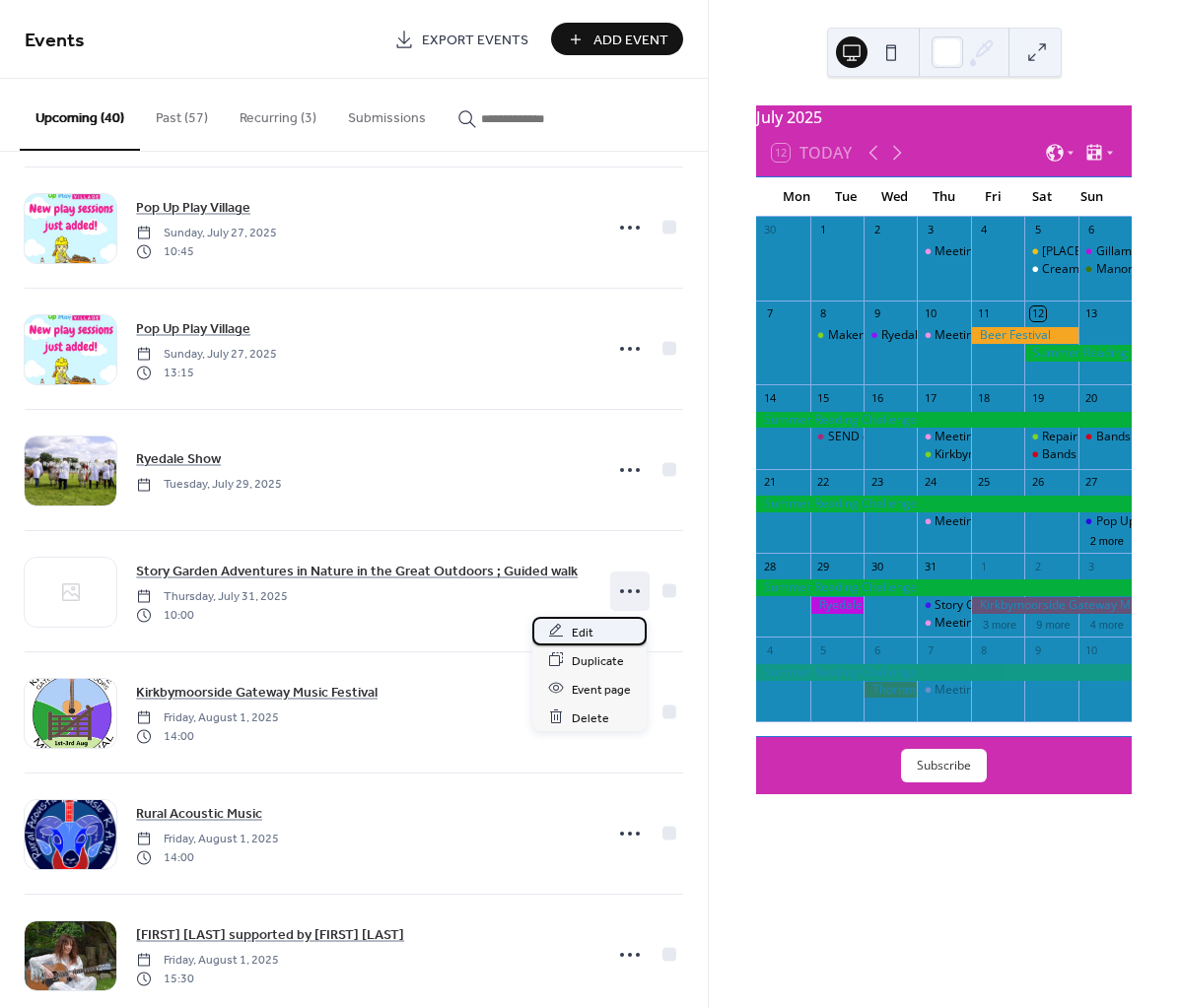 click on "Edit" at bounding box center [590, 631] 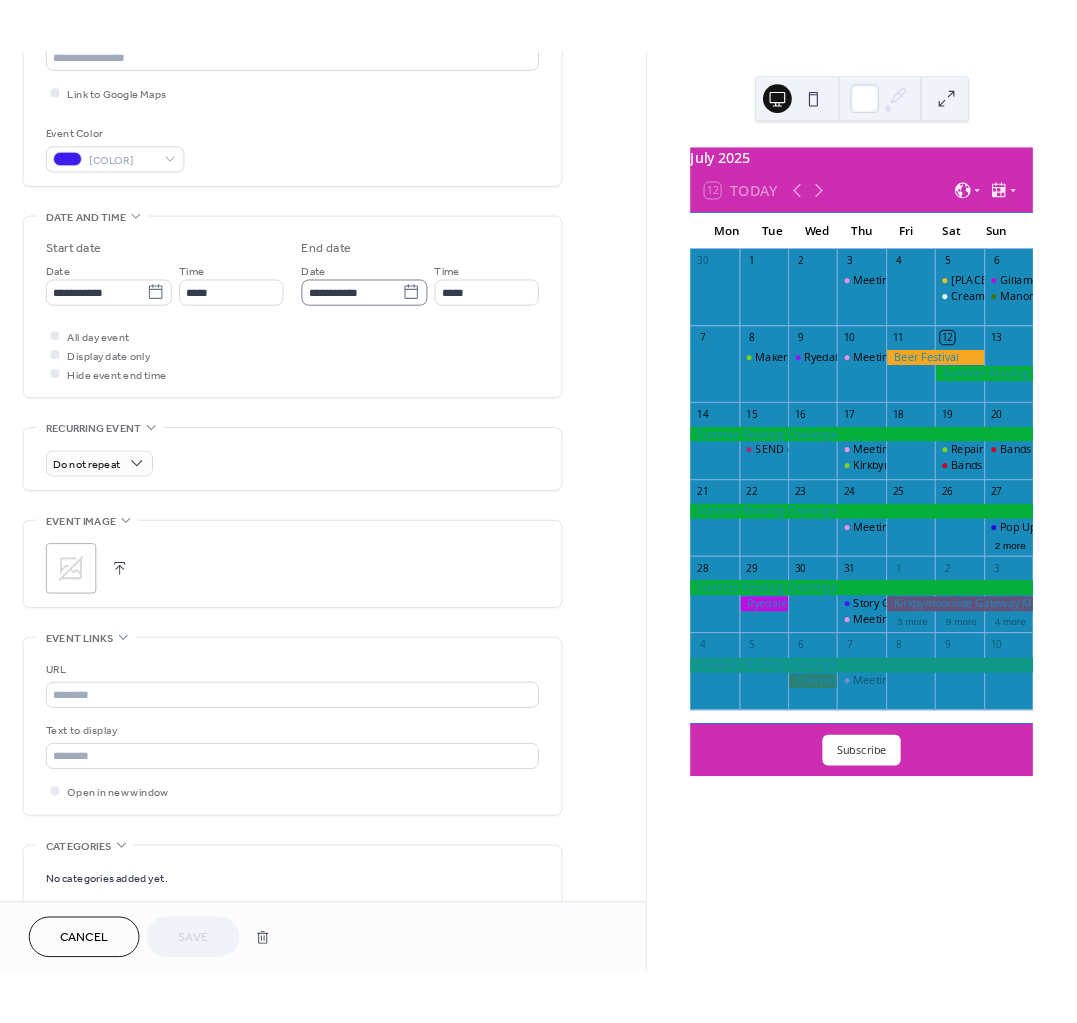 scroll, scrollTop: 500, scrollLeft: 0, axis: vertical 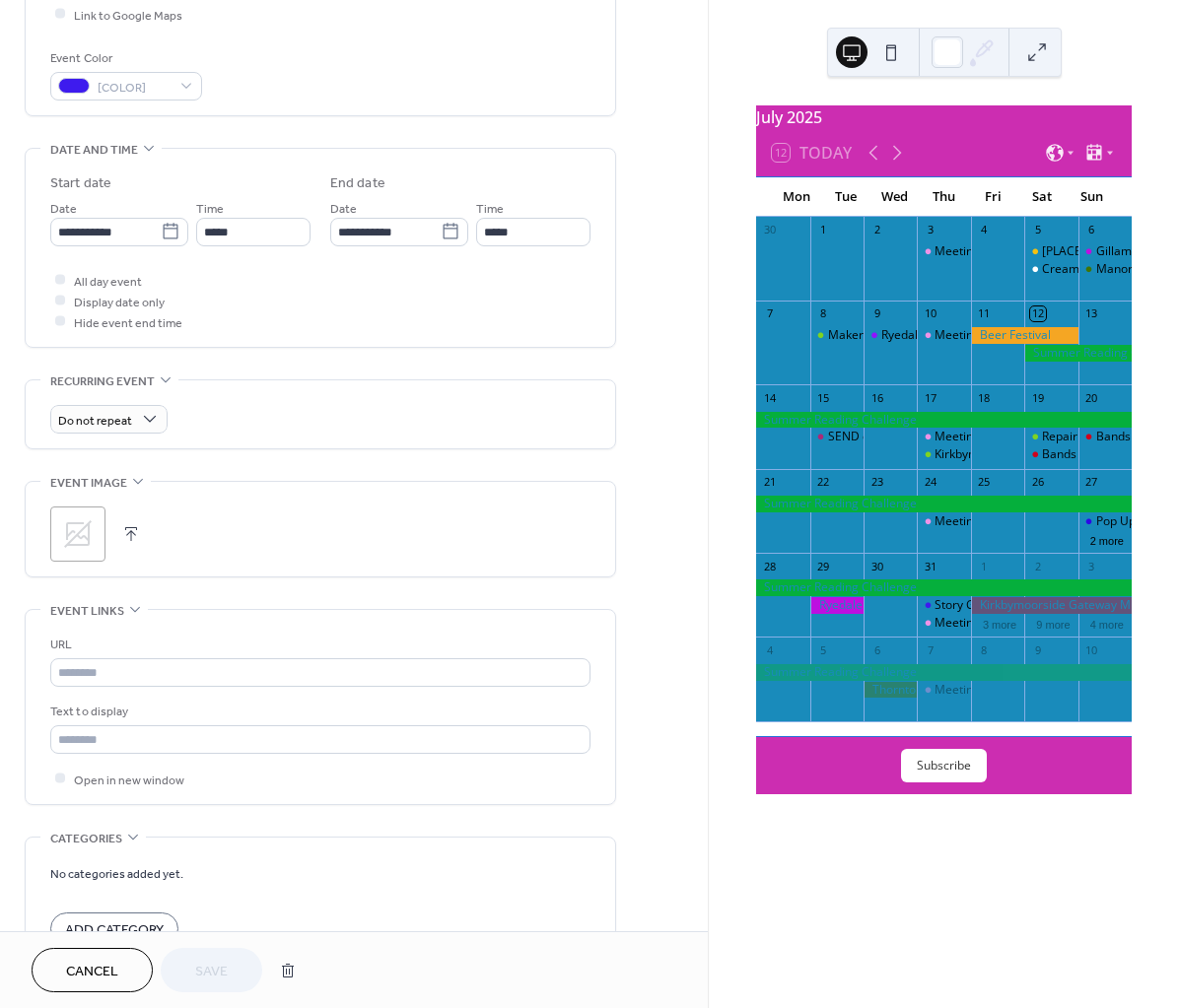 click 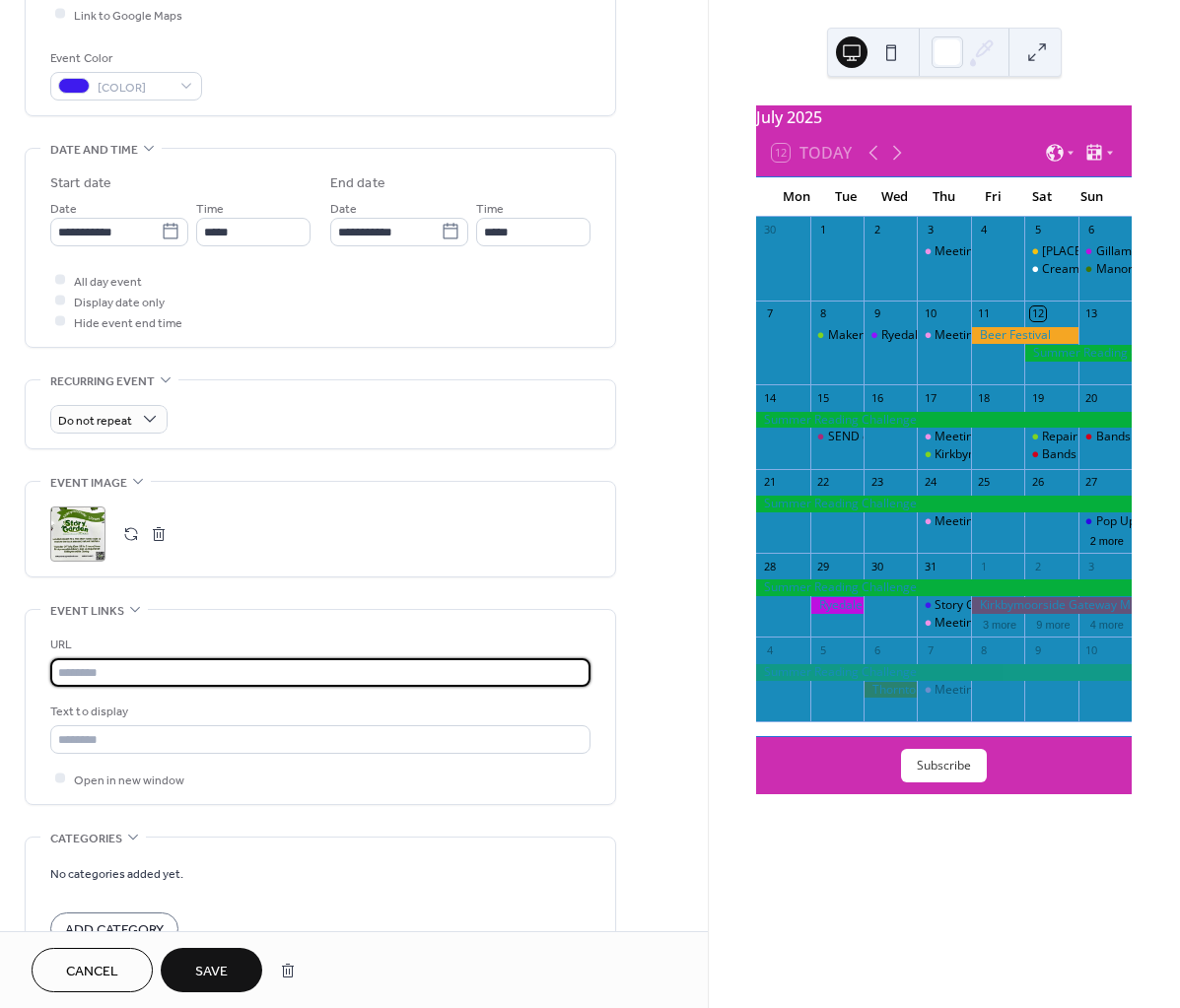 click at bounding box center (320, 672) 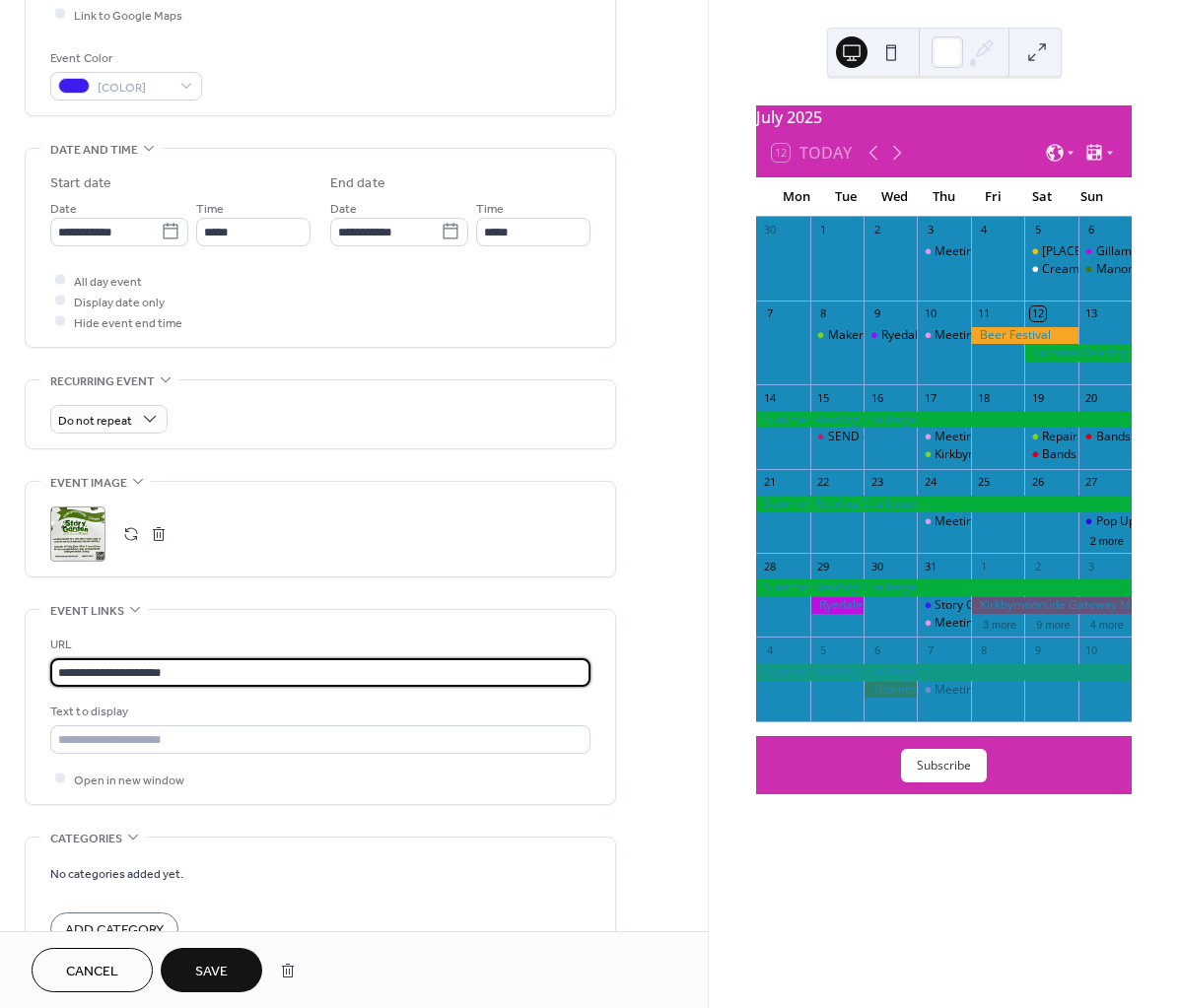 type on "**********" 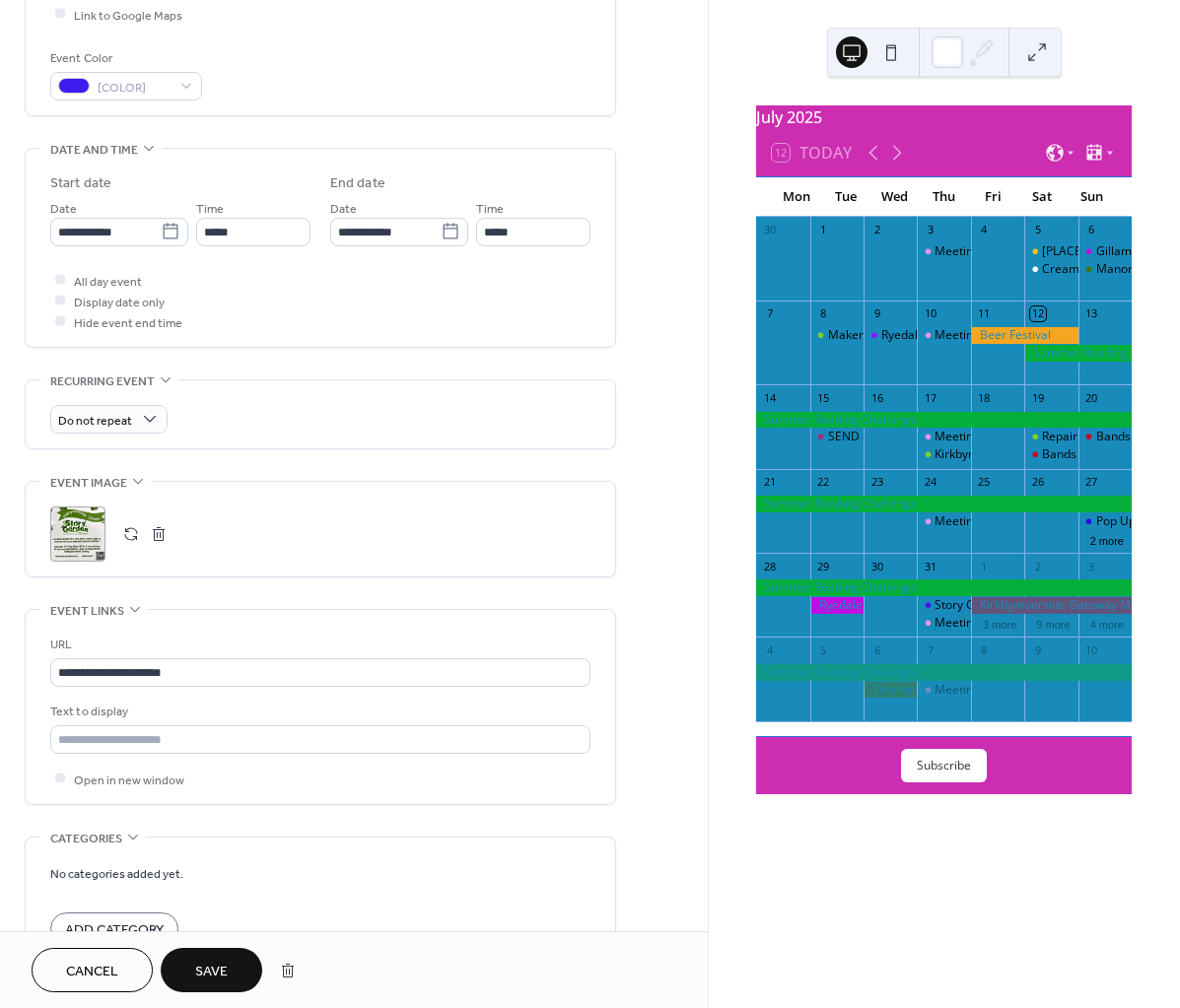click on "Save" at bounding box center [211, 972] 